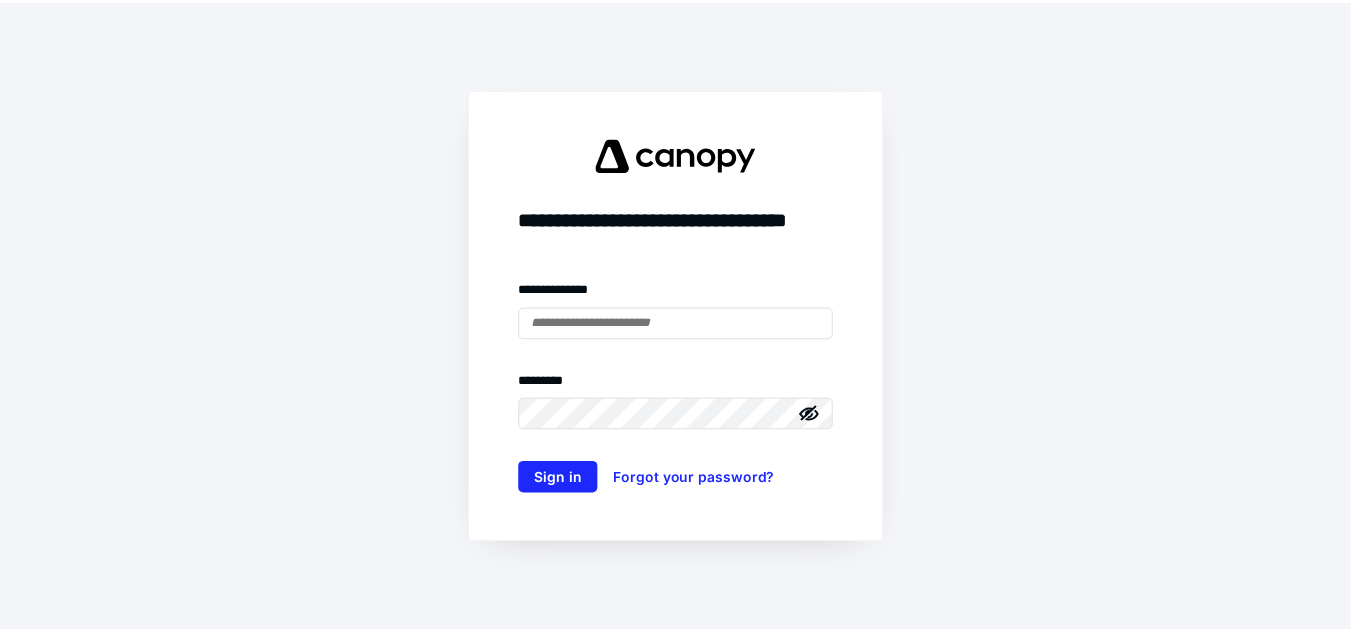 scroll, scrollTop: 0, scrollLeft: 0, axis: both 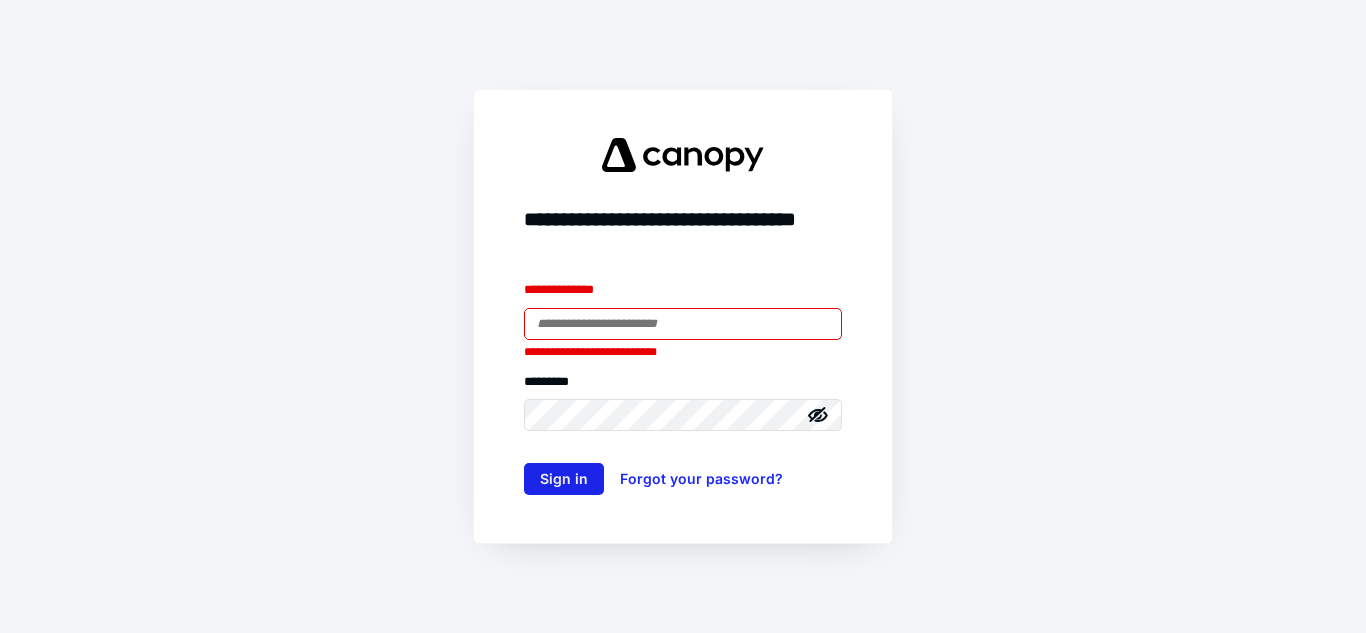 type on "**********" 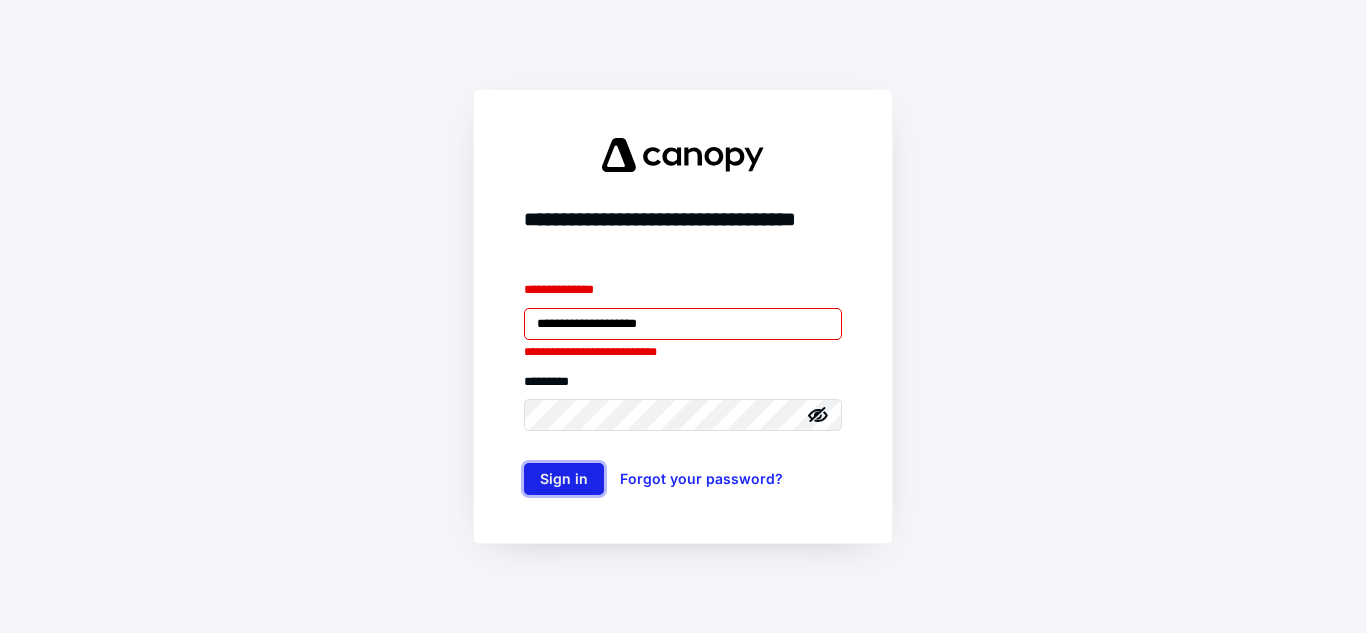 click on "Sign in" at bounding box center (564, 479) 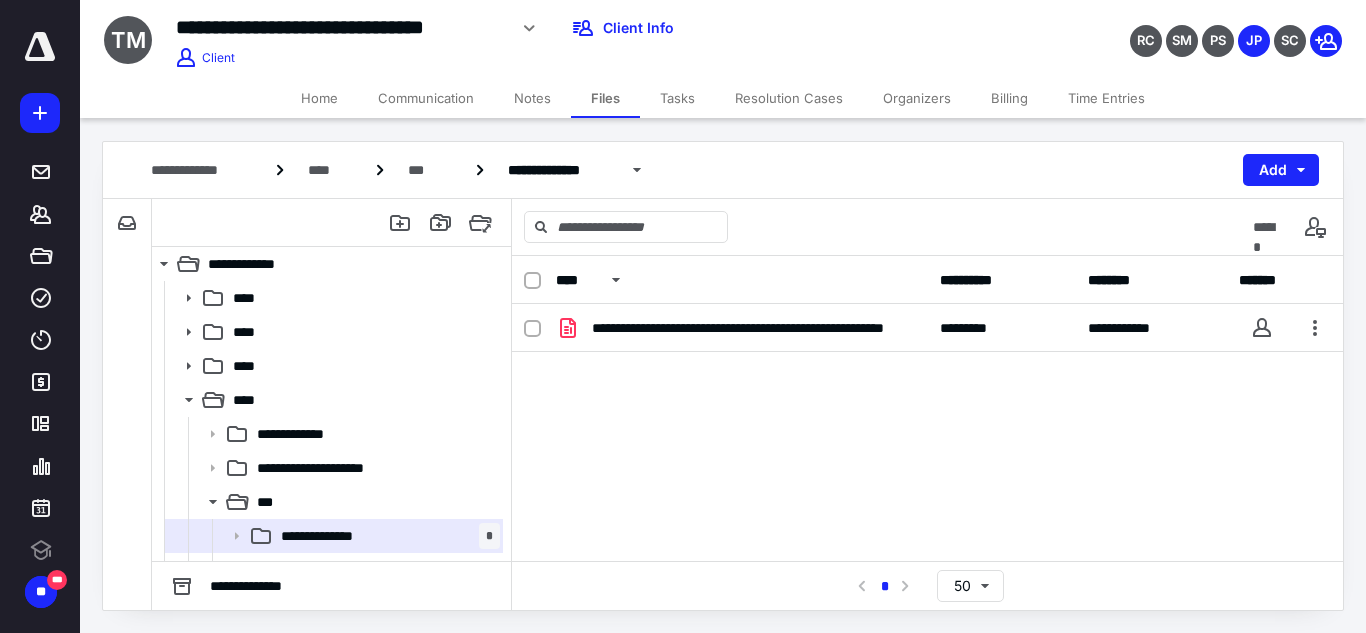 click on "Home" at bounding box center [319, 98] 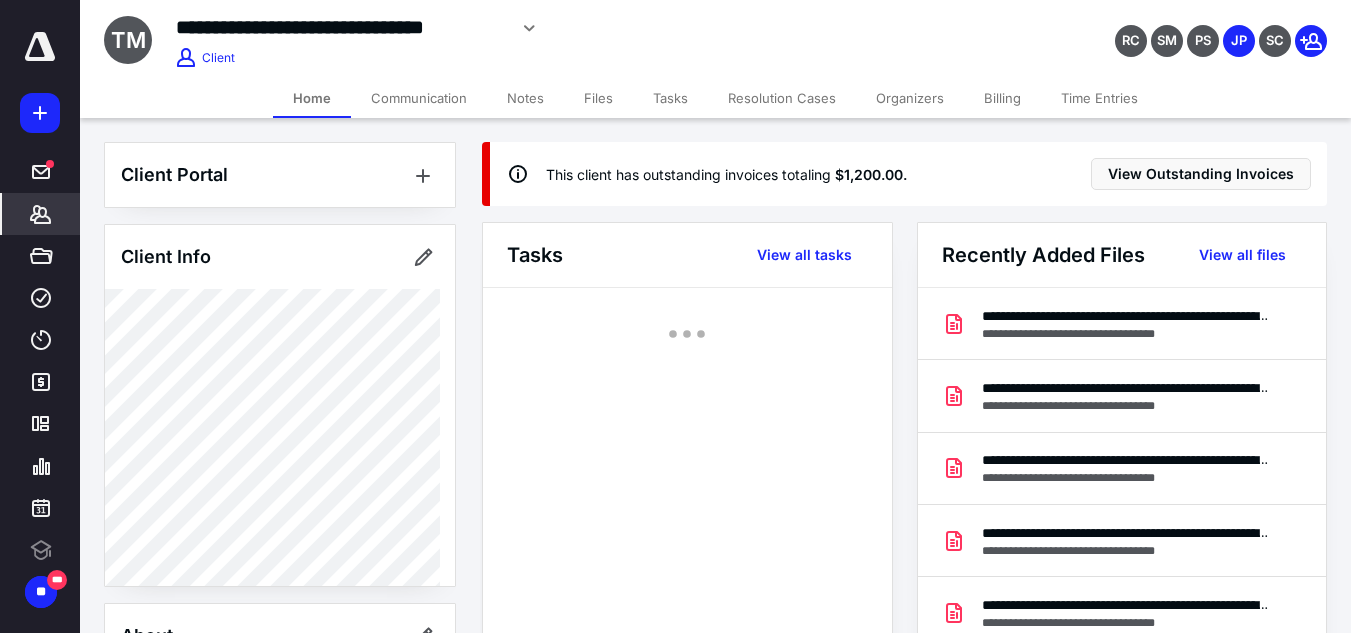 scroll, scrollTop: 0, scrollLeft: 0, axis: both 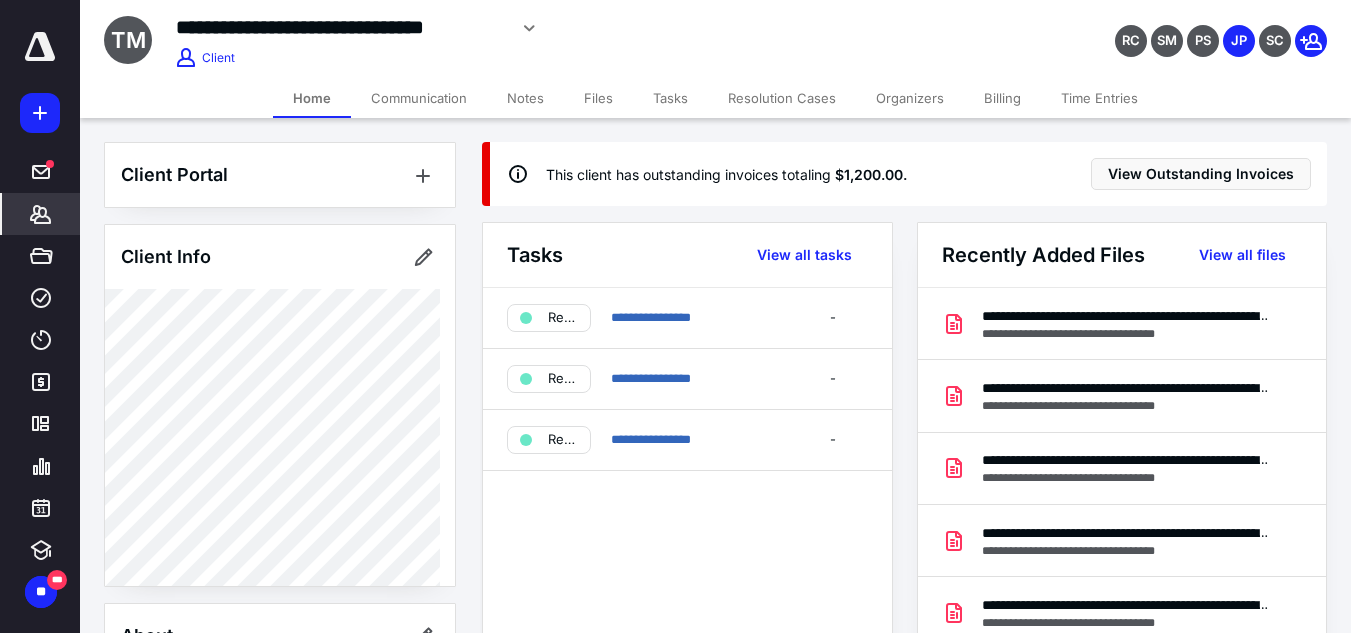 click 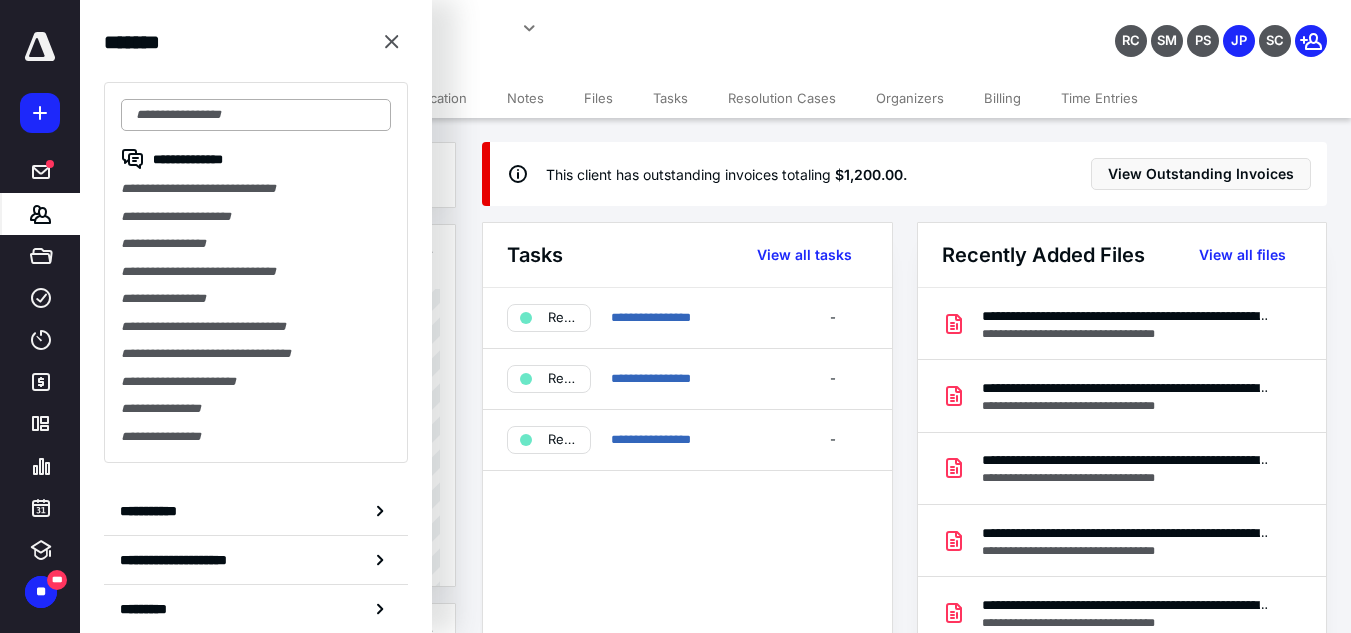 click at bounding box center (256, 115) 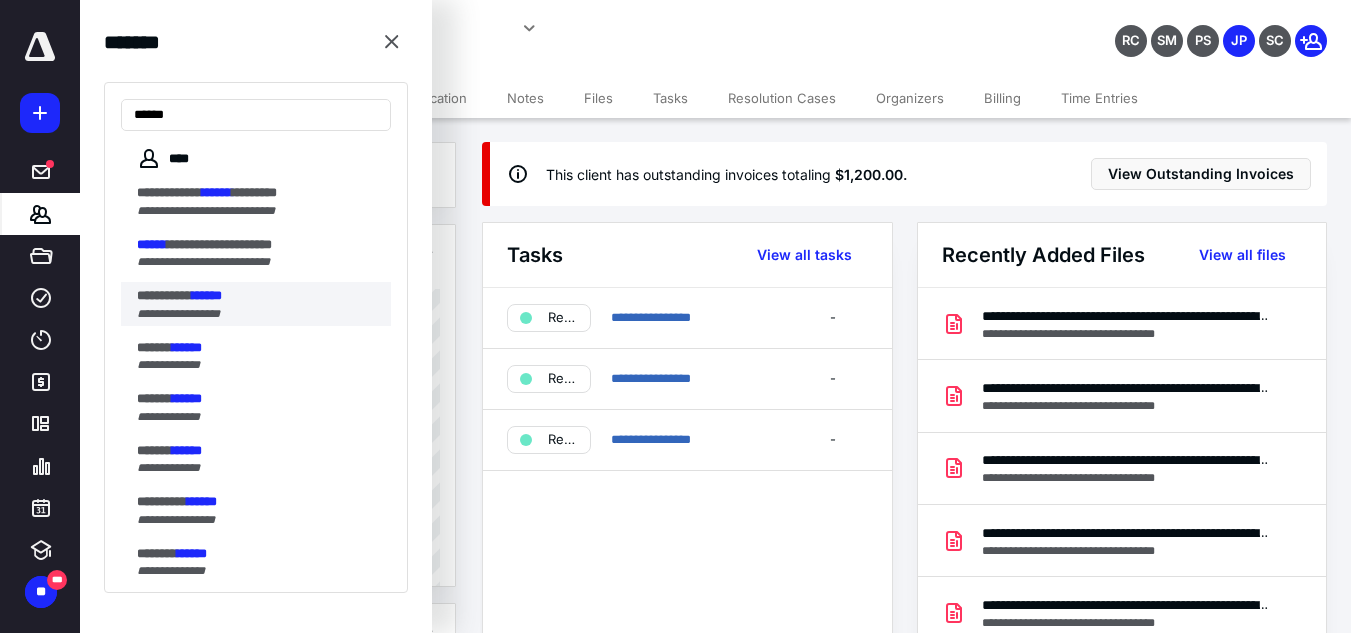 type on "******" 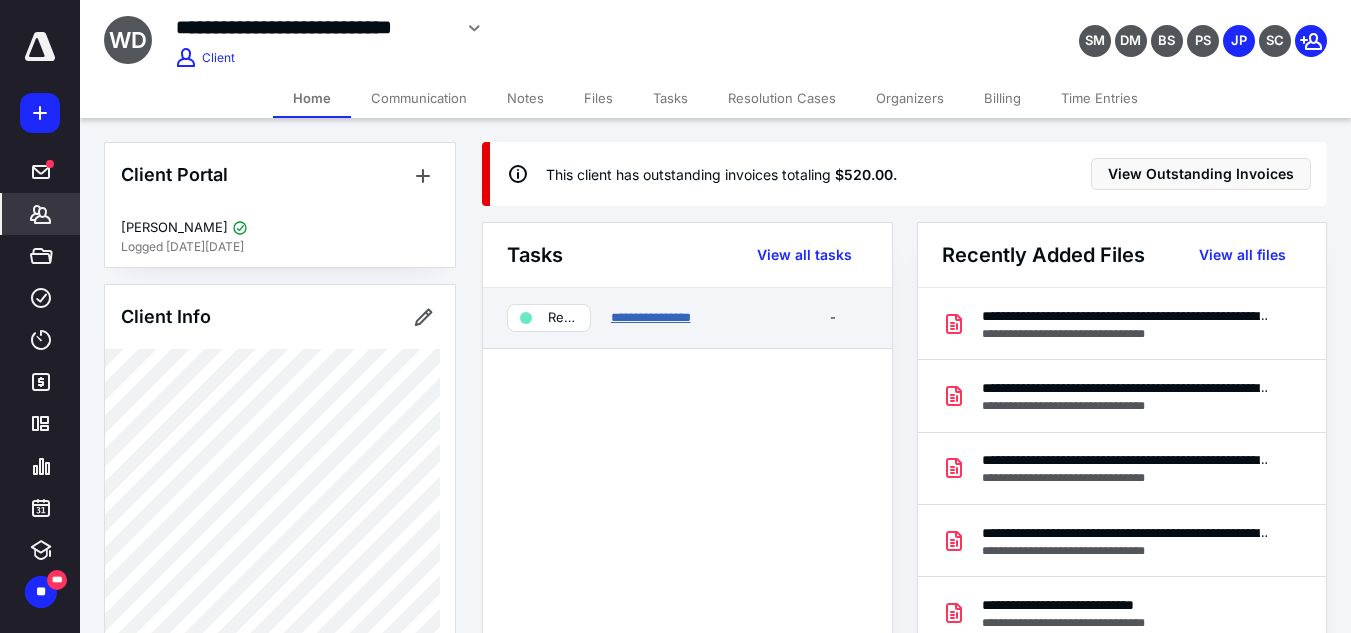 click on "**********" at bounding box center (651, 317) 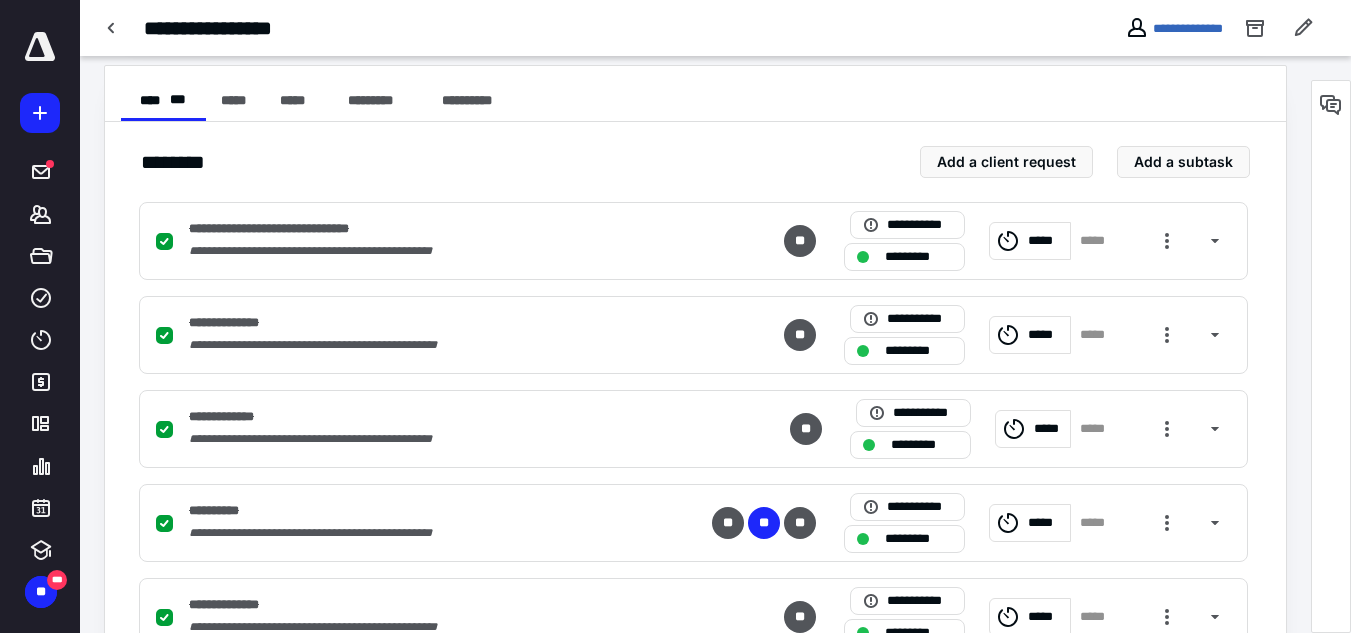 scroll, scrollTop: 700, scrollLeft: 0, axis: vertical 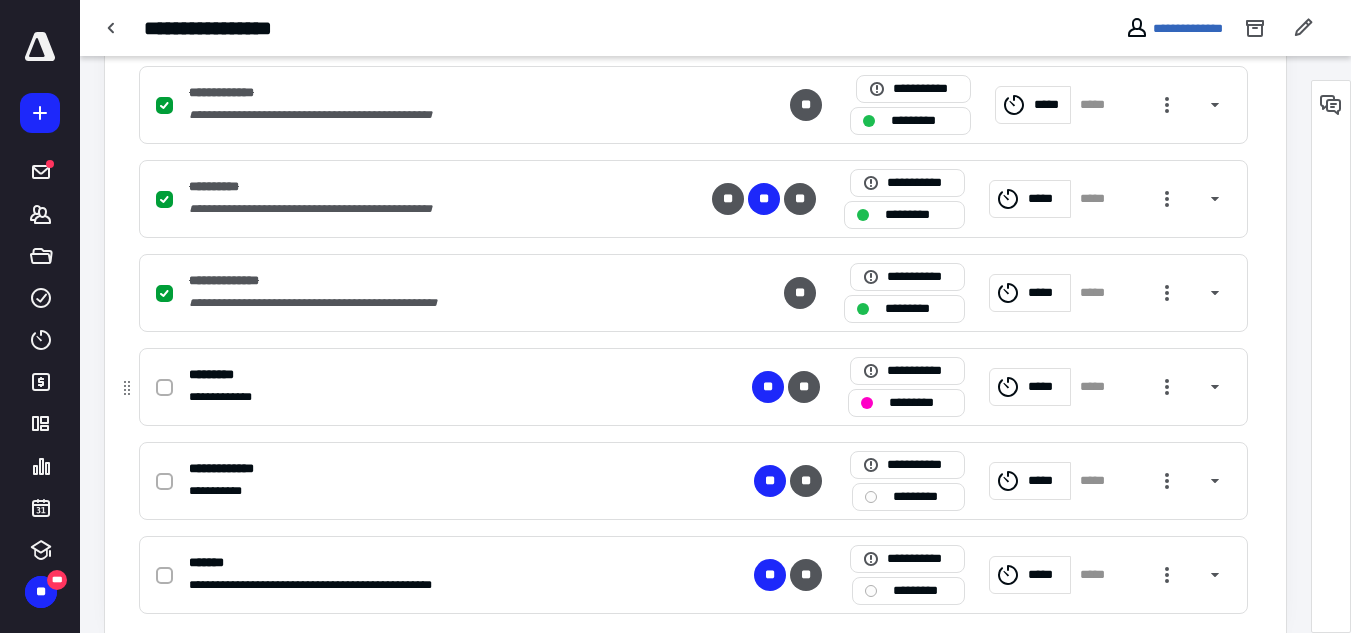 click 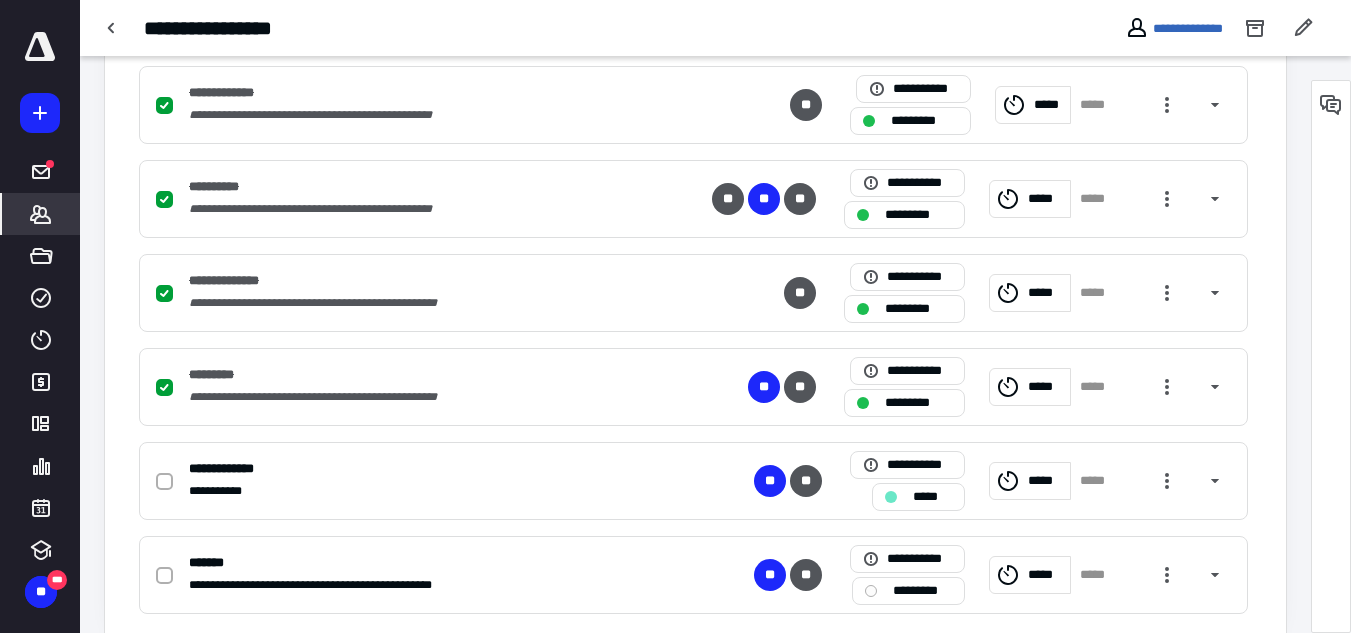click 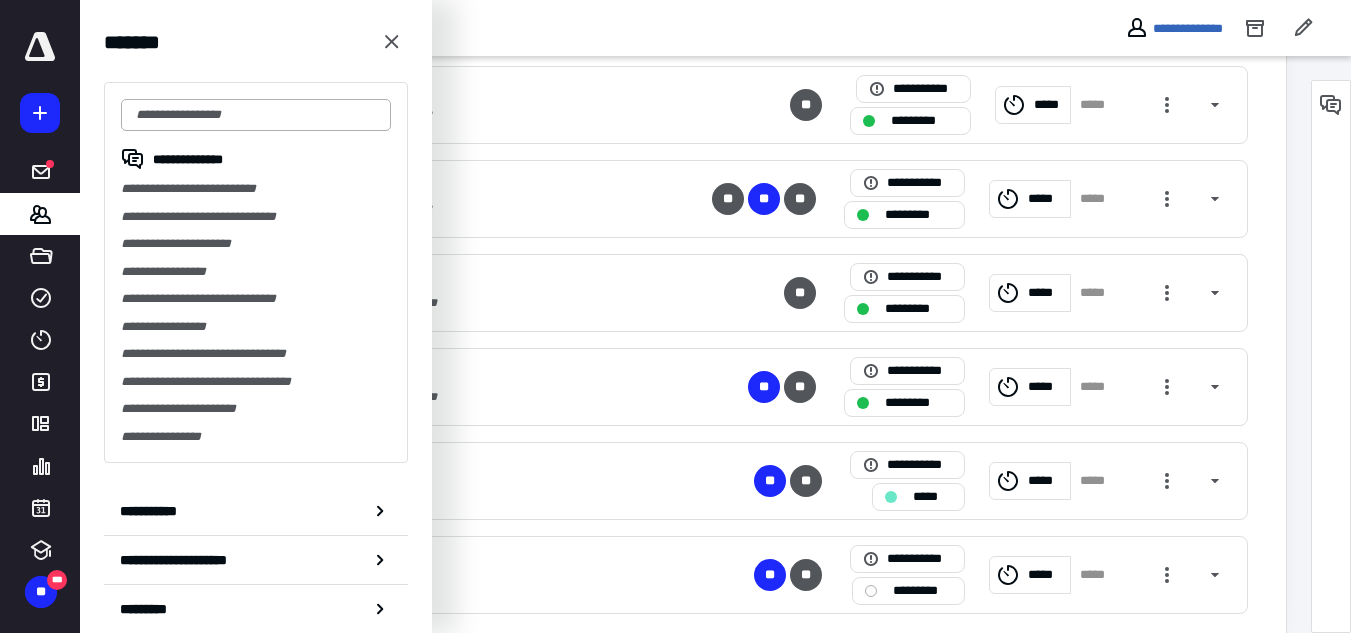 click at bounding box center [256, 115] 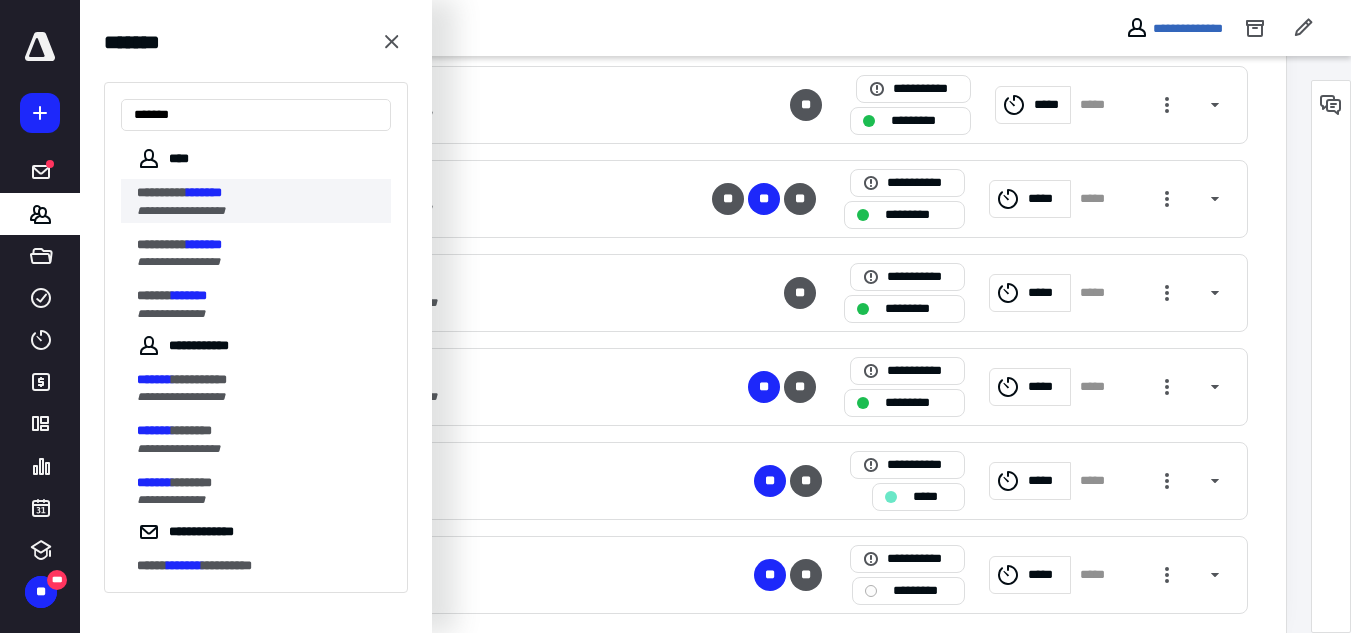 type on "*******" 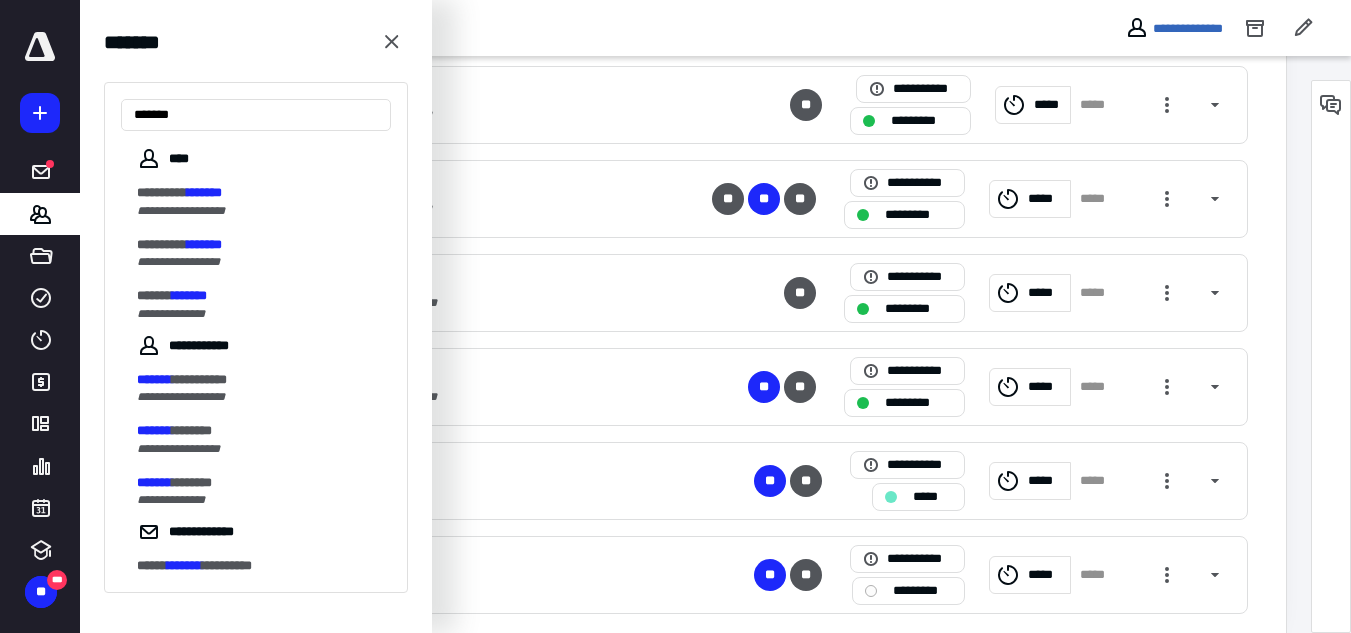 scroll, scrollTop: 0, scrollLeft: 0, axis: both 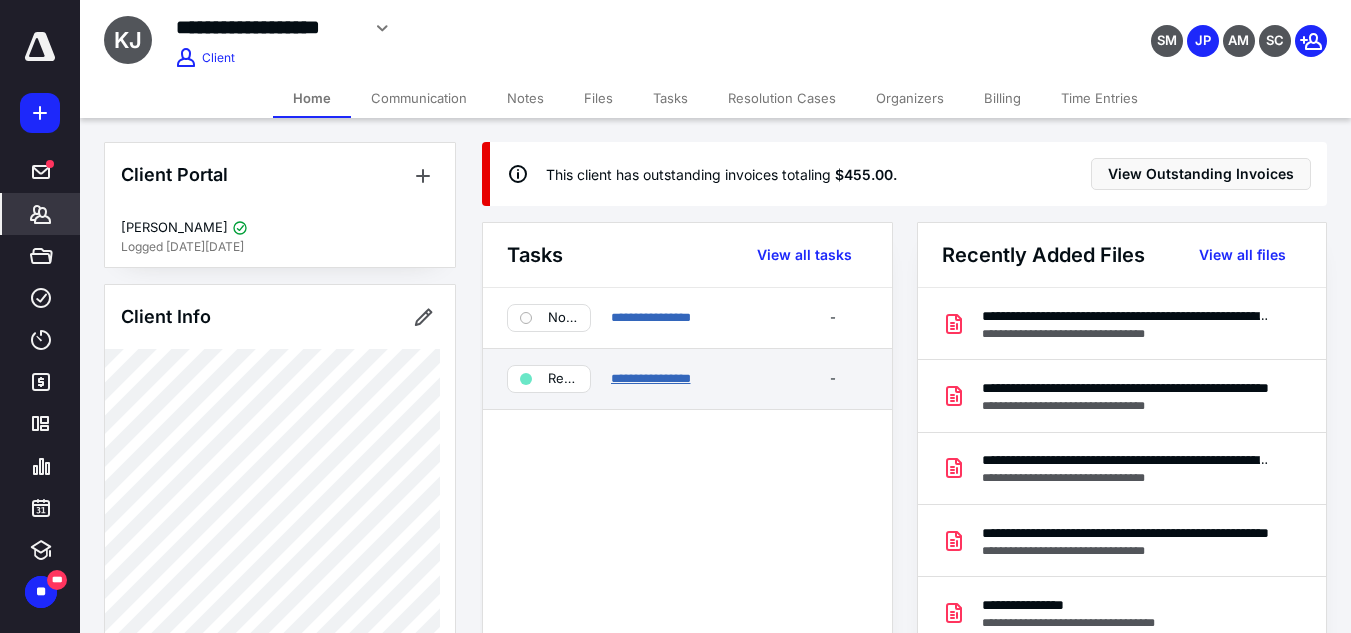 click on "**********" at bounding box center [651, 378] 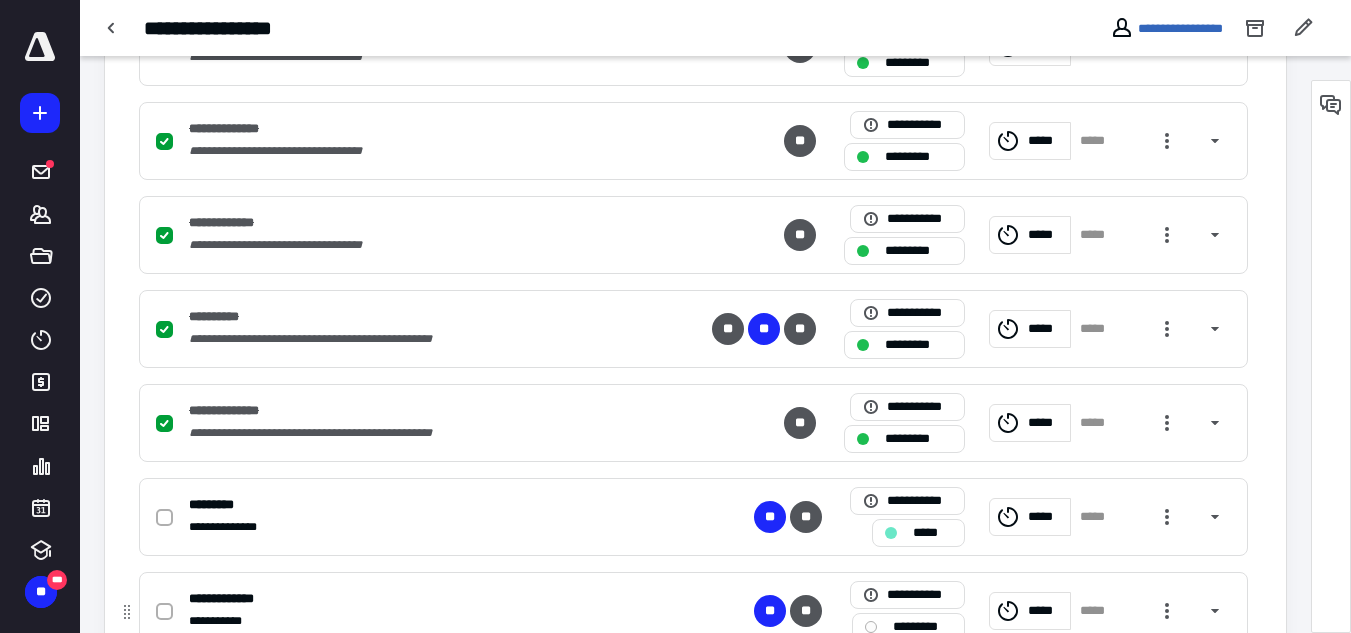scroll, scrollTop: 730, scrollLeft: 0, axis: vertical 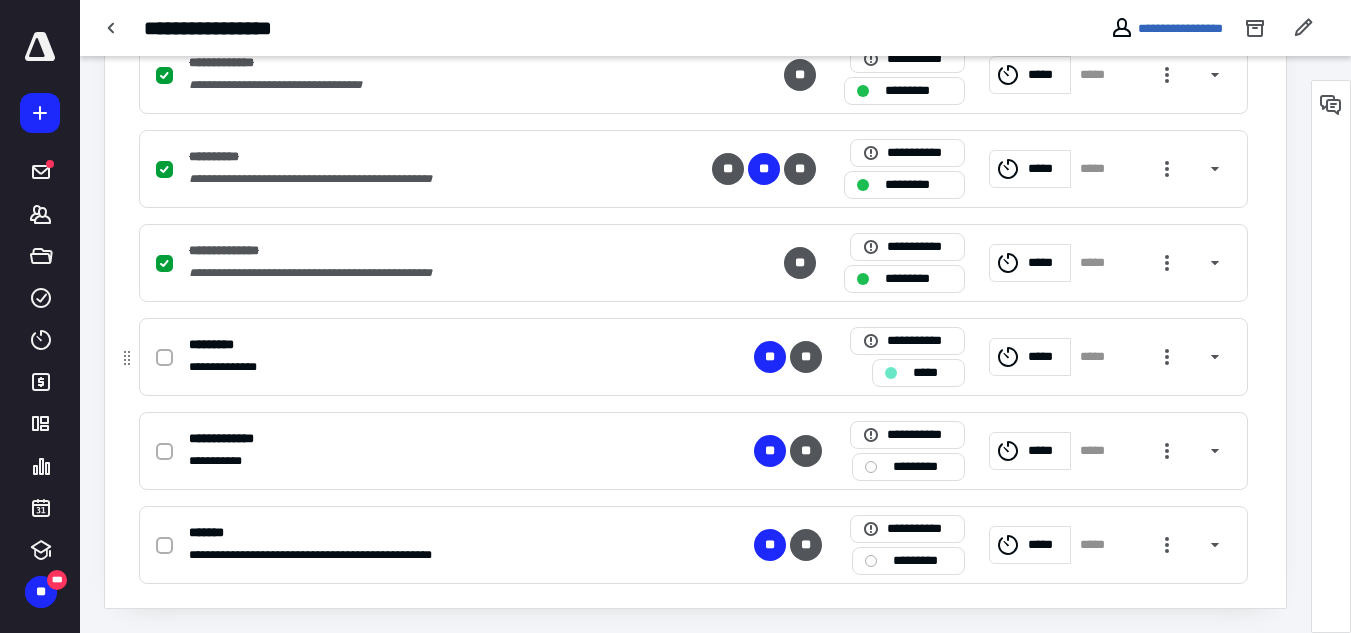 click 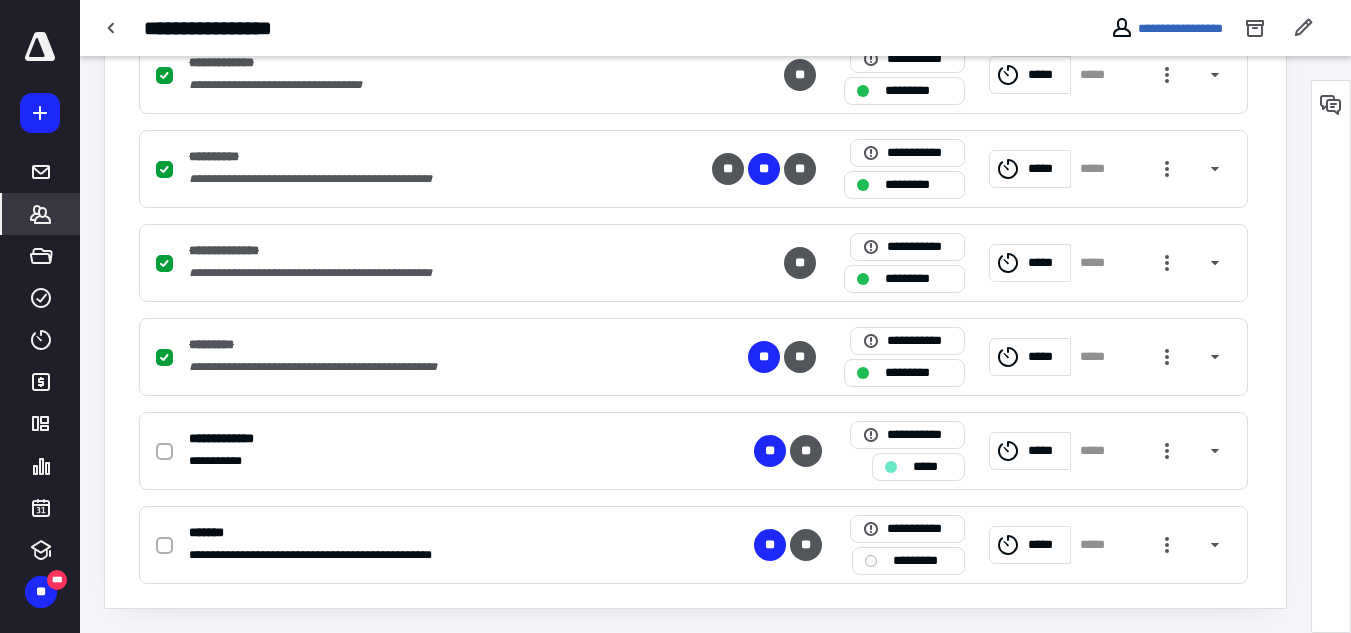 click on "*******" at bounding box center (41, 214) 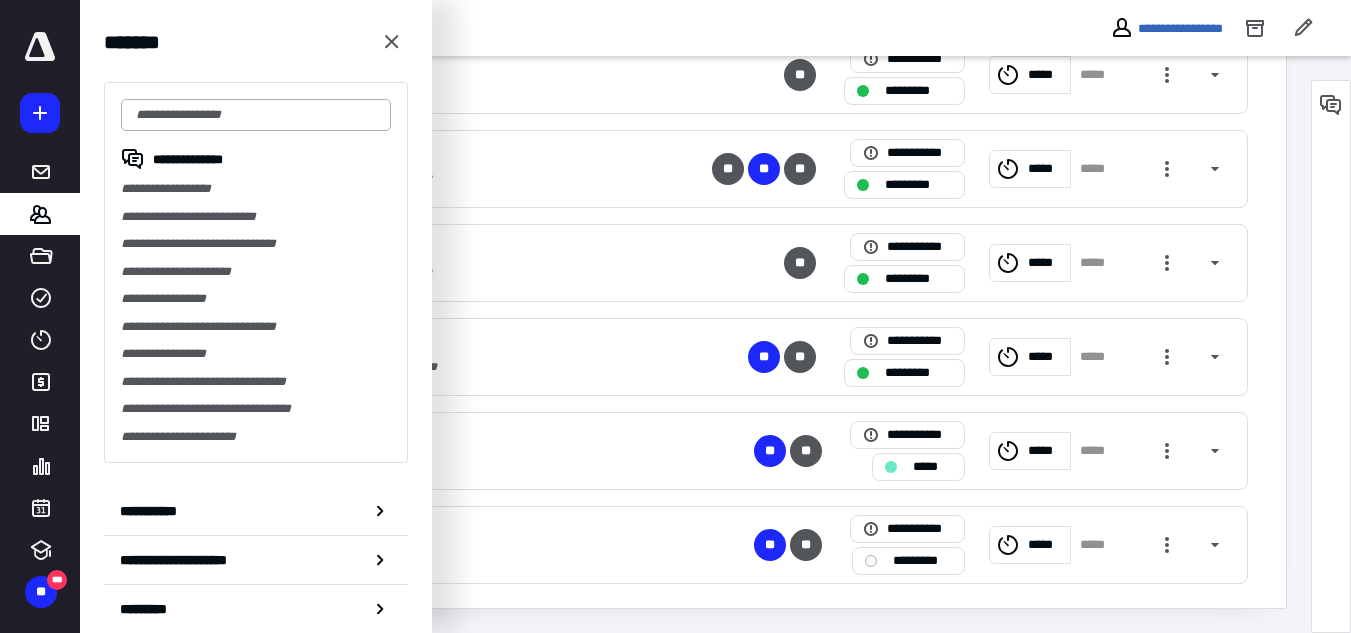 click at bounding box center (256, 115) 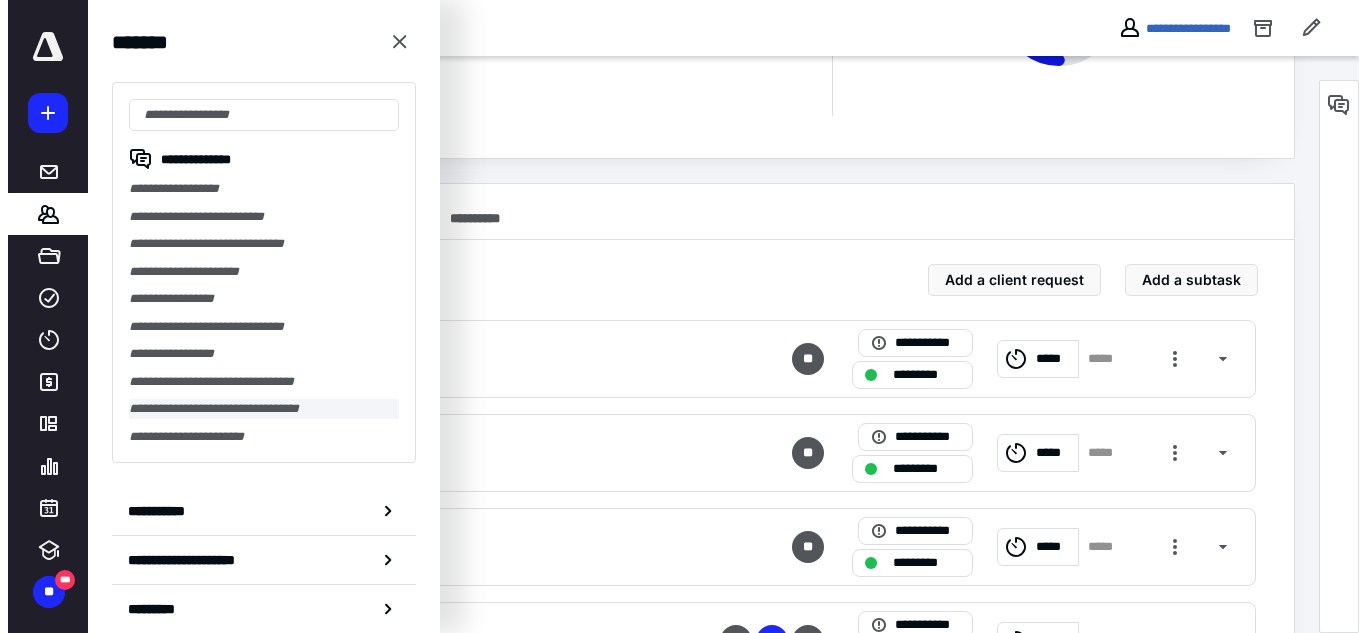 scroll, scrollTop: 0, scrollLeft: 0, axis: both 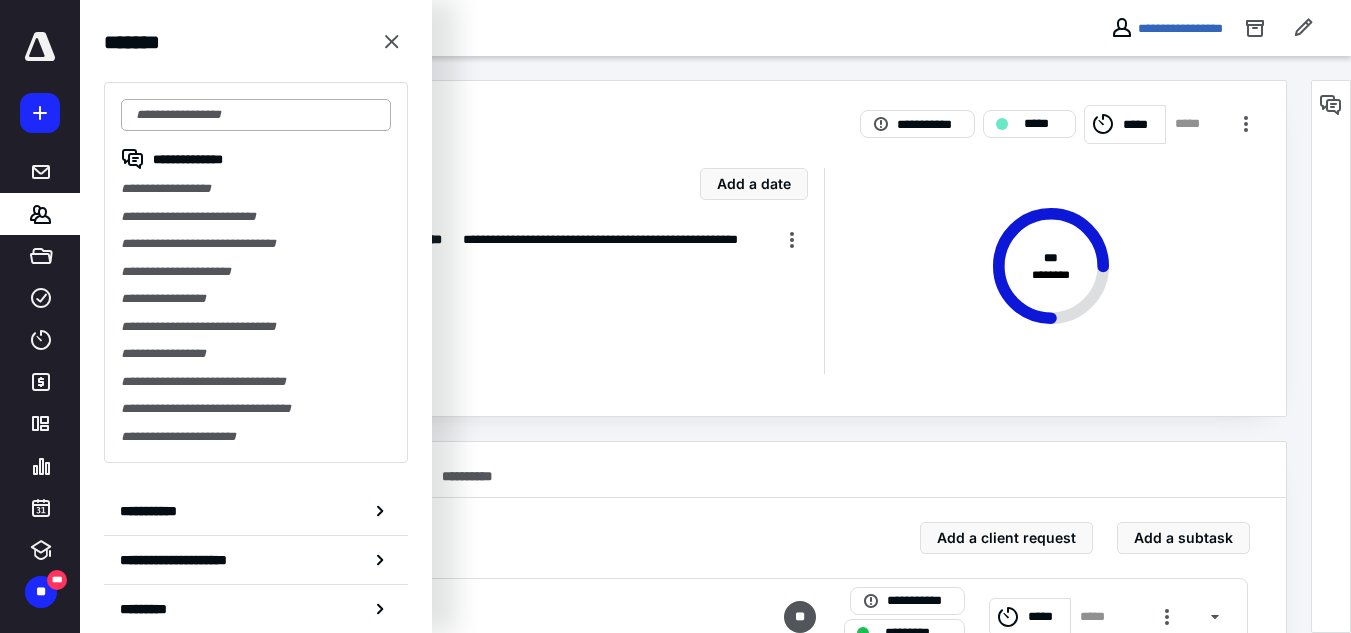 click at bounding box center (256, 115) 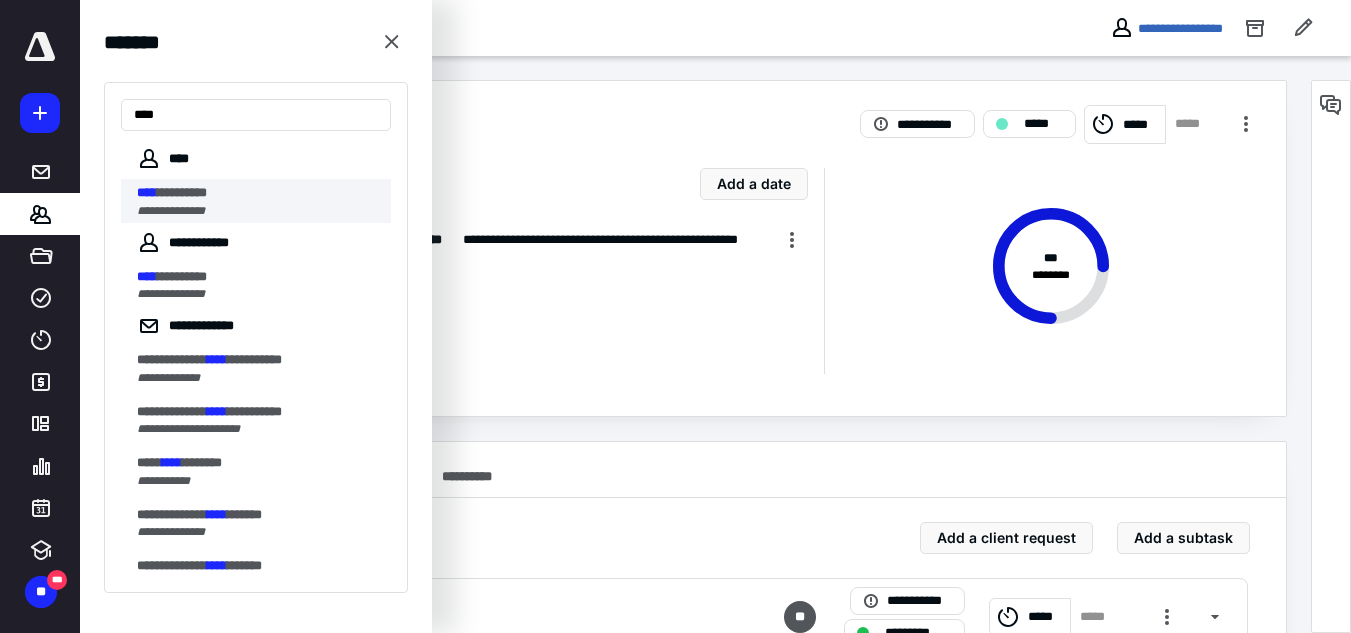 type on "****" 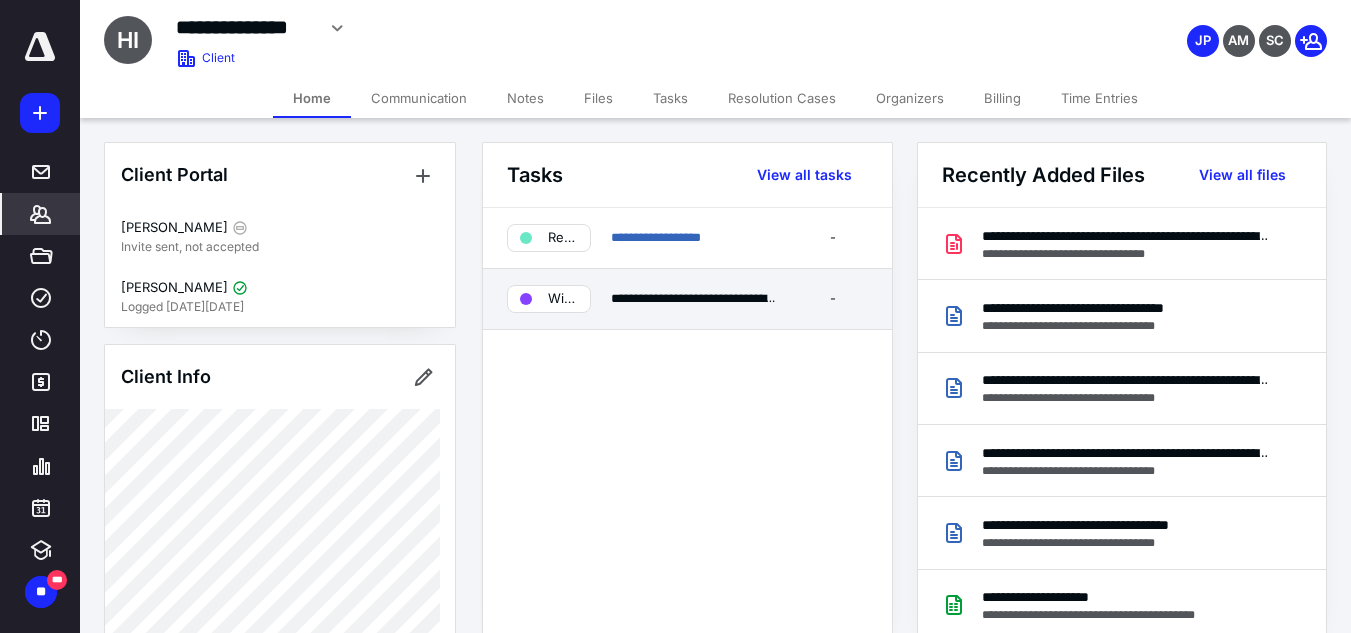 click on "-" at bounding box center [833, 299] 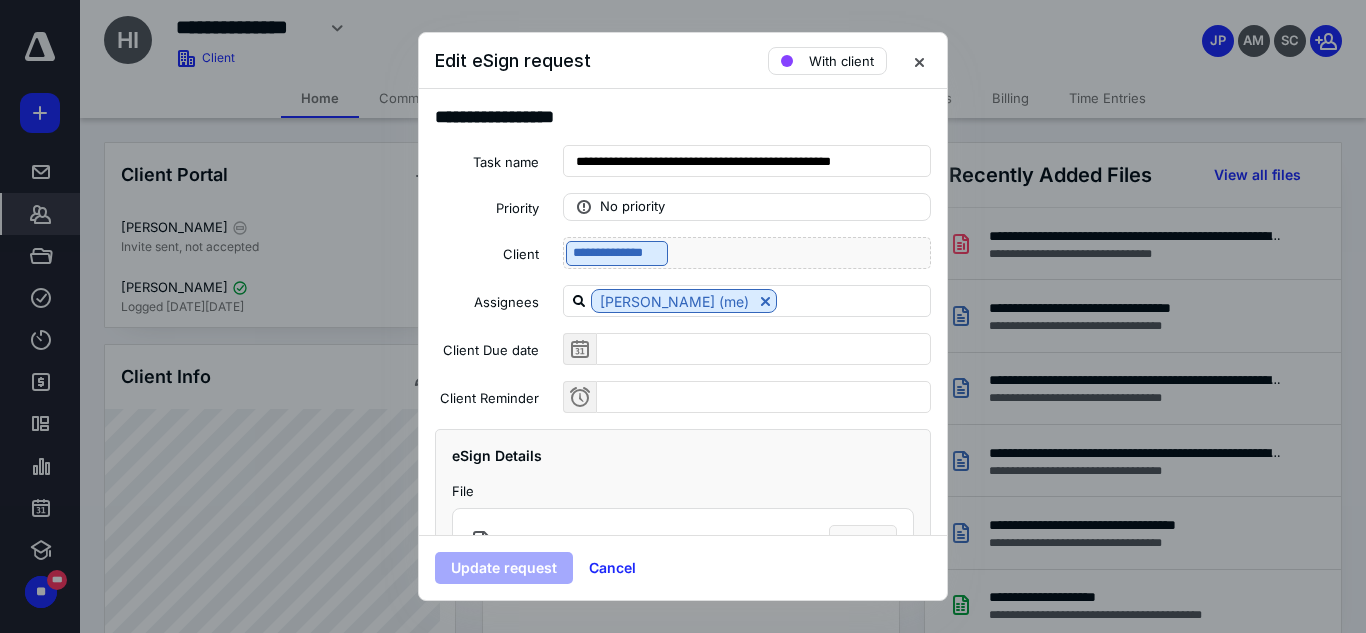 scroll, scrollTop: 199, scrollLeft: 0, axis: vertical 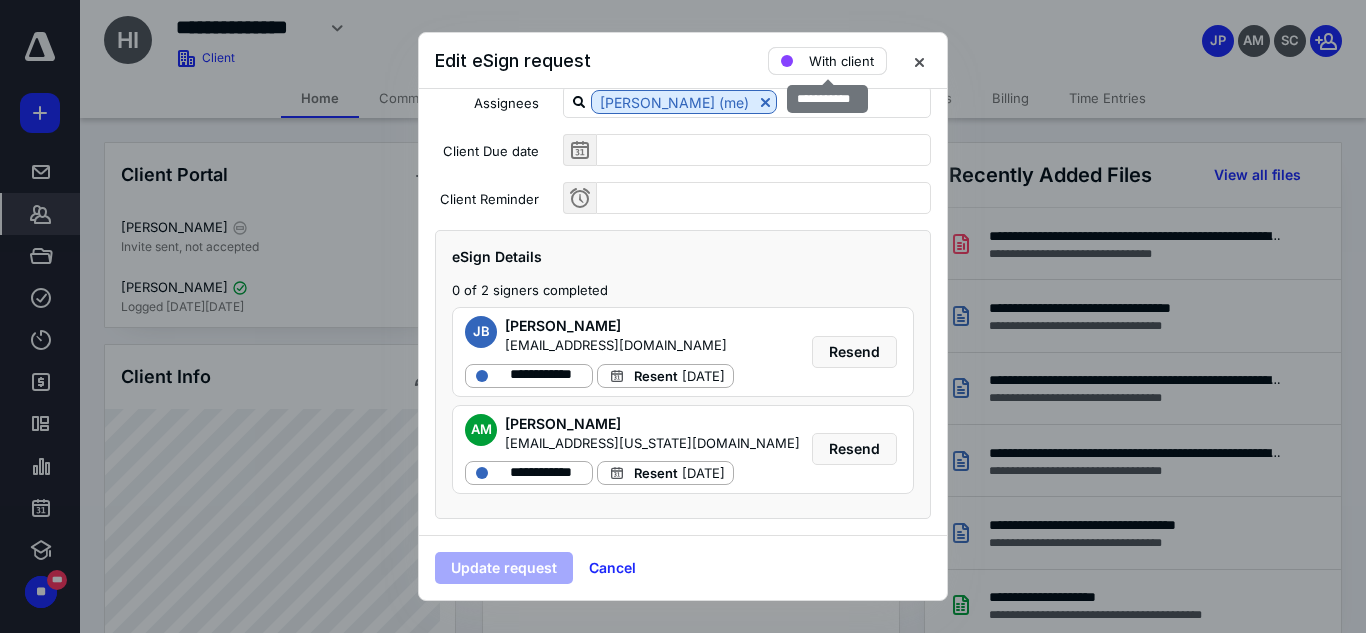click on "With client" at bounding box center [841, 61] 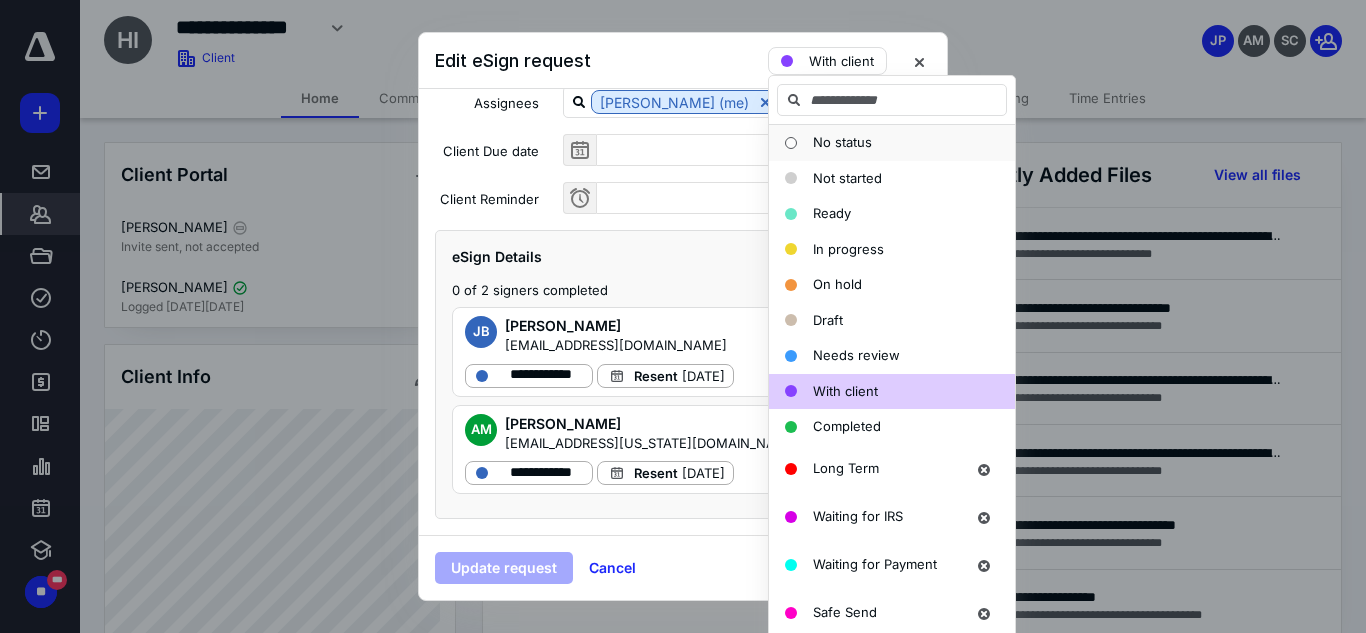 click on "No status" at bounding box center [842, 142] 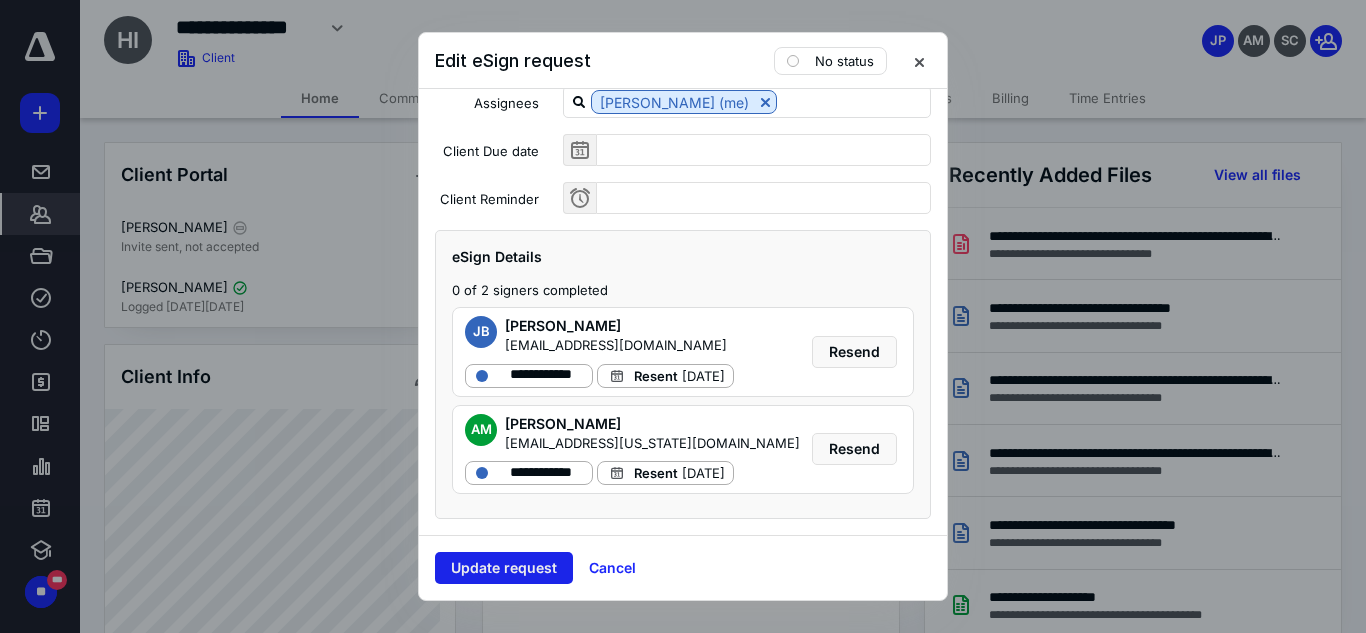 click on "Update request" at bounding box center [504, 568] 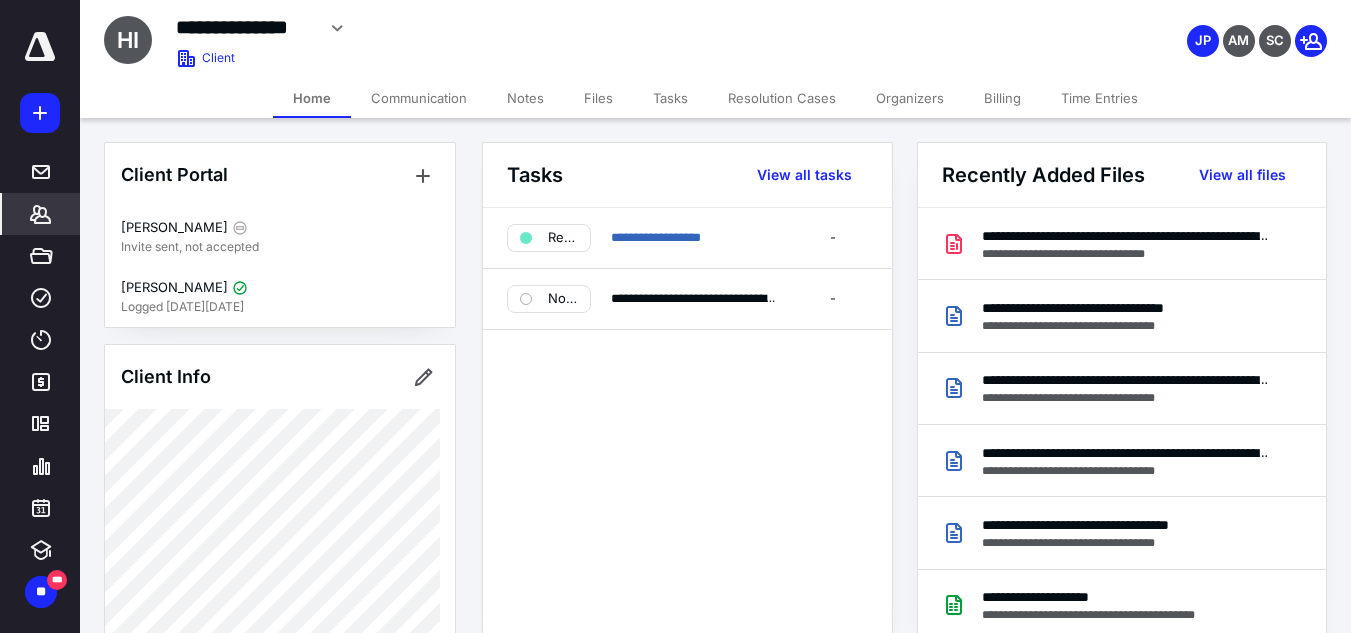 click on "Files" at bounding box center [598, 98] 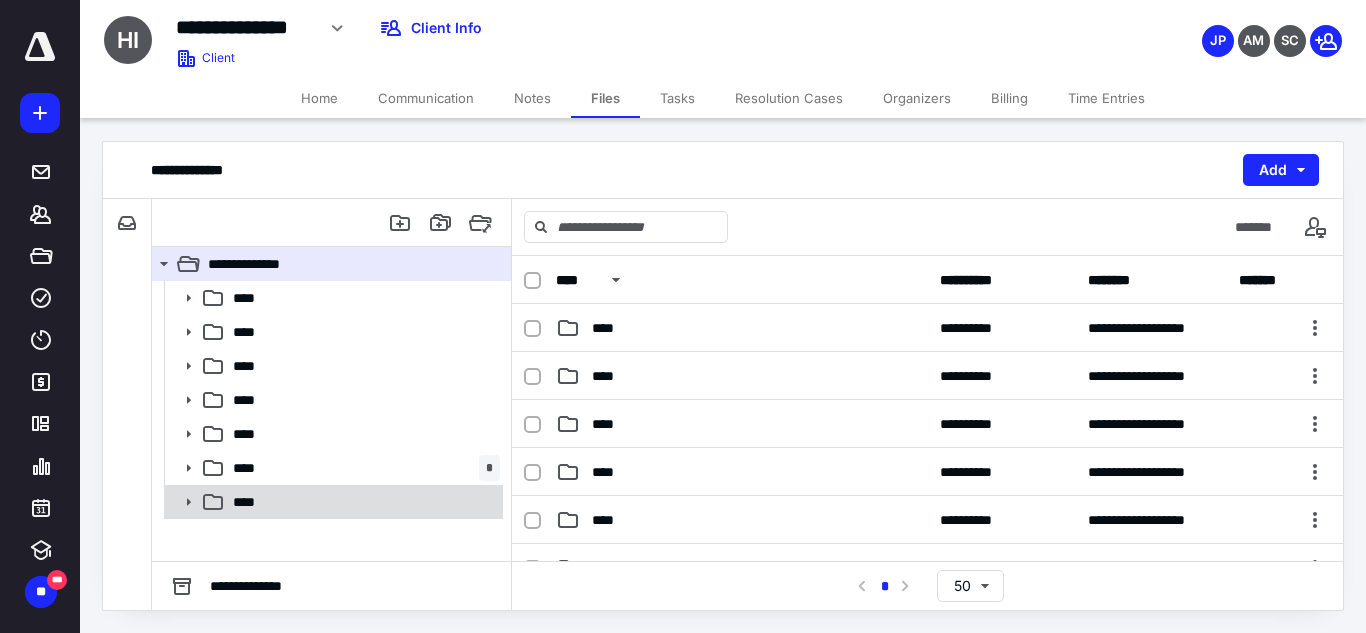 click on "****" at bounding box center (250, 502) 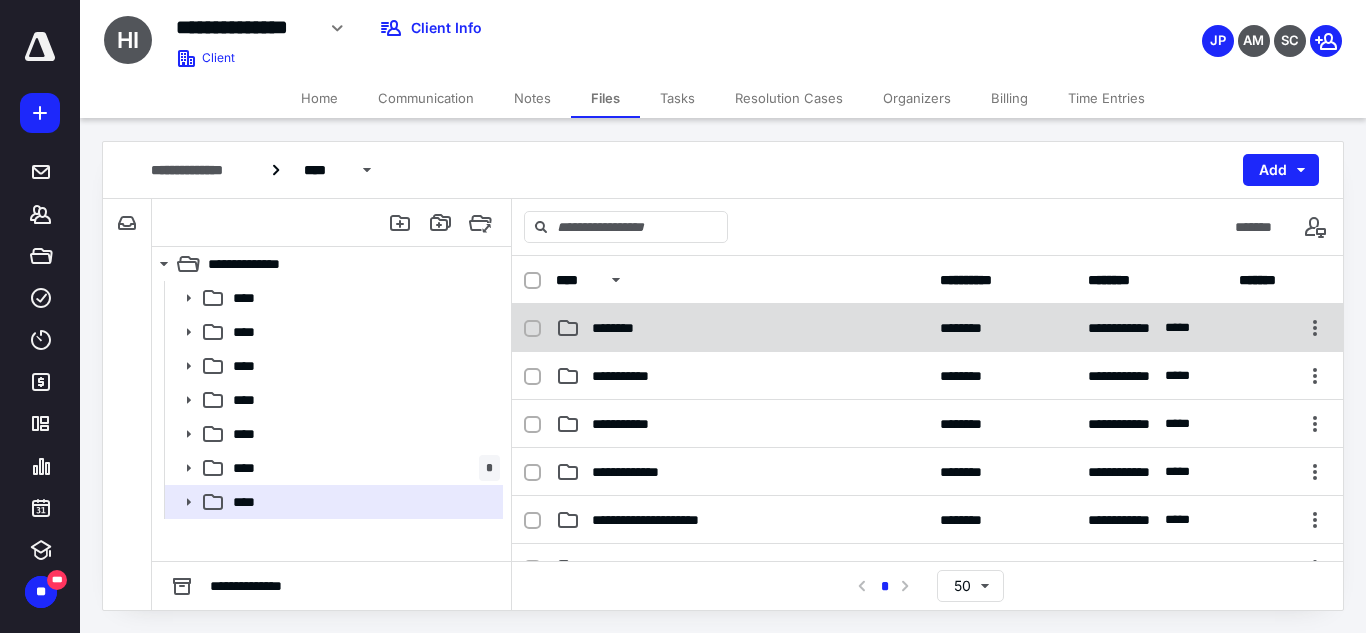 click on "**********" at bounding box center (927, 328) 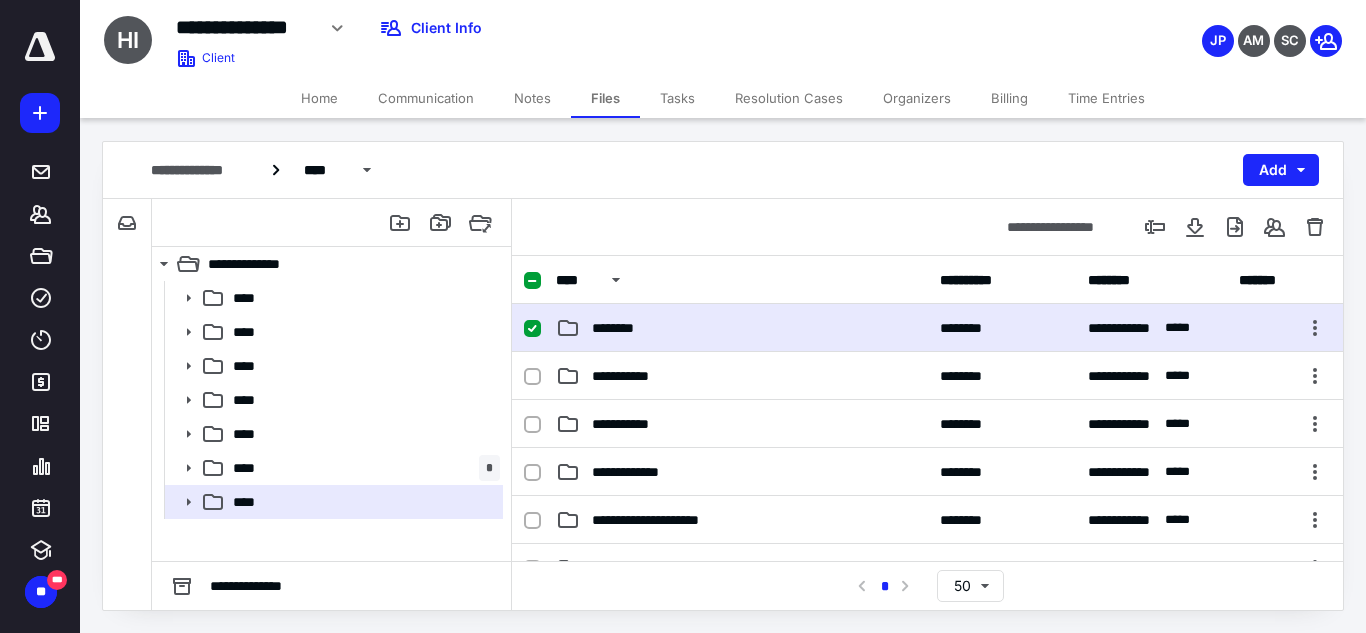 click on "**********" at bounding box center [927, 328] 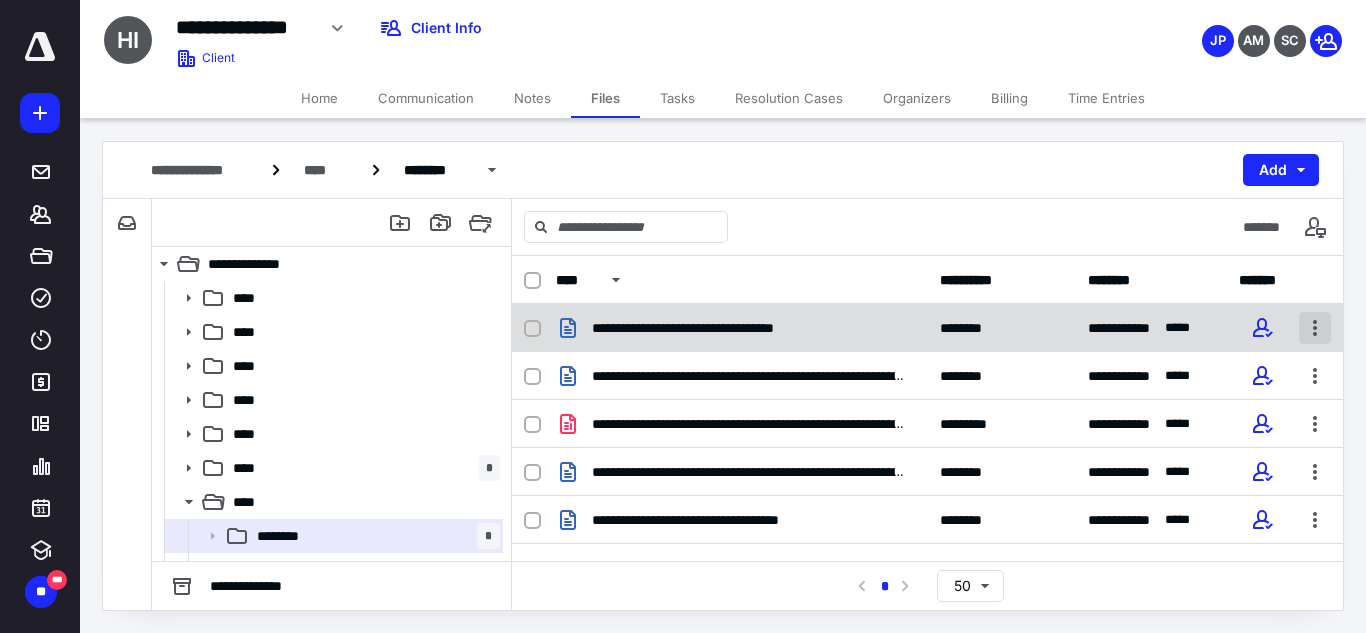 click at bounding box center (1315, 328) 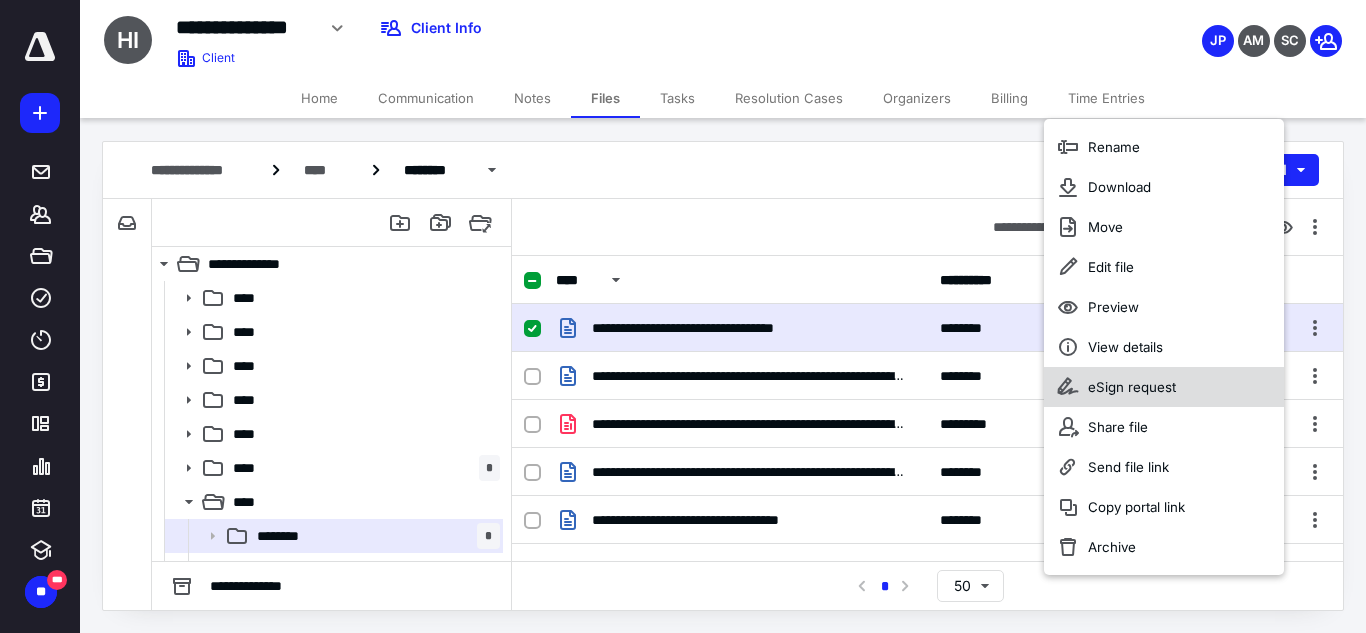 click on "eSign request" at bounding box center (1132, 387) 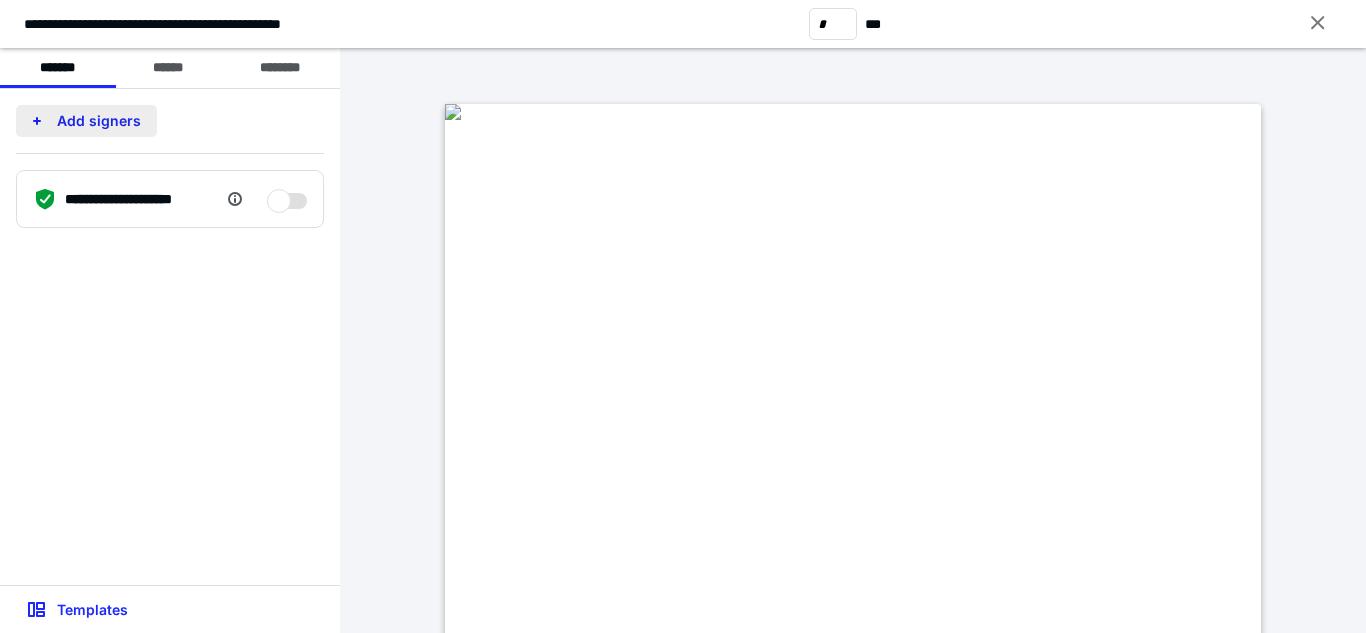click on "Add signers" at bounding box center (86, 121) 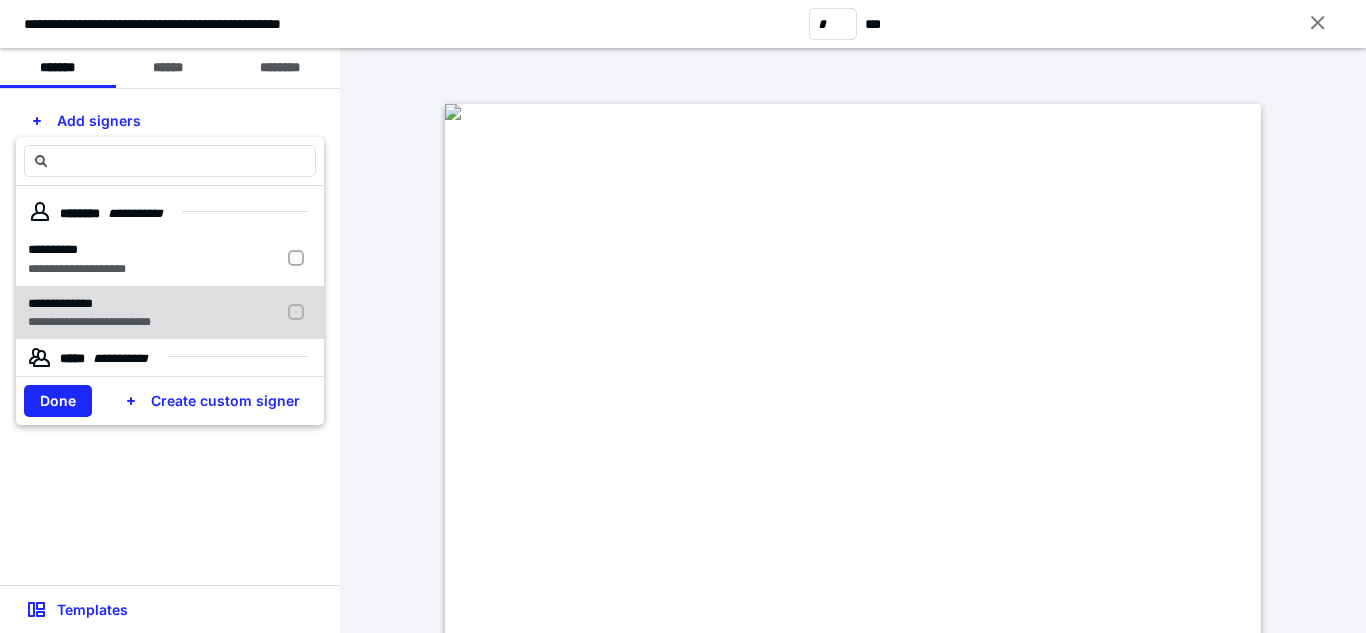 click on "**********" at bounding box center [89, 304] 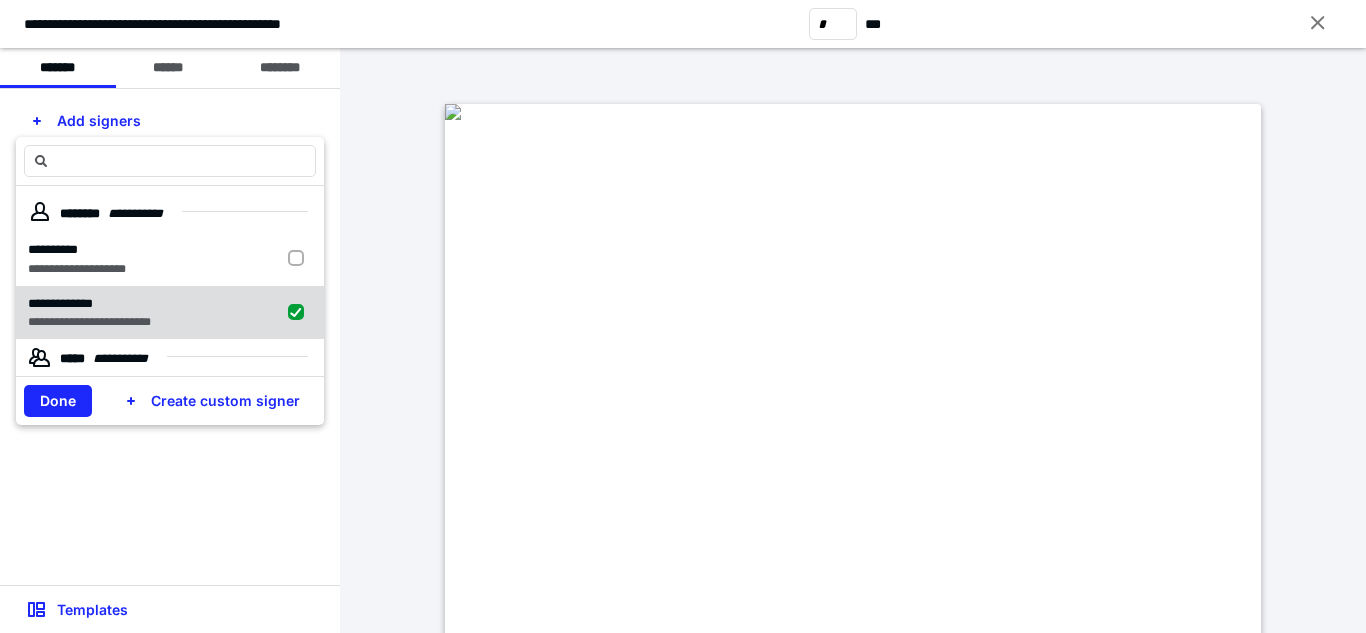 checkbox on "true" 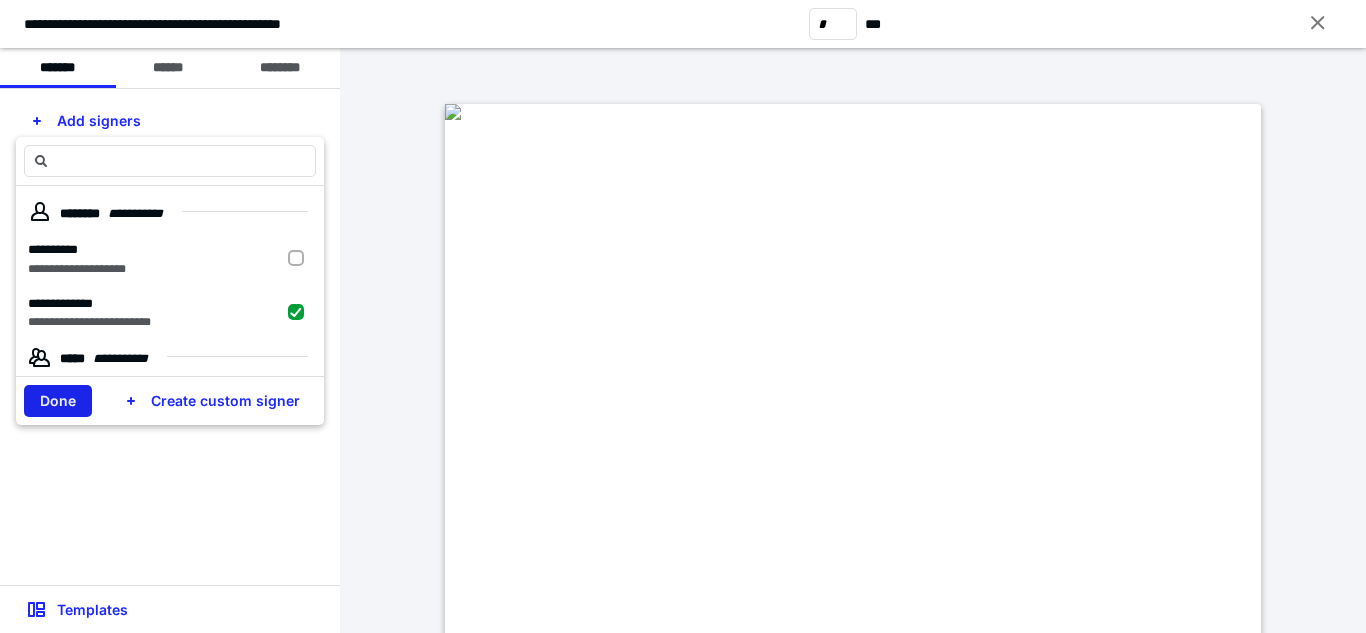 drag, startPoint x: 64, startPoint y: 409, endPoint x: 142, endPoint y: 274, distance: 155.91344 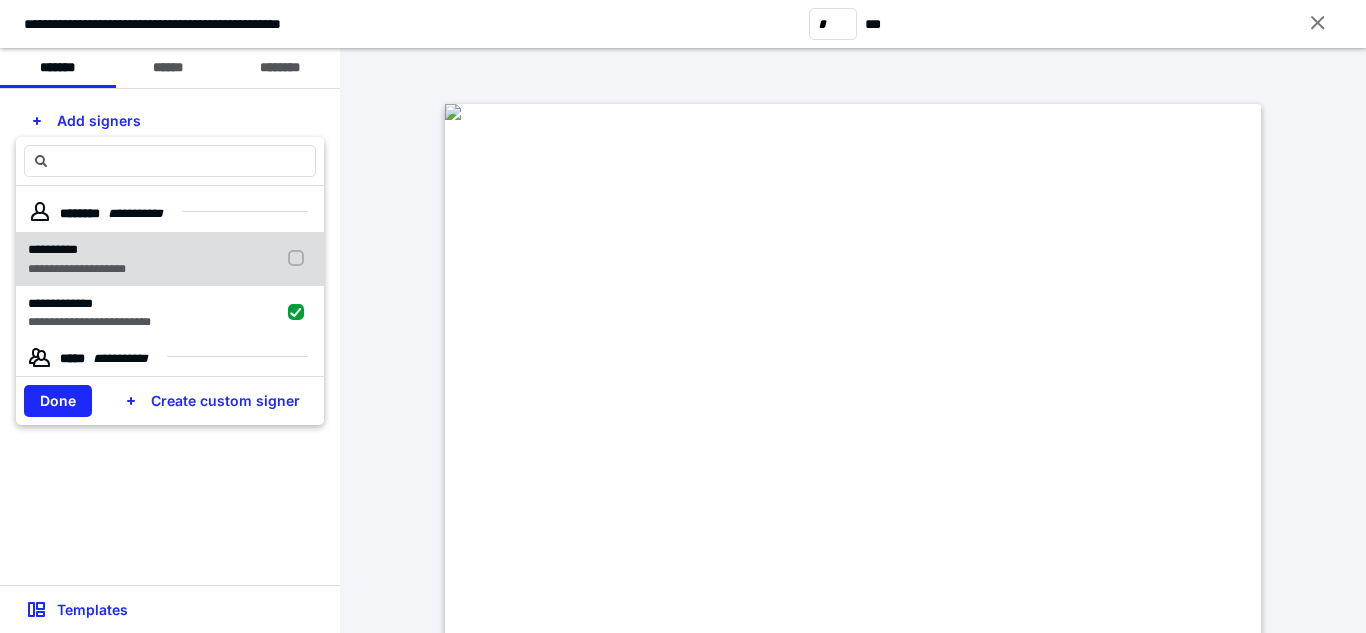 click on "Done" at bounding box center (58, 401) 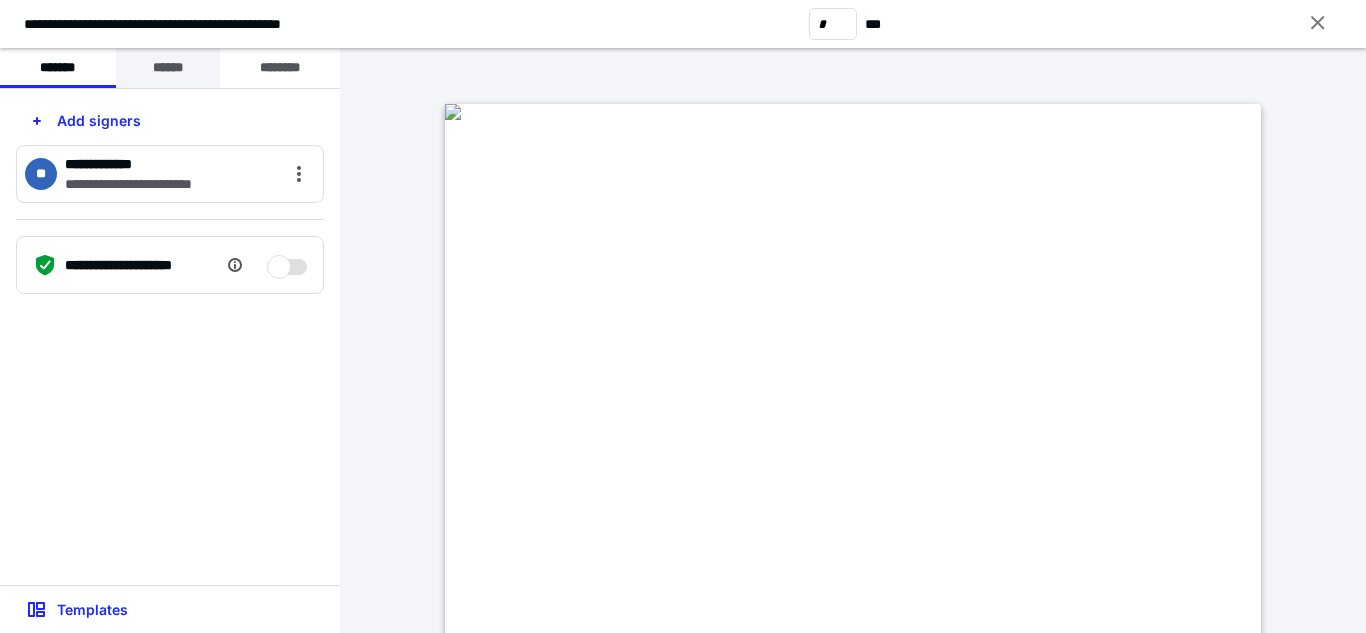 click on "******" at bounding box center [168, 68] 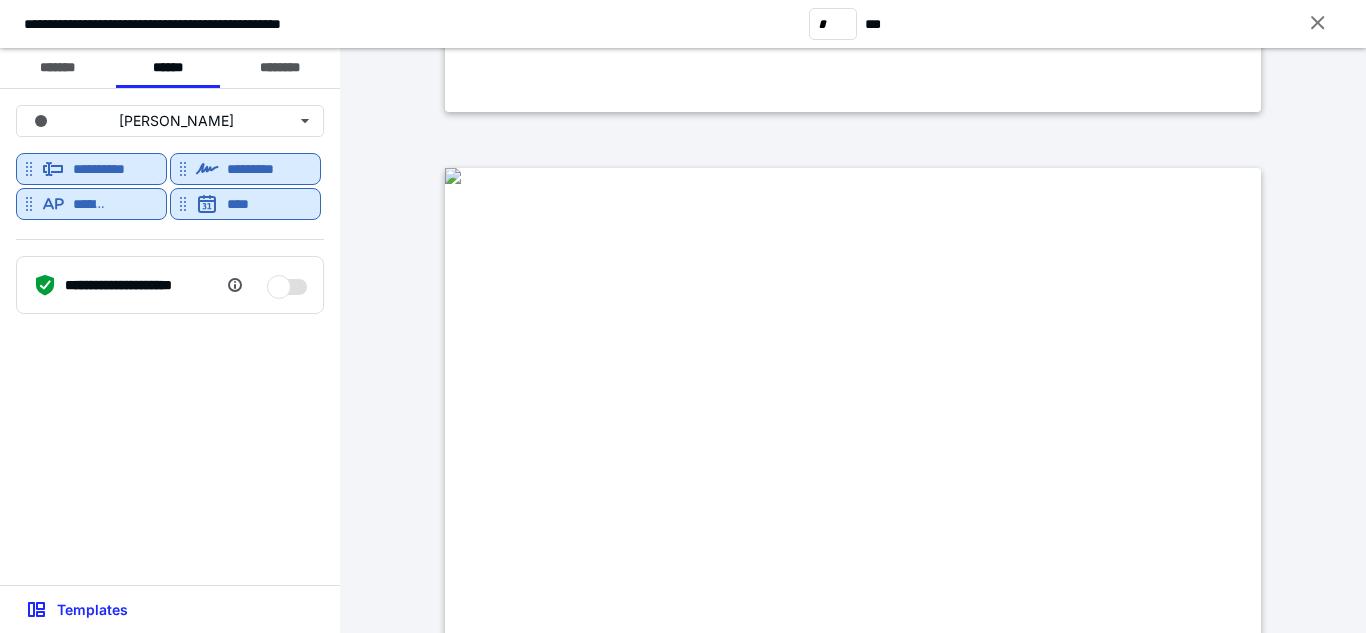 scroll, scrollTop: 4331, scrollLeft: 0, axis: vertical 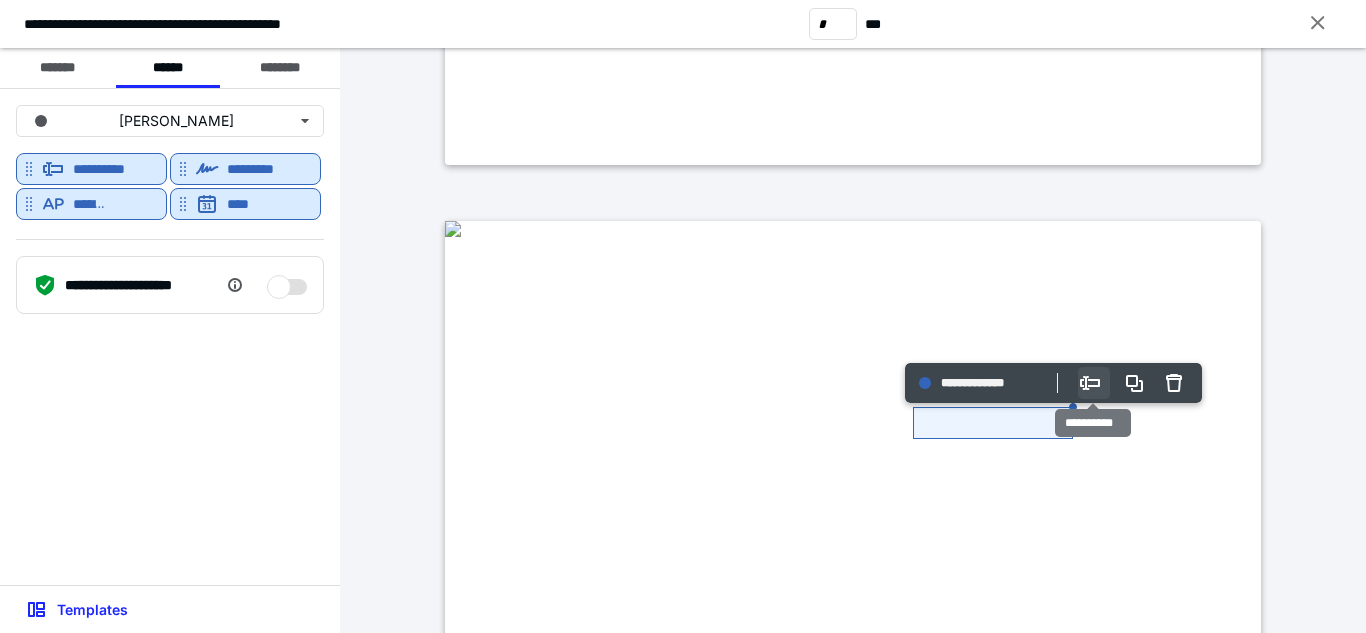 click on "Options" at bounding box center (1094, 383) 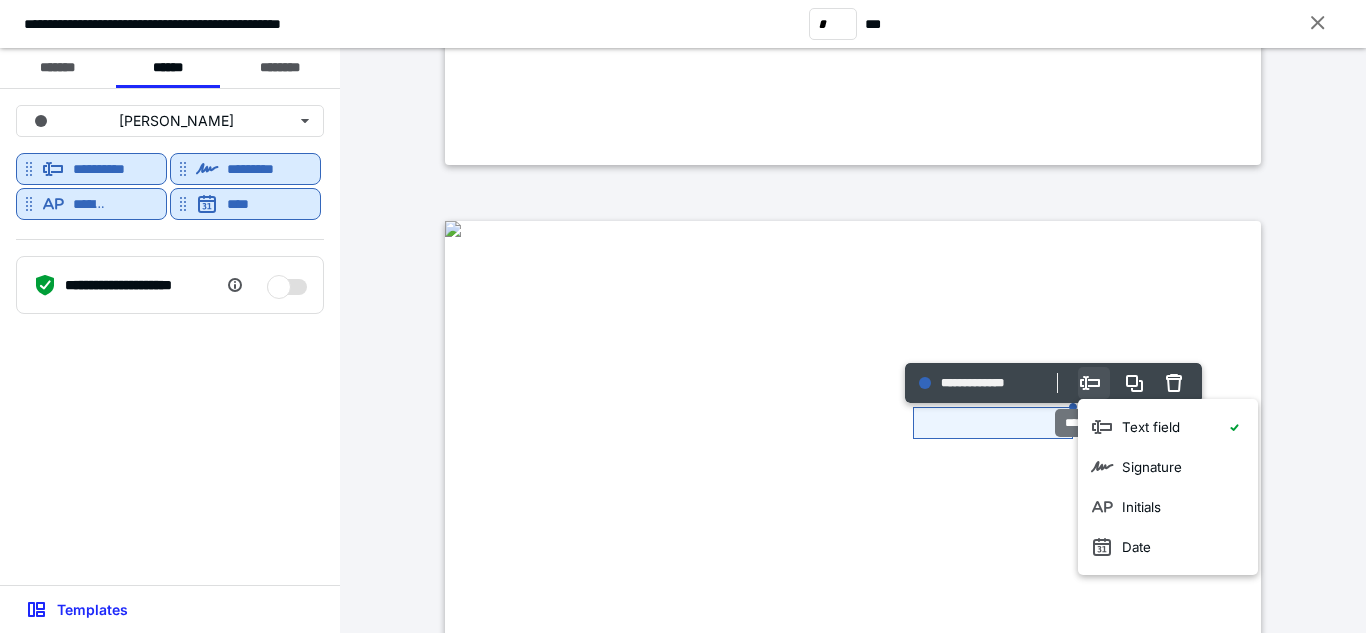 click on "Options" at bounding box center (1094, 383) 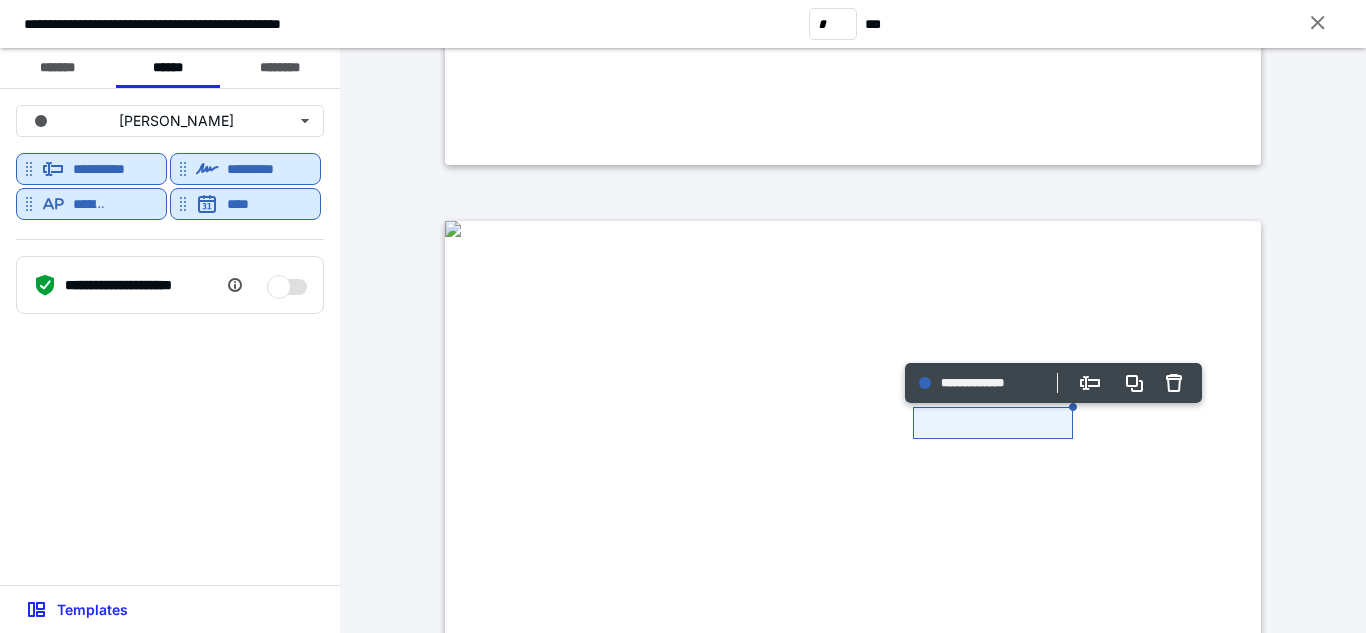 click on "**********" at bounding box center [170, 337] 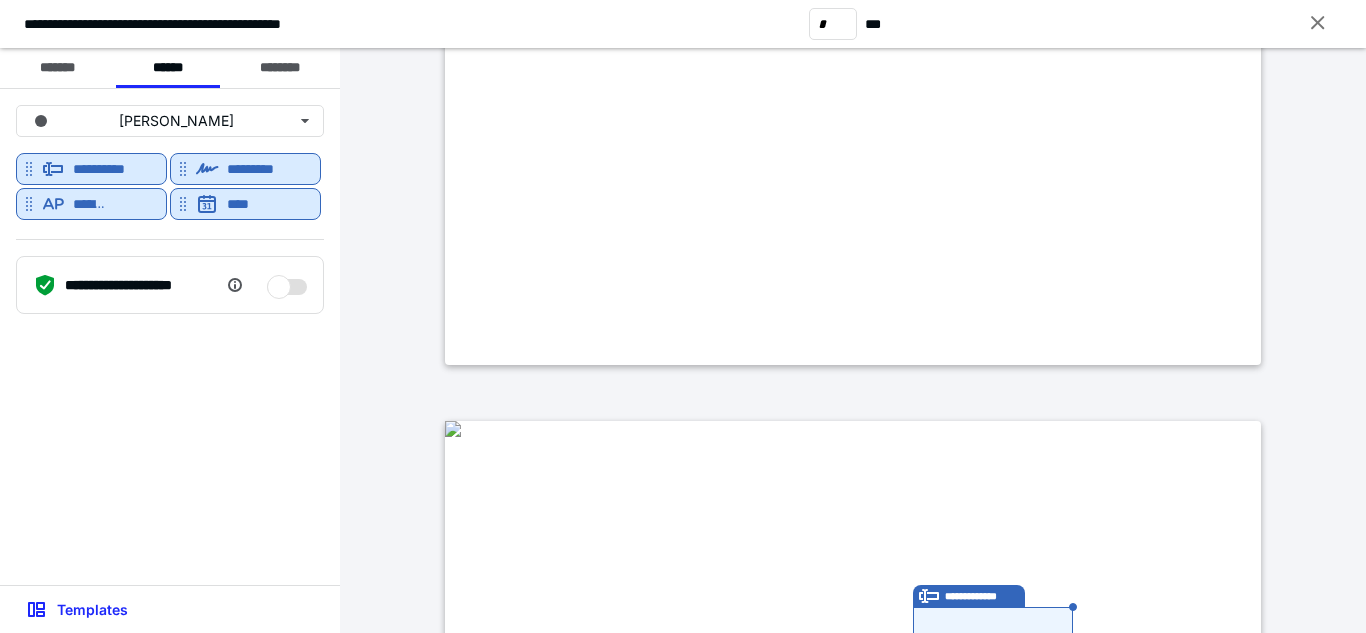 scroll, scrollTop: 4431, scrollLeft: 0, axis: vertical 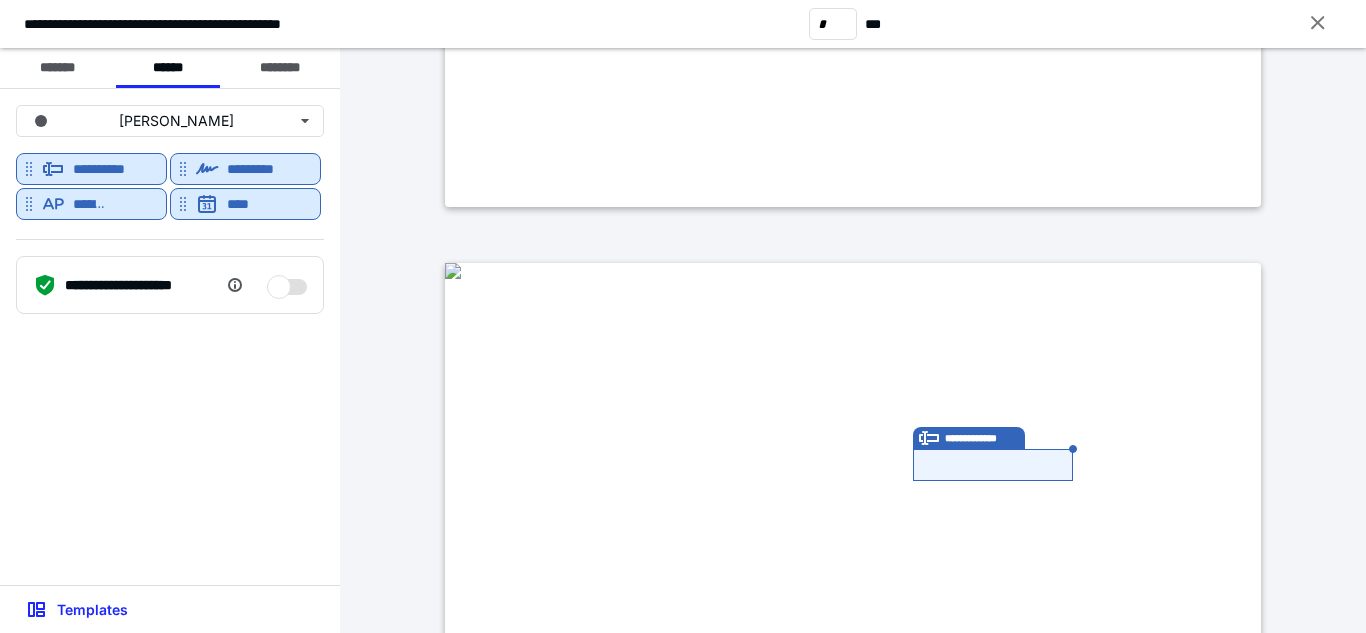 type on "*" 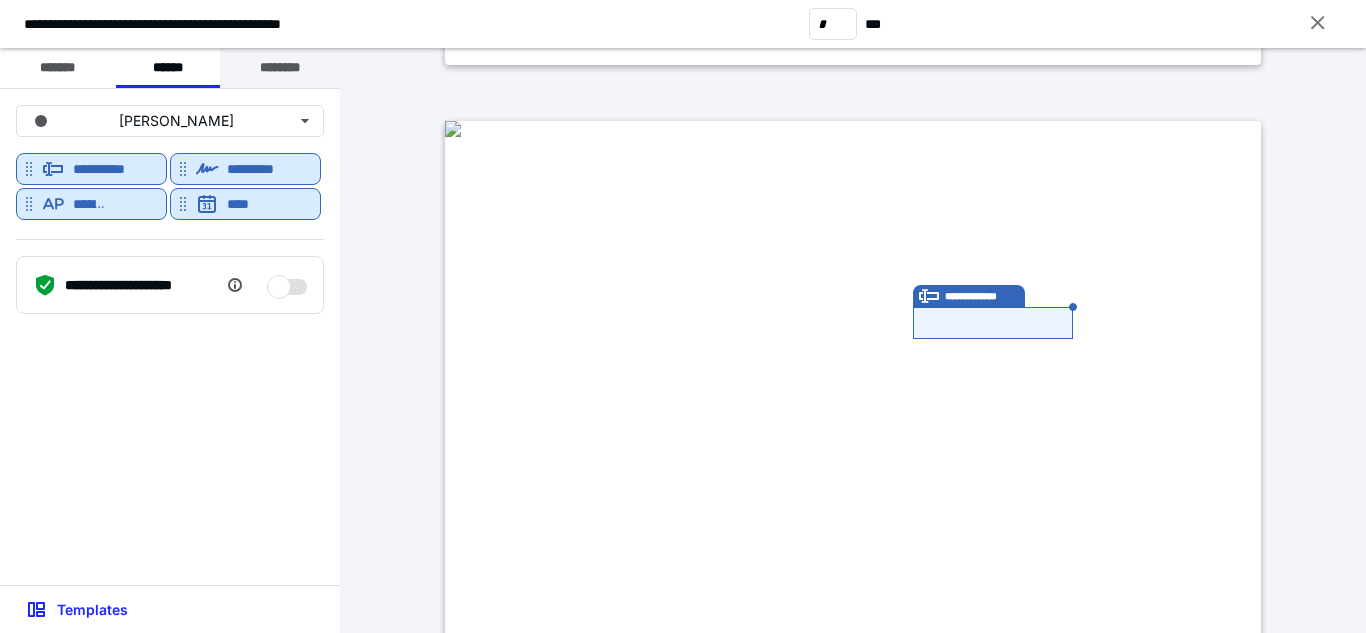 click on "********" at bounding box center [280, 68] 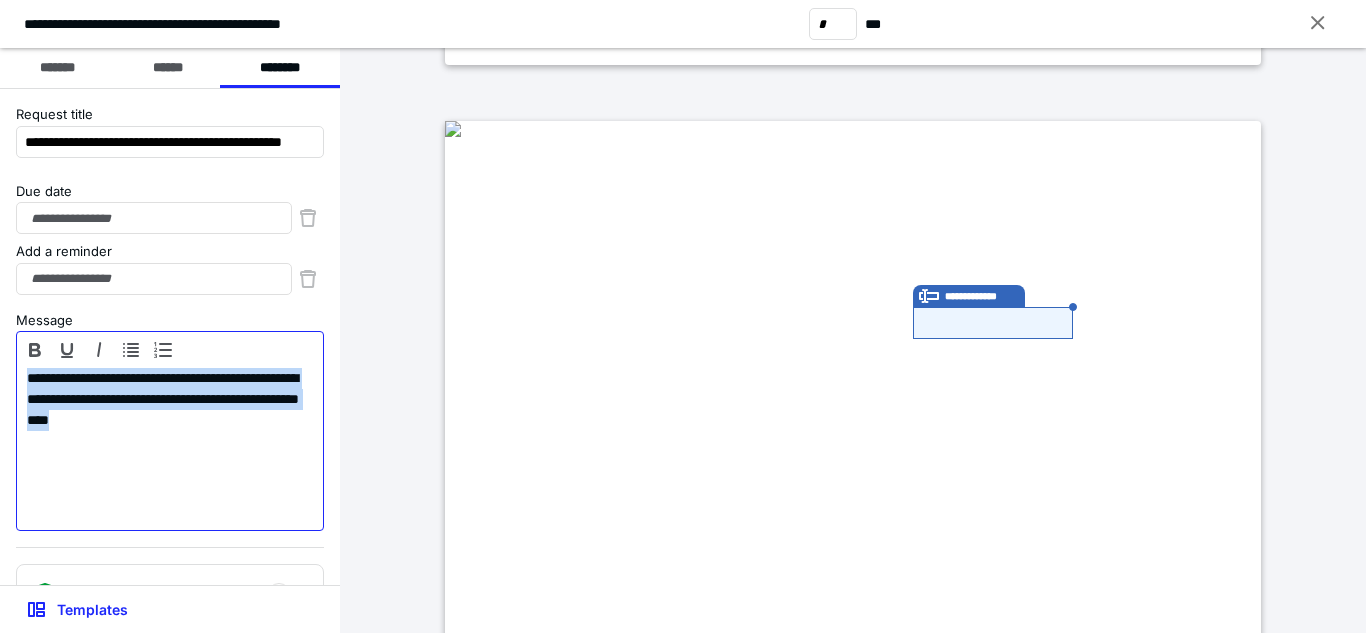 drag, startPoint x: 18, startPoint y: 365, endPoint x: -26, endPoint y: 353, distance: 45.607018 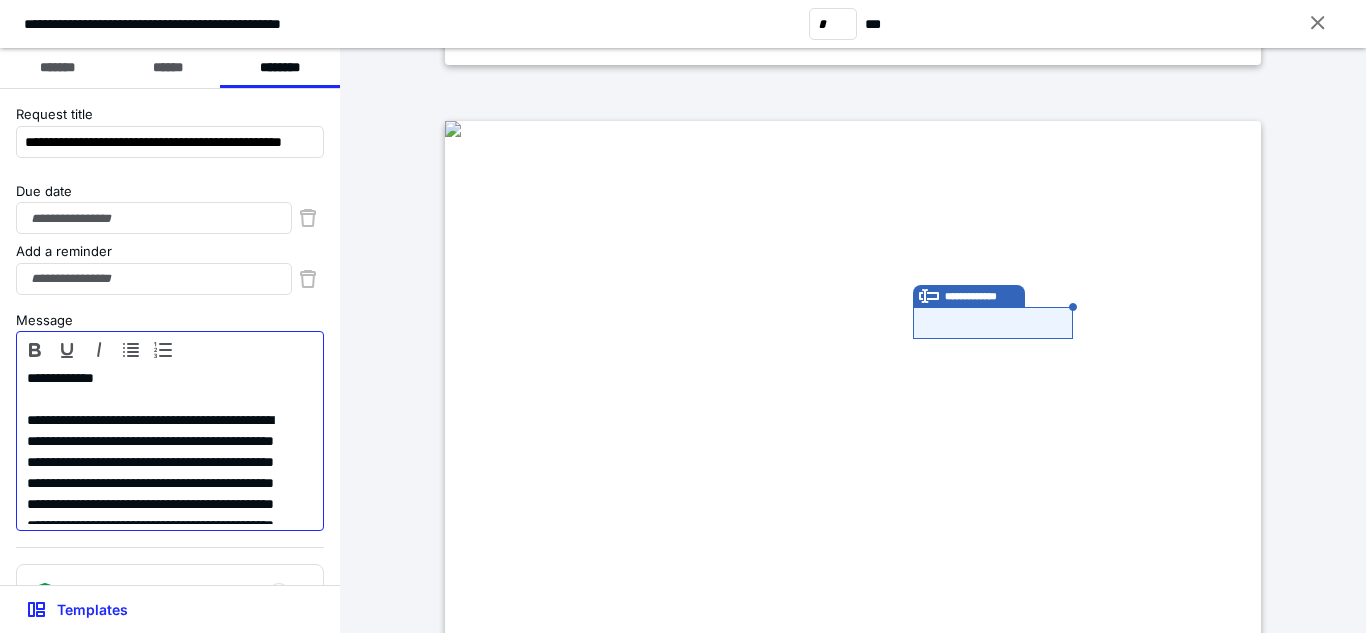 scroll, scrollTop: 100, scrollLeft: 0, axis: vertical 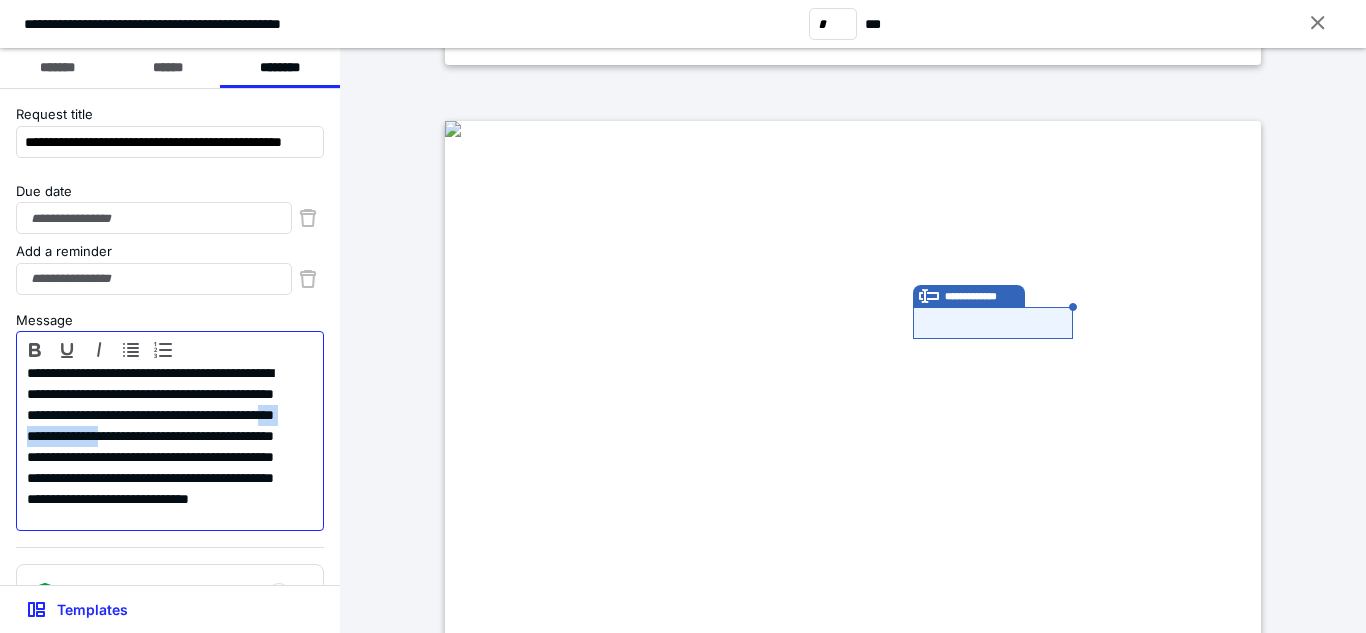 drag, startPoint x: 192, startPoint y: 406, endPoint x: 84, endPoint y: 461, distance: 121.19818 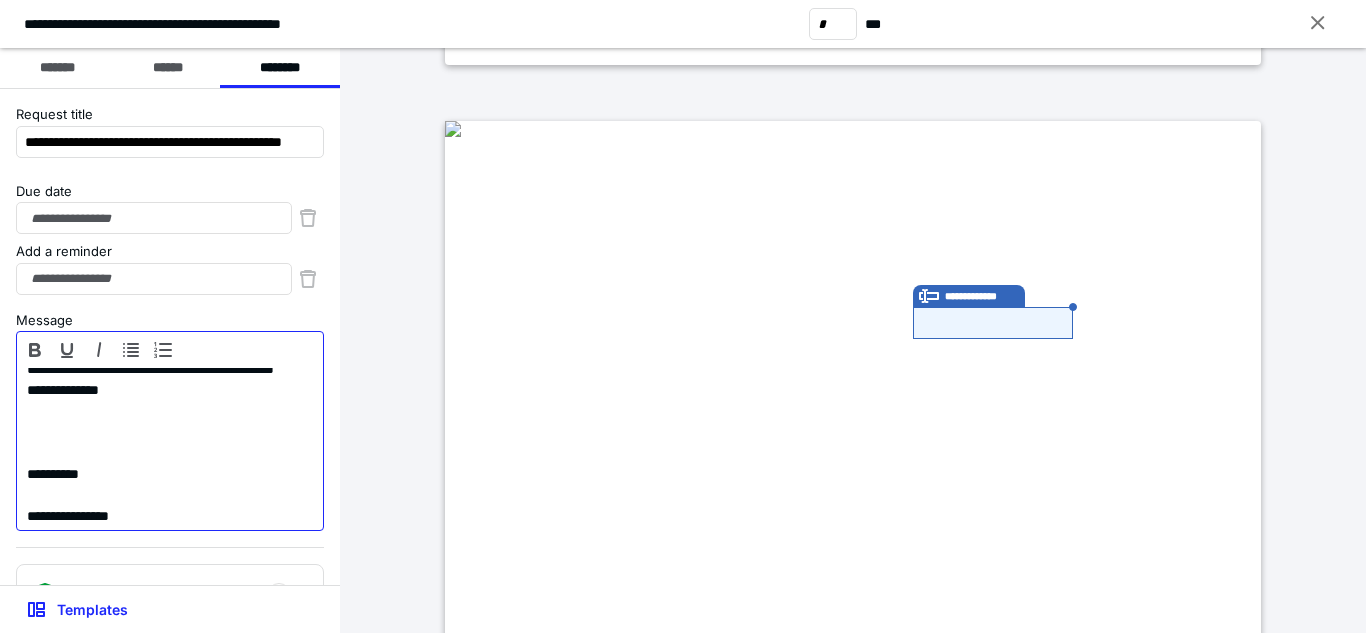 scroll, scrollTop: 159, scrollLeft: 0, axis: vertical 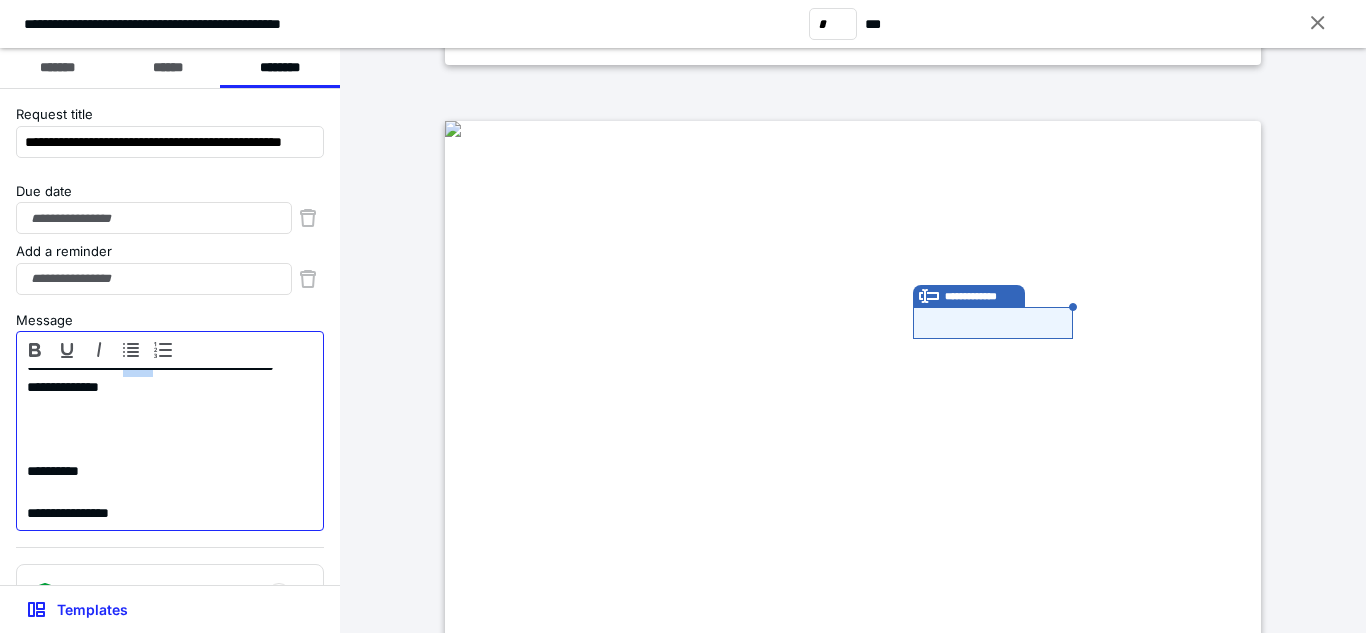 drag, startPoint x: 232, startPoint y: 410, endPoint x: 188, endPoint y: 407, distance: 44.102154 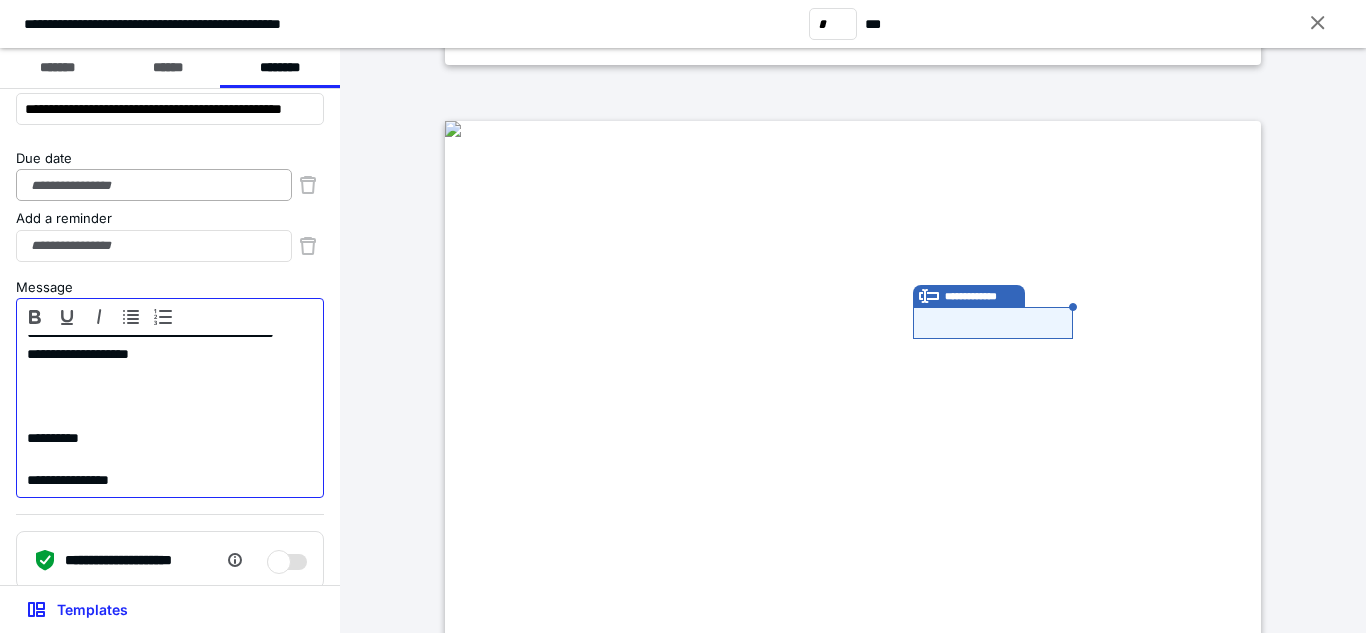 scroll, scrollTop: 0, scrollLeft: 0, axis: both 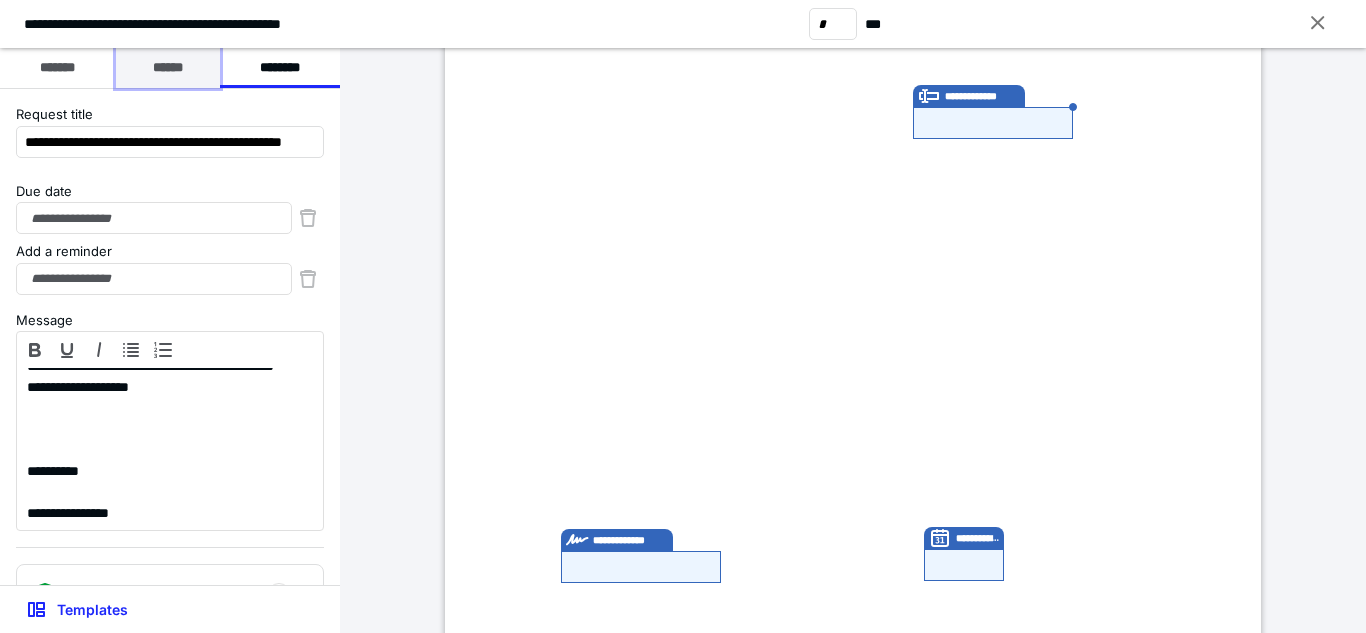 click on "******" at bounding box center (168, 68) 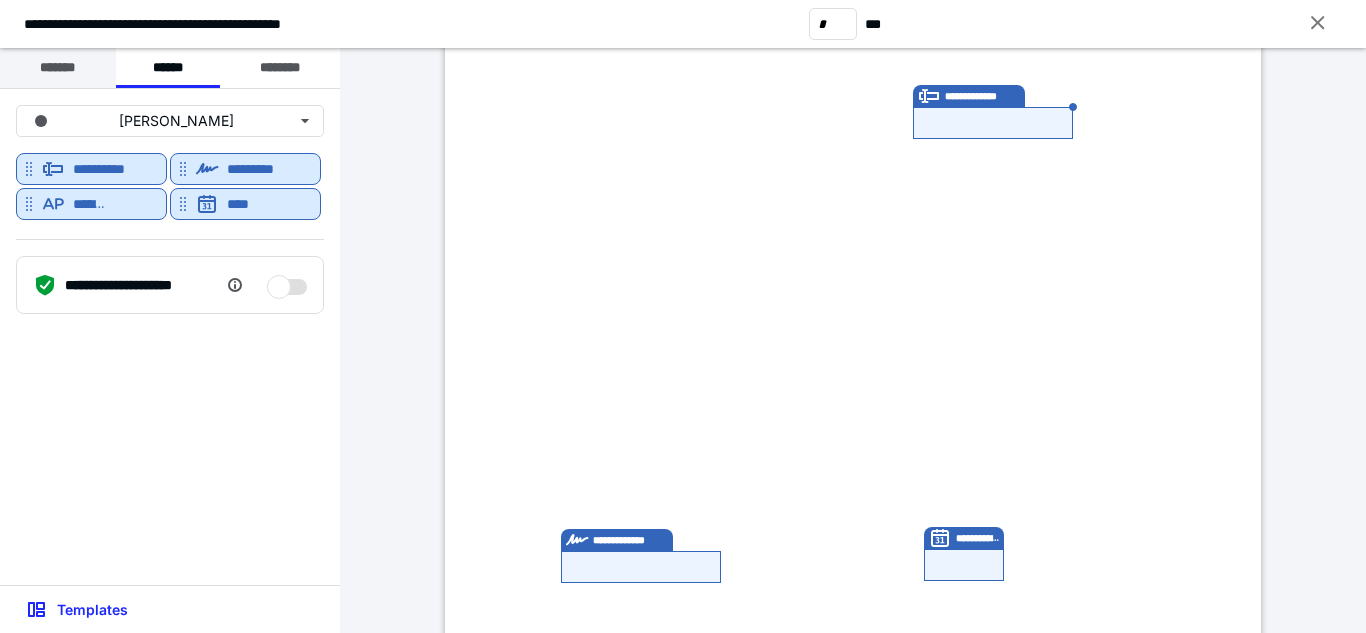click on "*******" at bounding box center (58, 68) 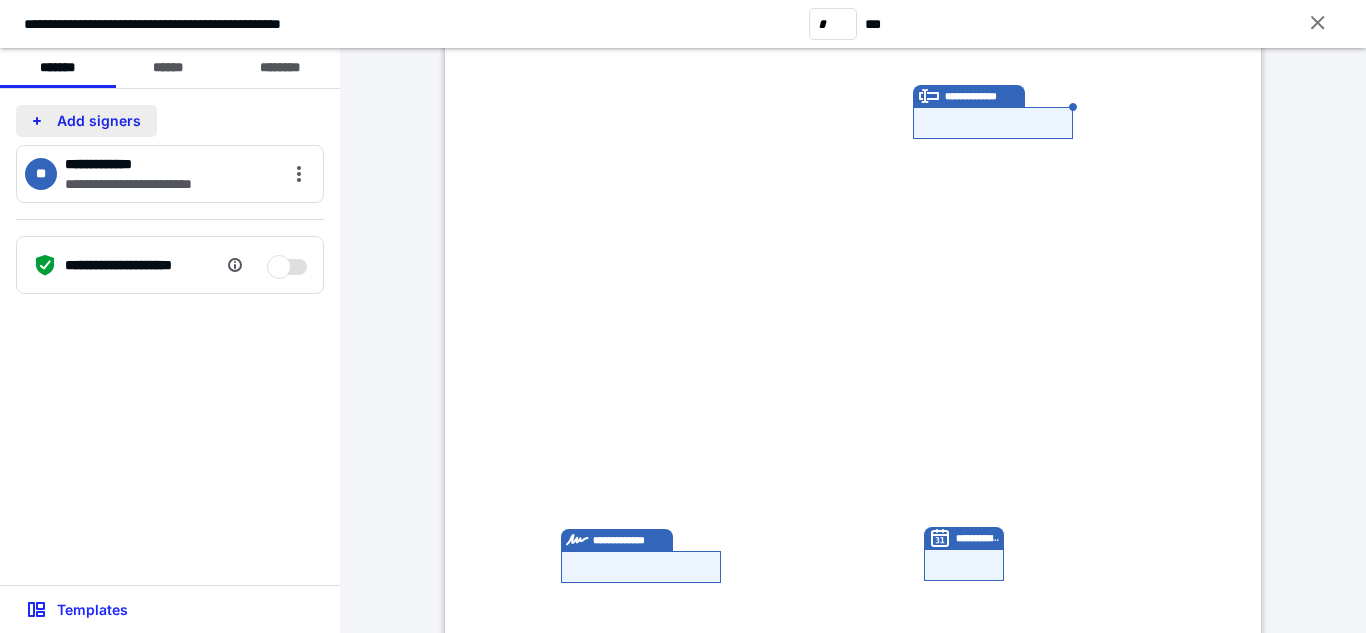 drag, startPoint x: 108, startPoint y: 121, endPoint x: 108, endPoint y: 134, distance: 13 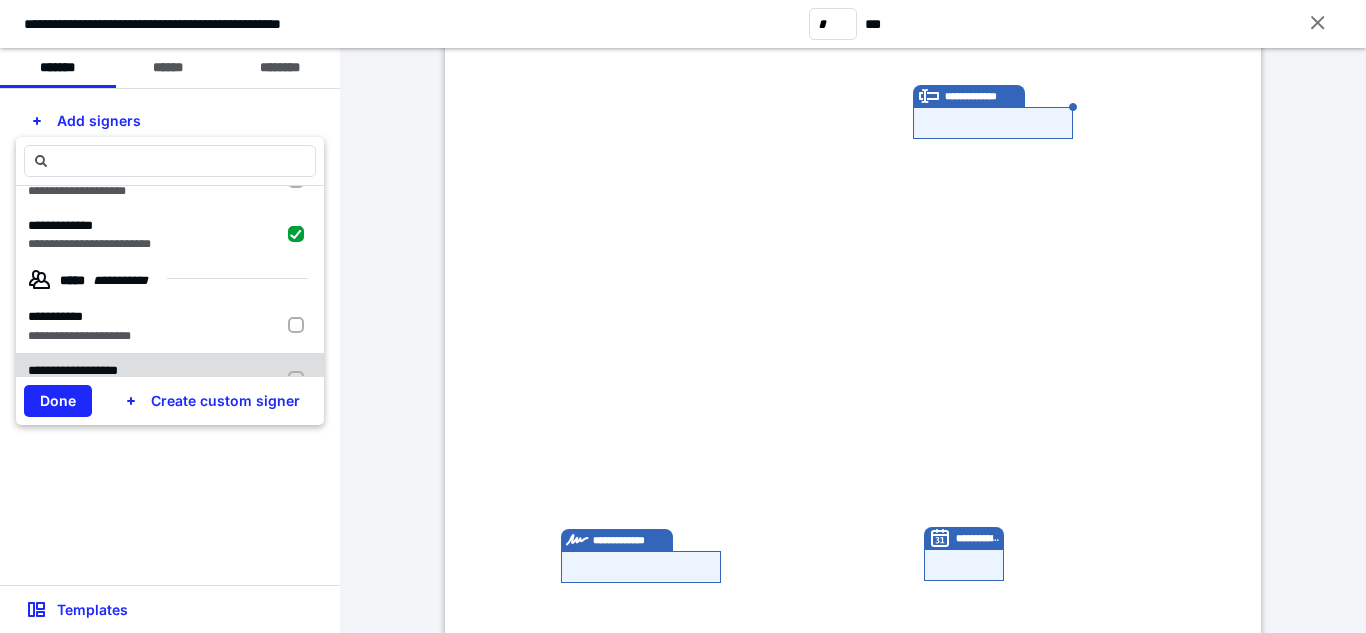 scroll, scrollTop: 170, scrollLeft: 0, axis: vertical 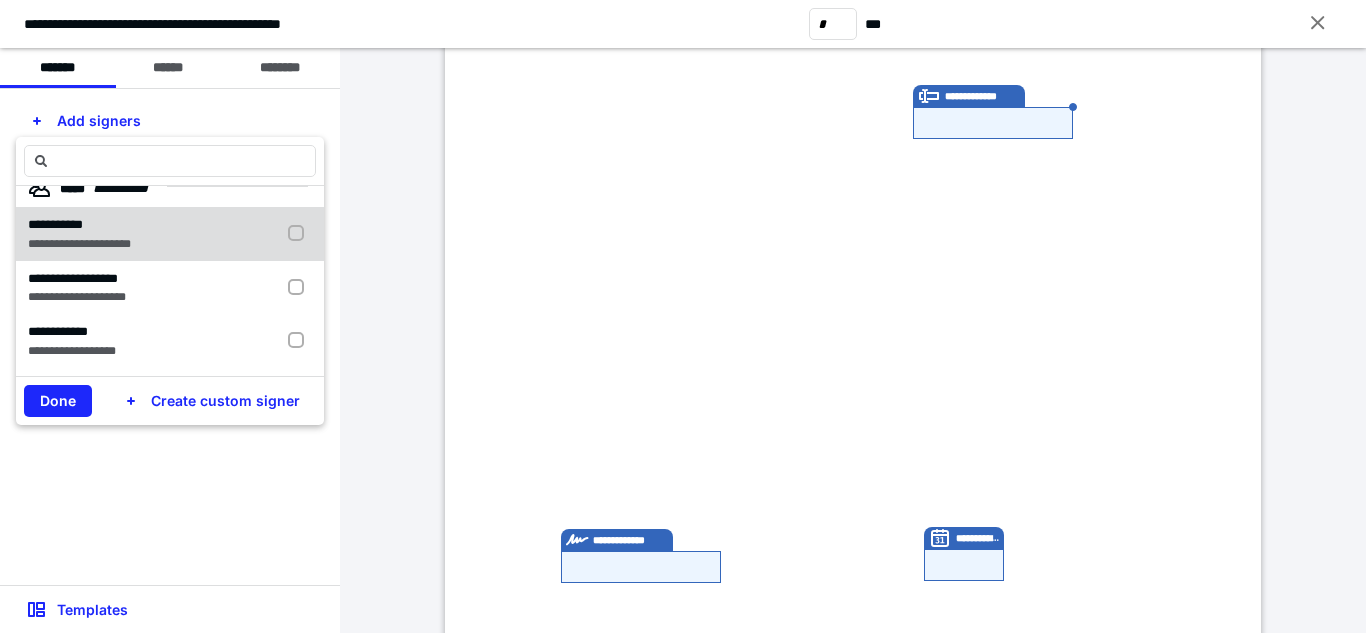 click on "**********" at bounding box center [79, 244] 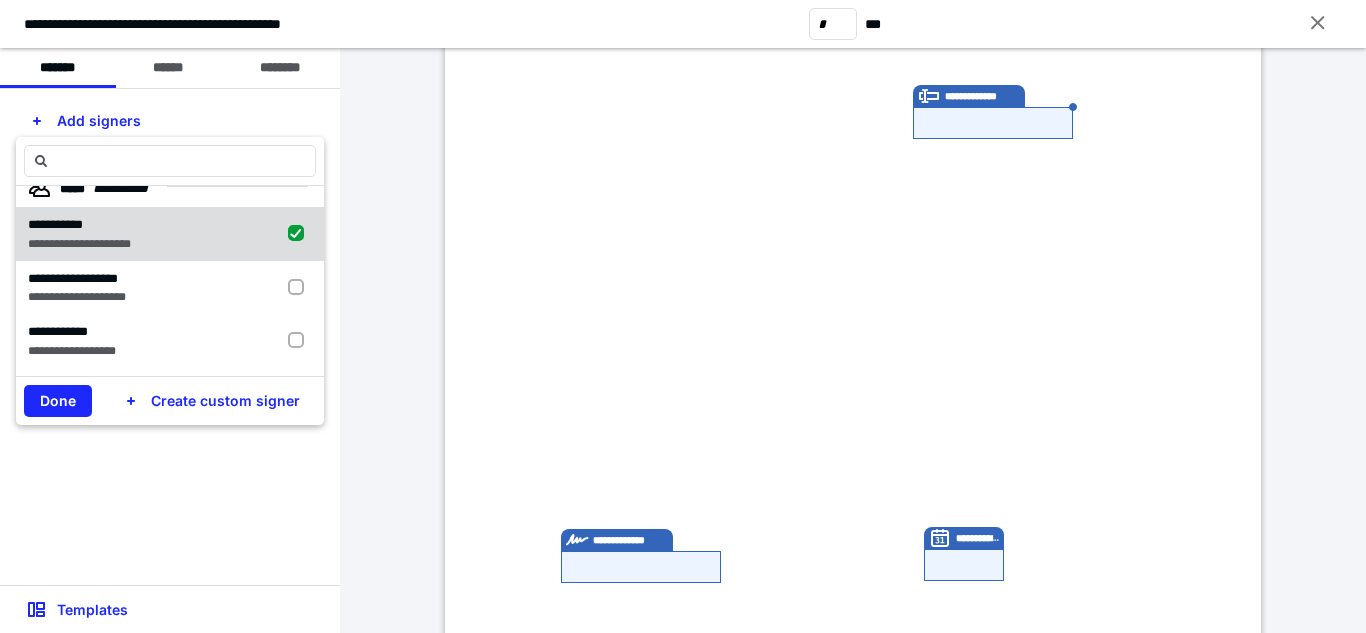 checkbox on "true" 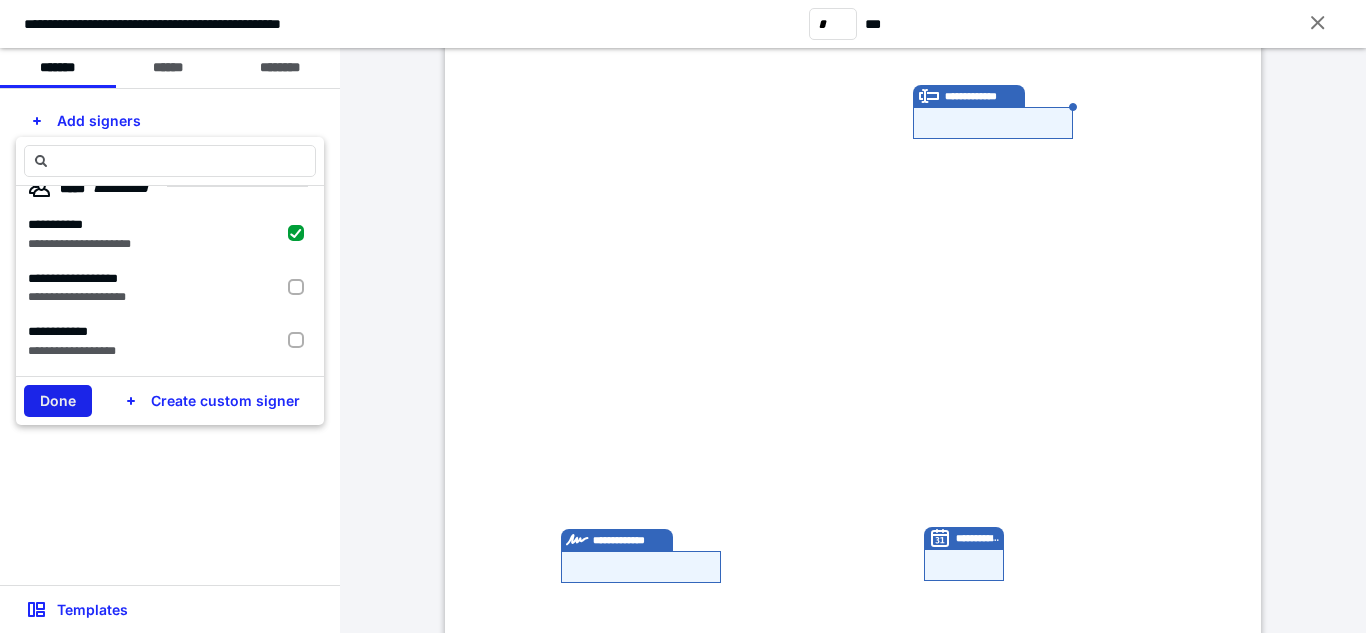 click on "Done" at bounding box center [58, 401] 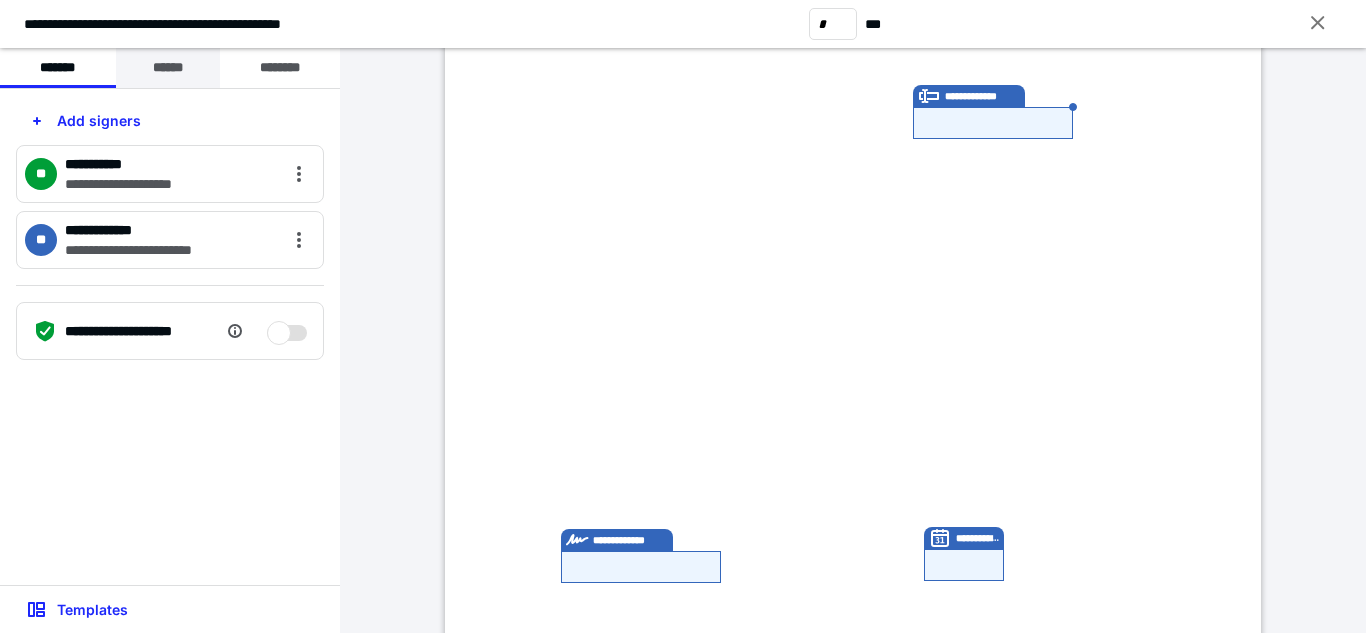 click on "******" at bounding box center [168, 68] 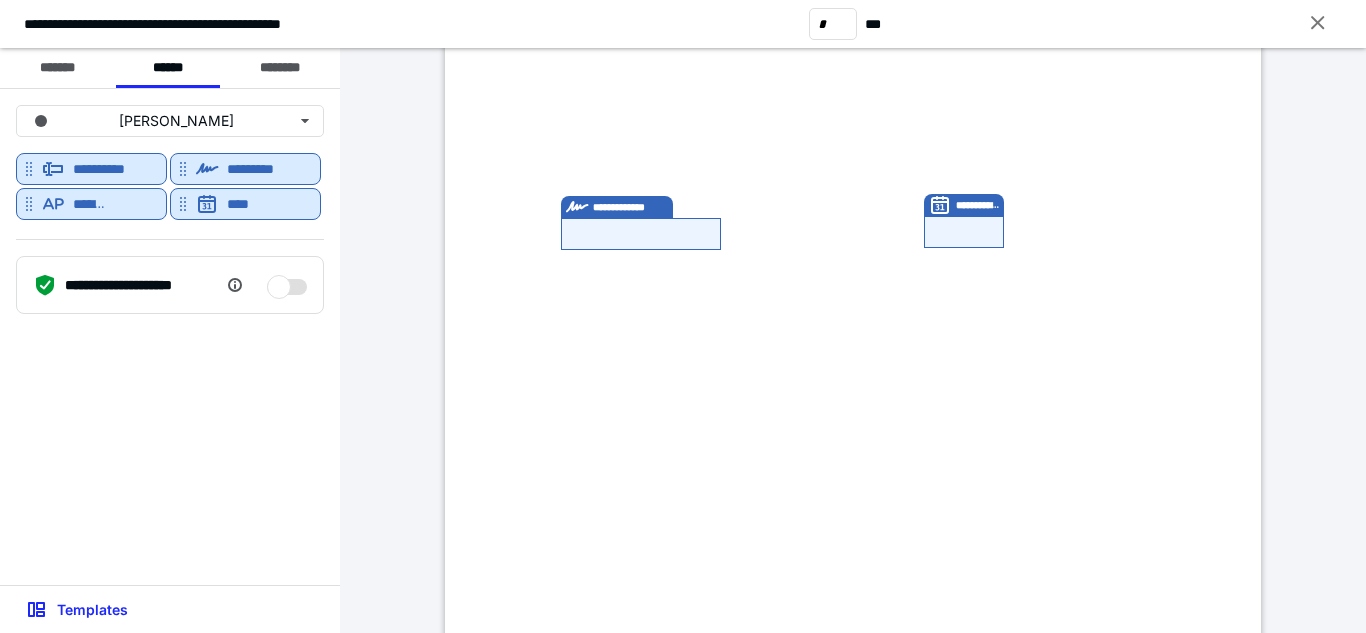 scroll, scrollTop: 5131, scrollLeft: 0, axis: vertical 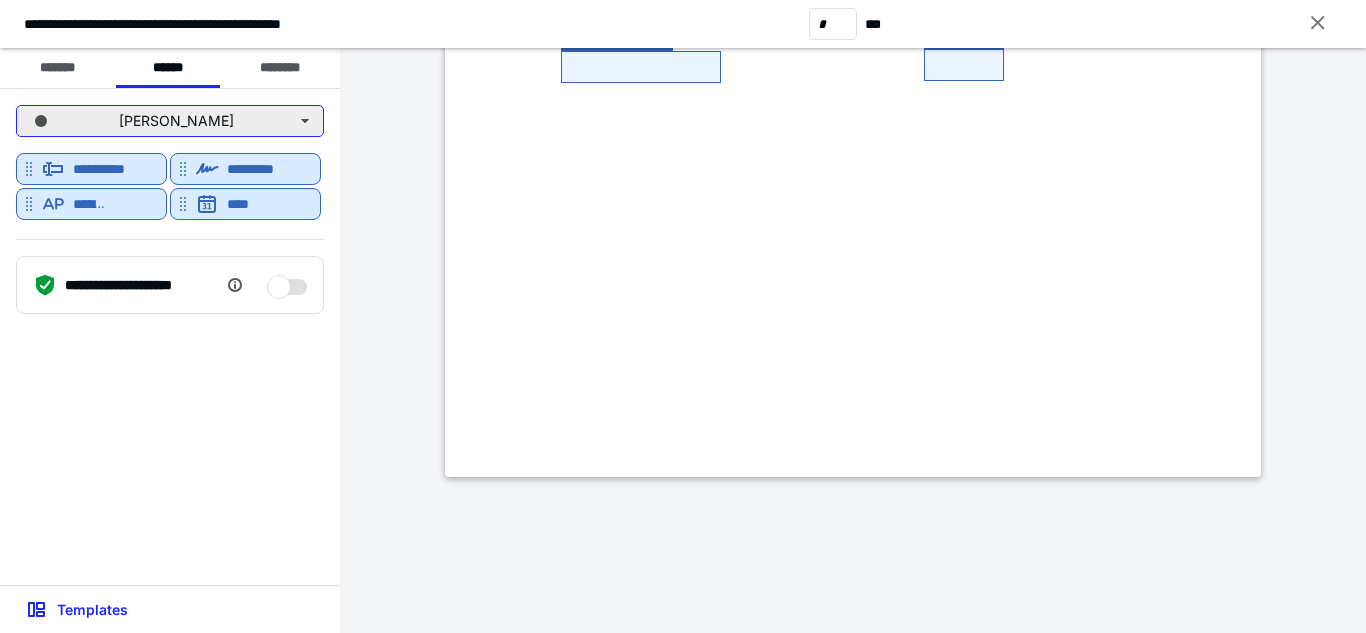 click on "[PERSON_NAME]" at bounding box center (170, 121) 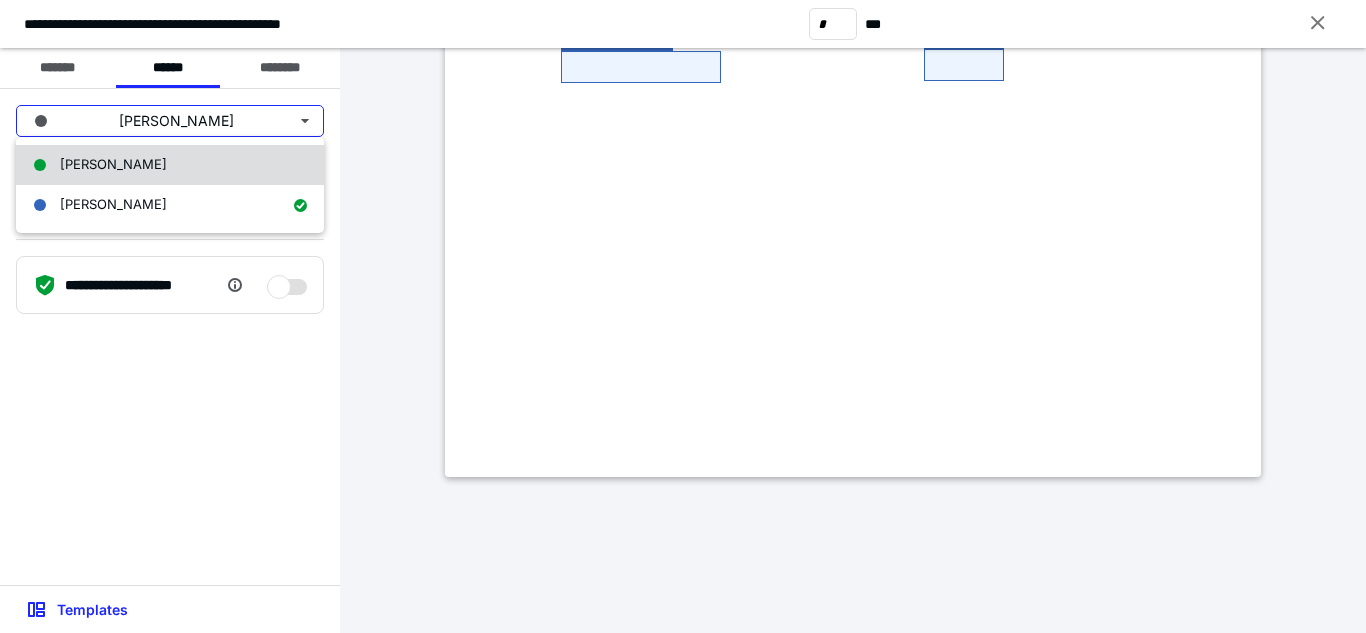 click on "[PERSON_NAME]" at bounding box center (170, 165) 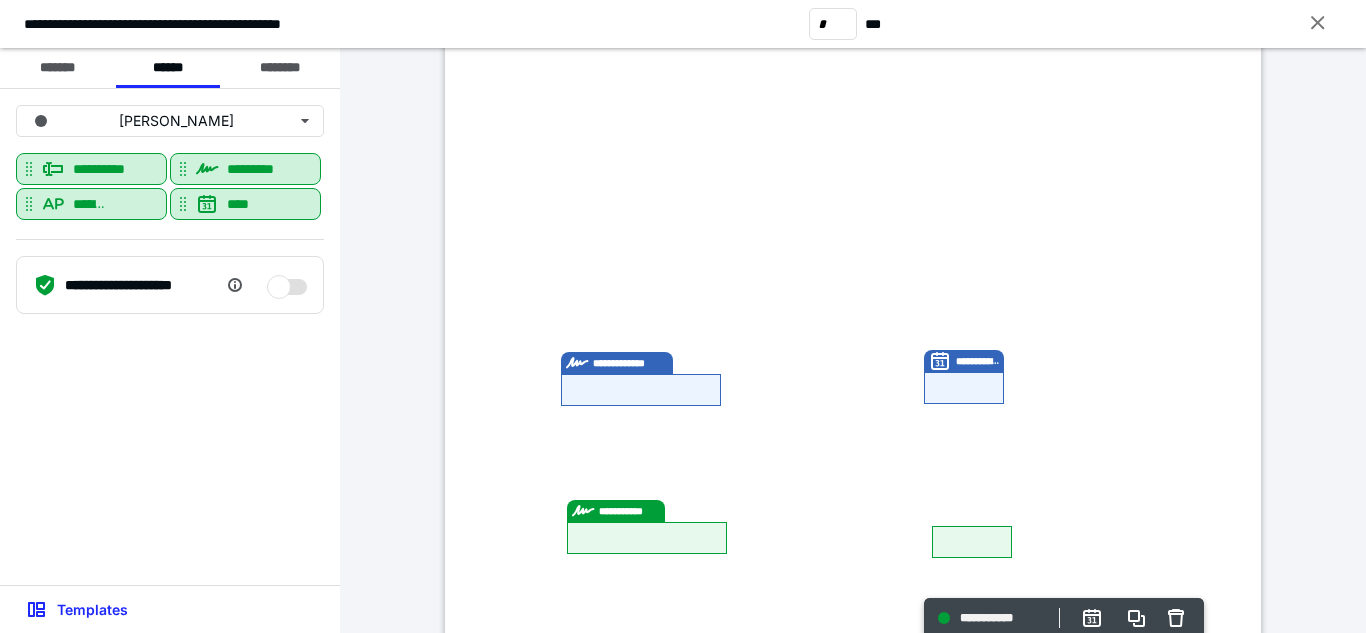 scroll, scrollTop: 4531, scrollLeft: 0, axis: vertical 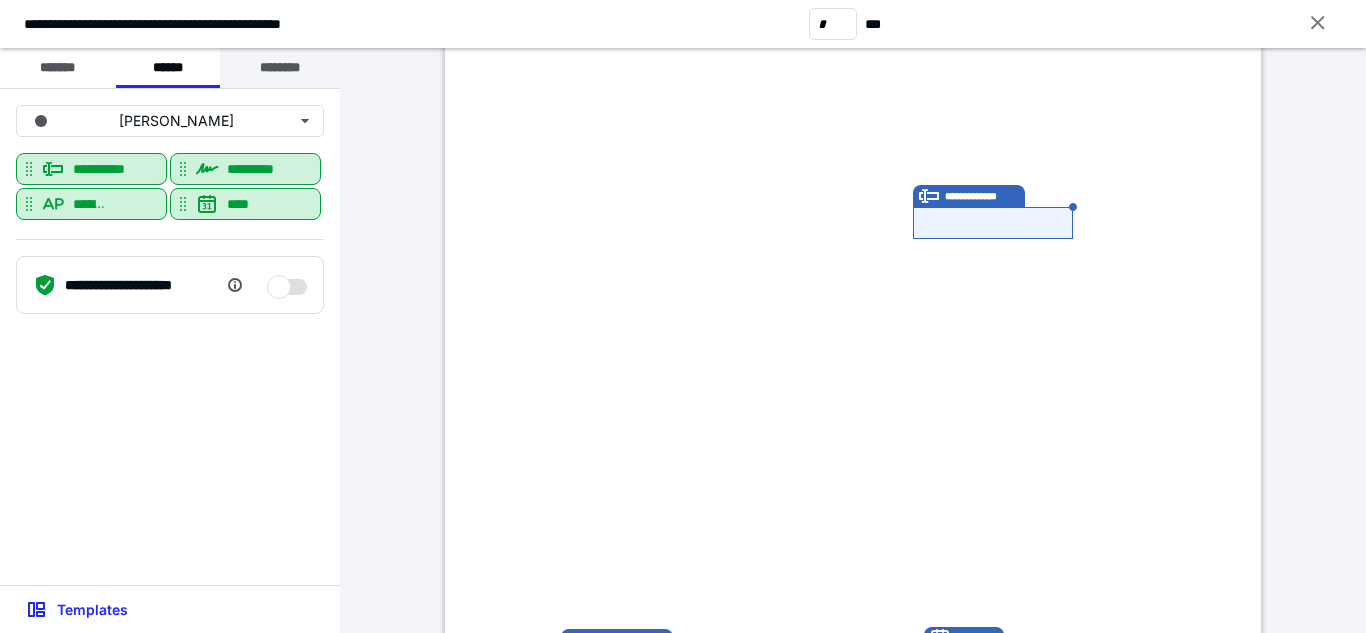 click on "********" at bounding box center (280, 68) 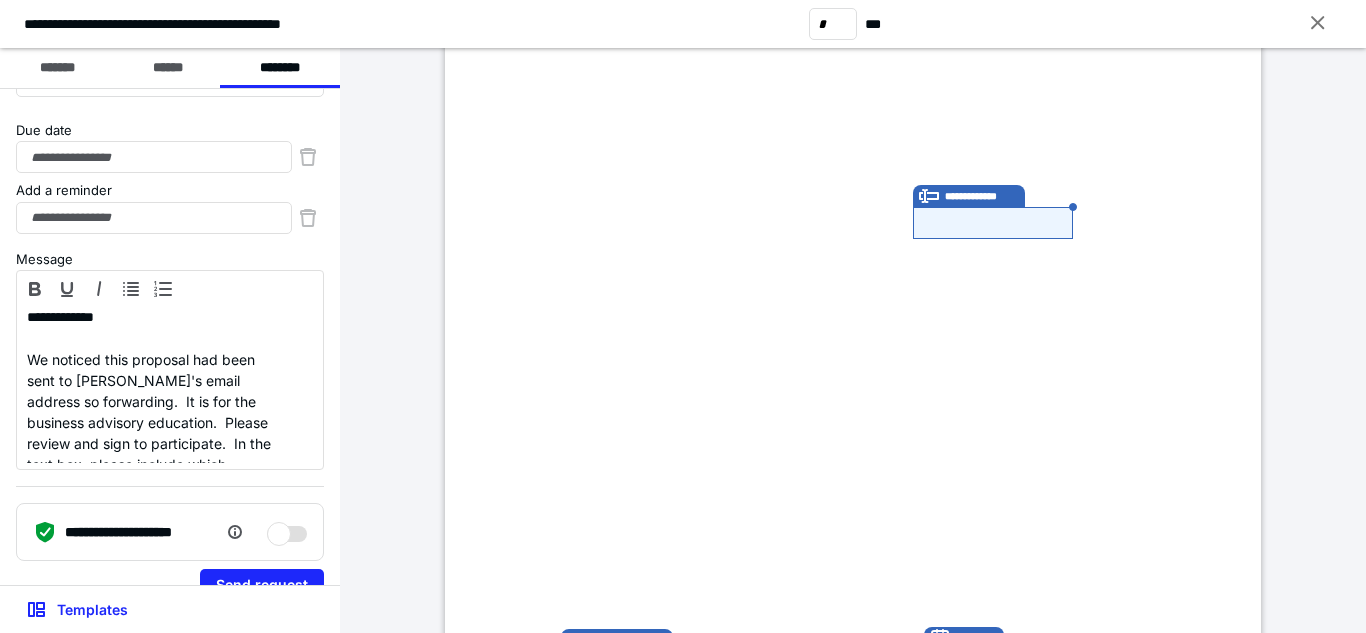 scroll, scrollTop: 93, scrollLeft: 0, axis: vertical 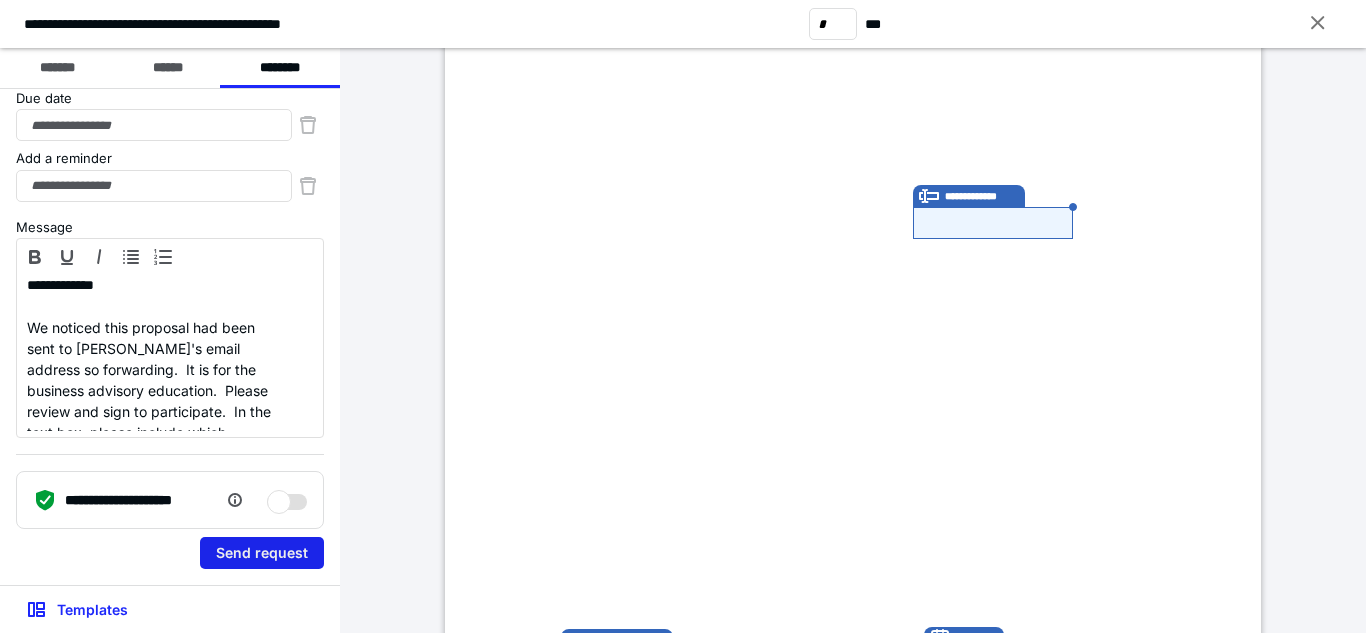 click on "Send request" at bounding box center [262, 553] 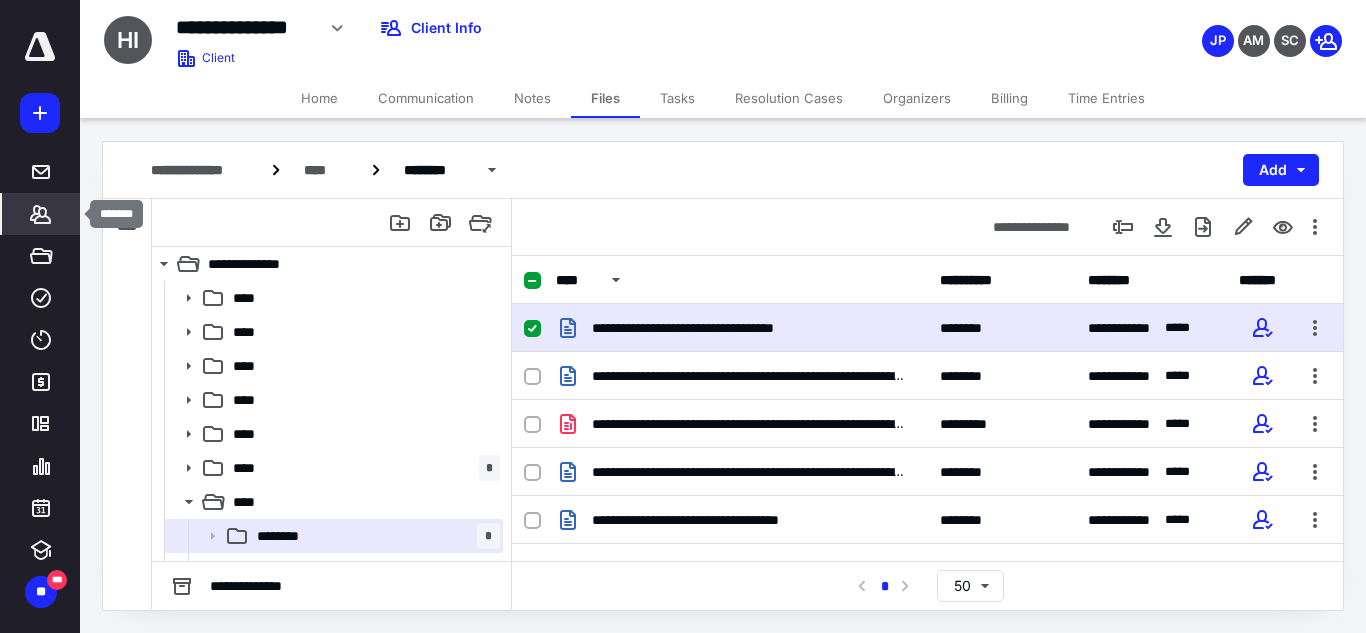 click on "*******" at bounding box center [41, 214] 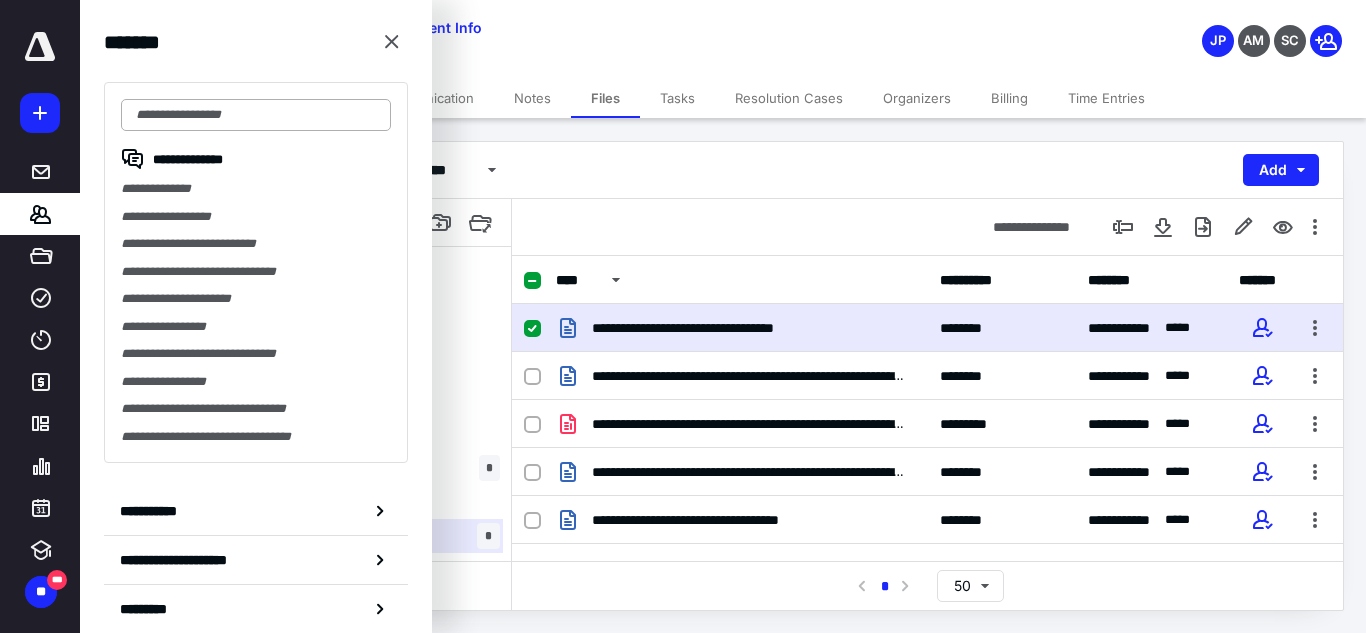 click at bounding box center (256, 115) 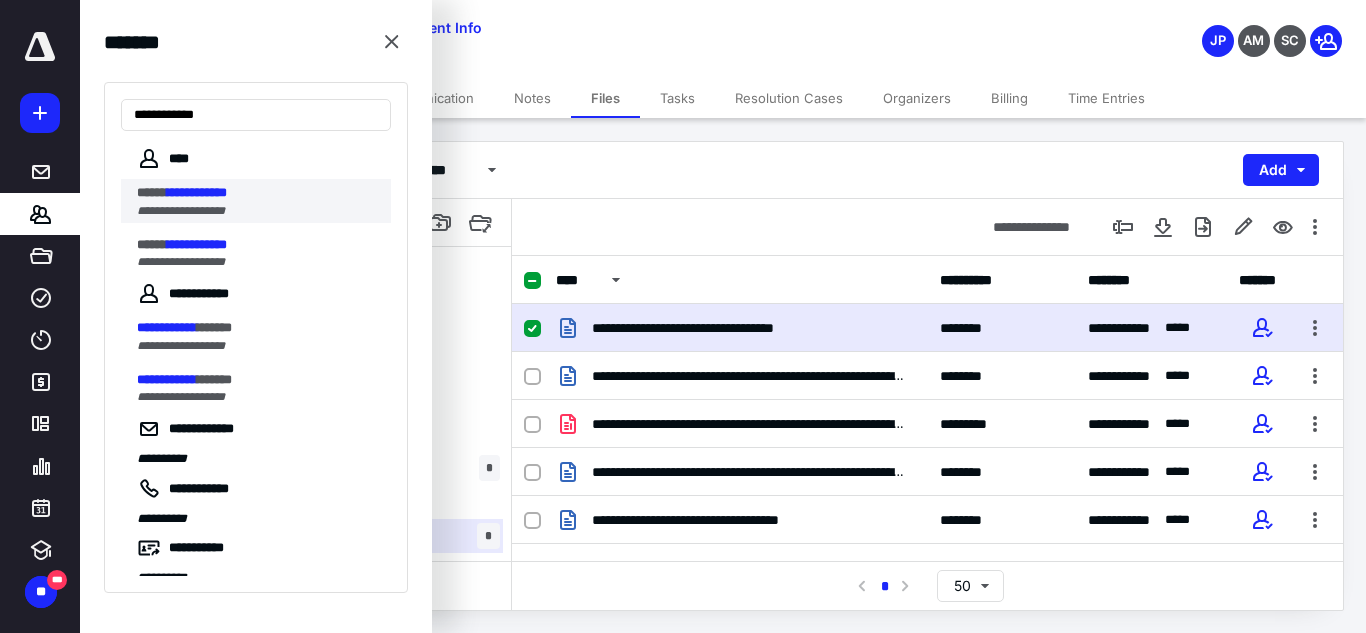 type on "**********" 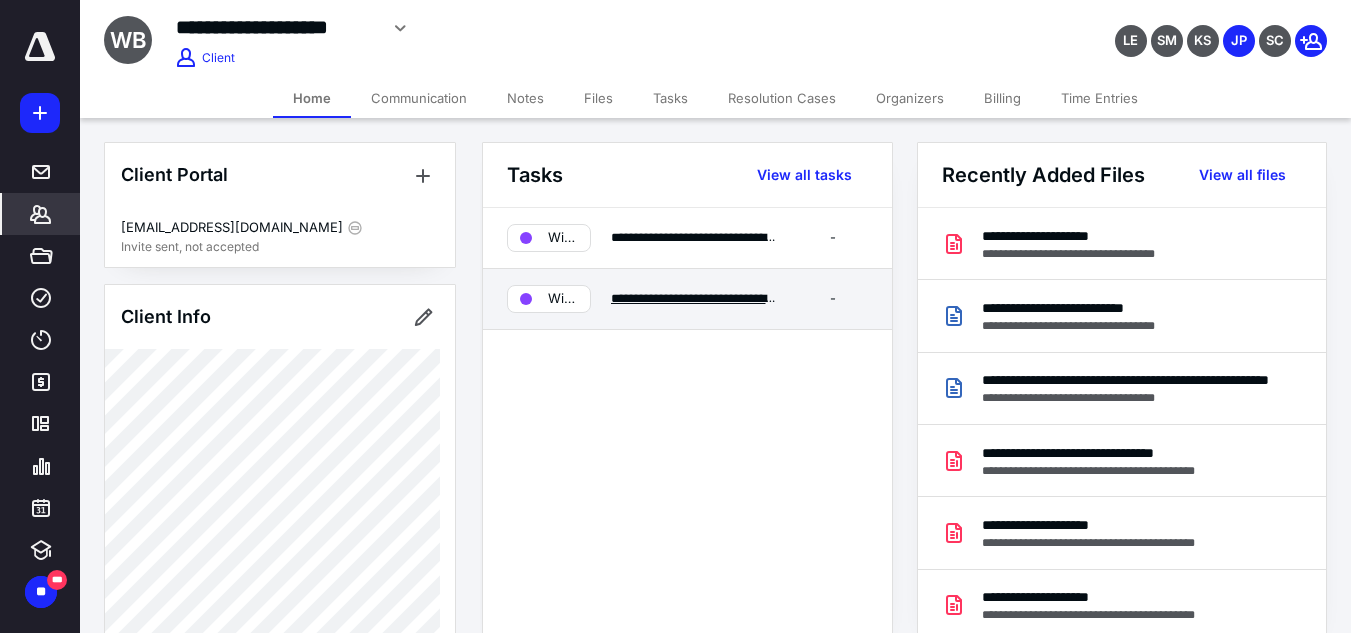 click on "**********" at bounding box center (791, 298) 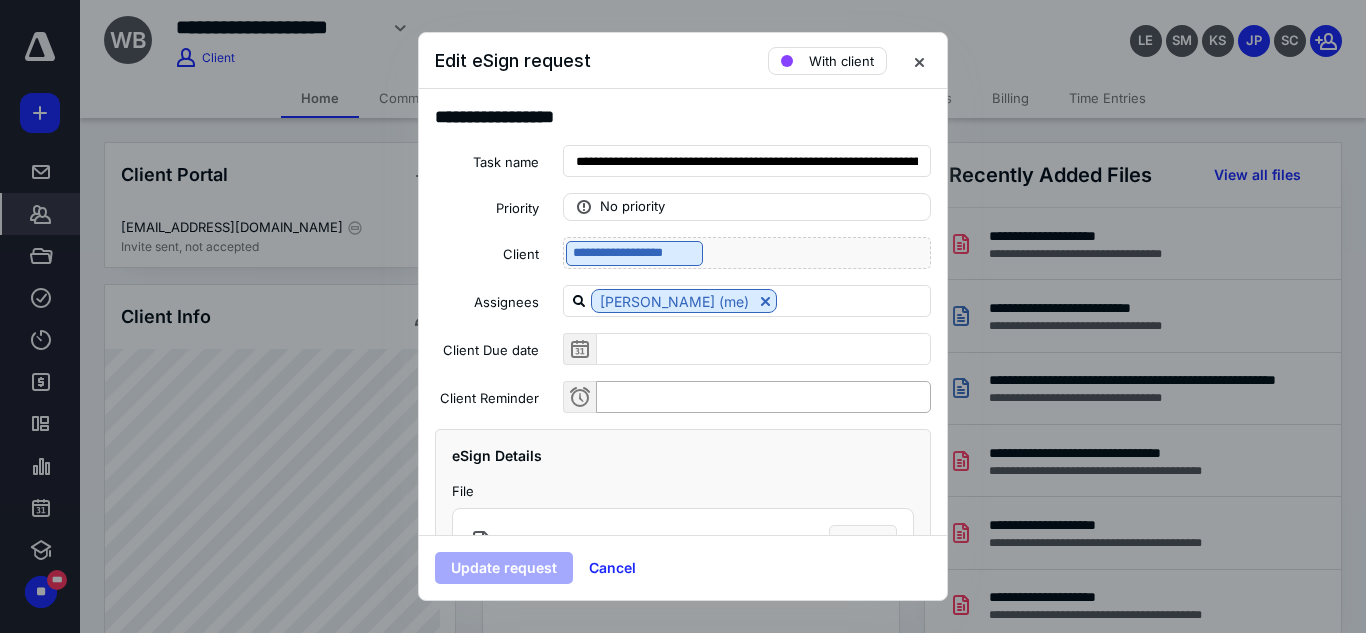 scroll, scrollTop: 199, scrollLeft: 0, axis: vertical 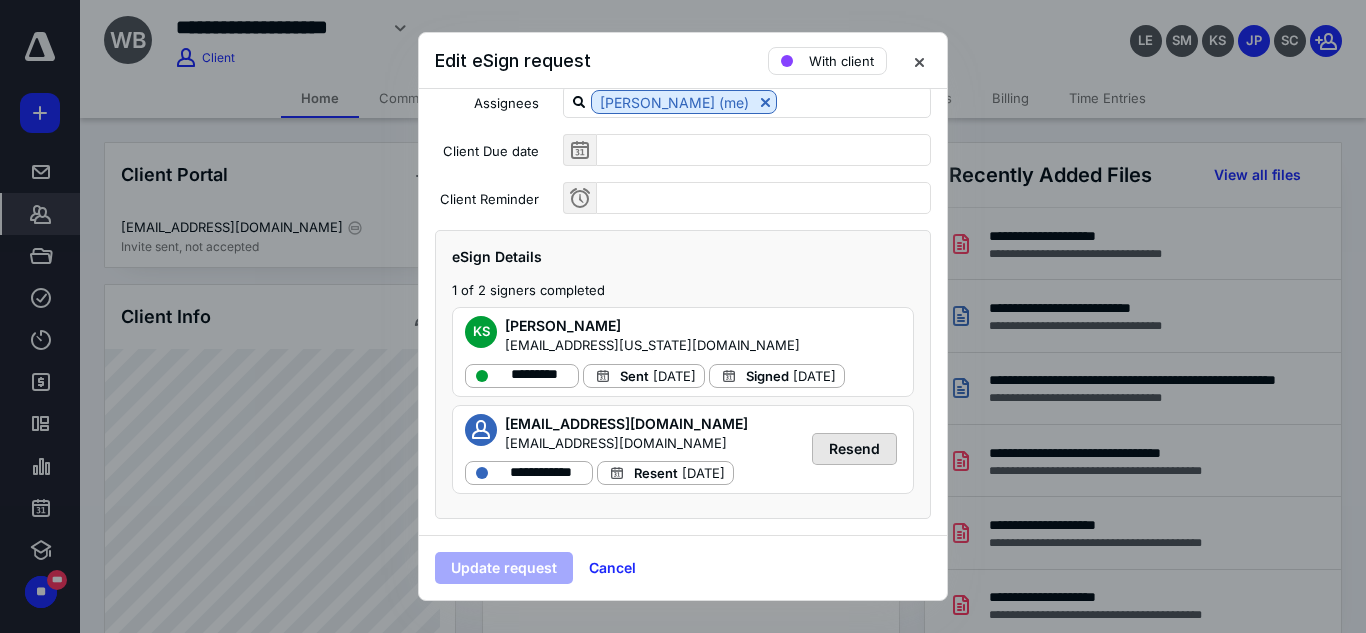 click on "Resend" at bounding box center (854, 449) 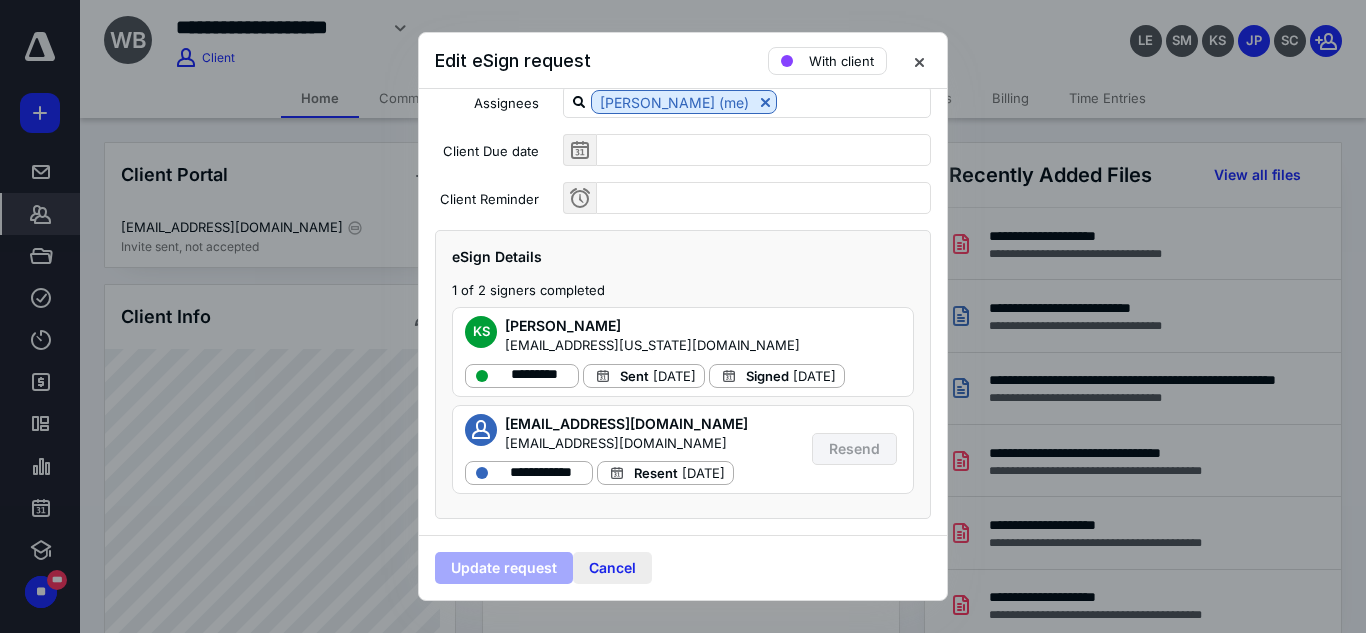 click on "Cancel" at bounding box center [612, 568] 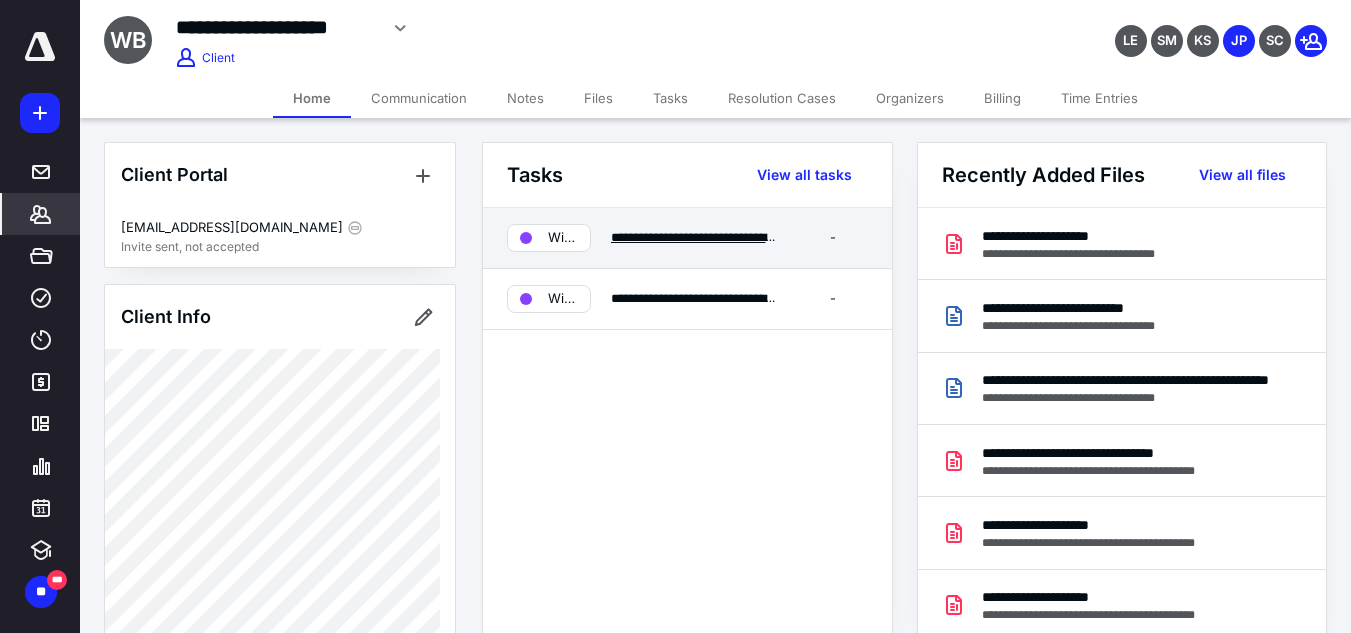 click on "**********" at bounding box center (718, 237) 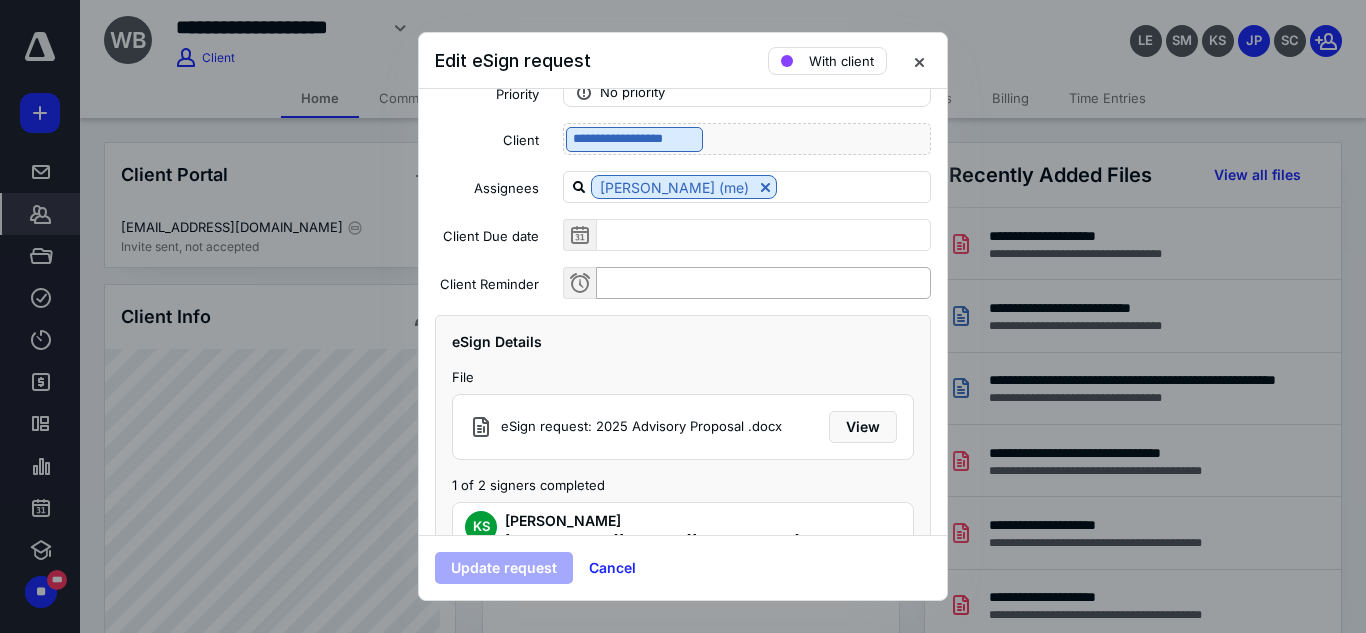 scroll, scrollTop: 199, scrollLeft: 0, axis: vertical 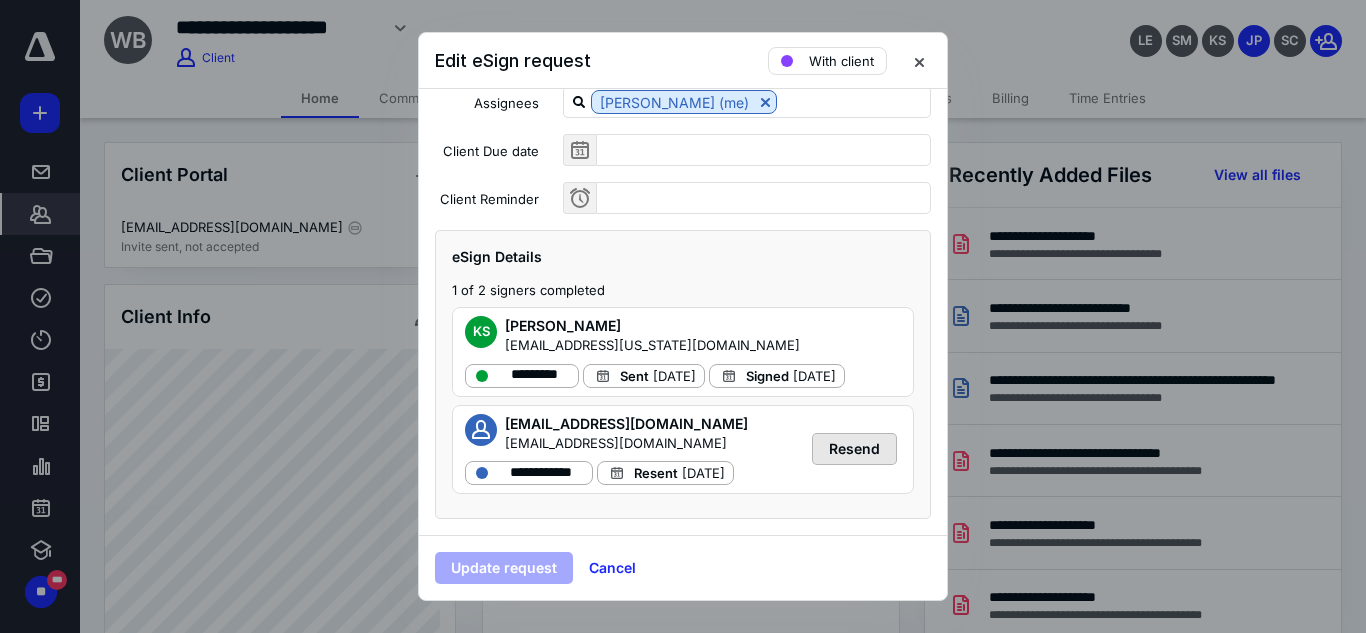 click on "Resend" at bounding box center [854, 449] 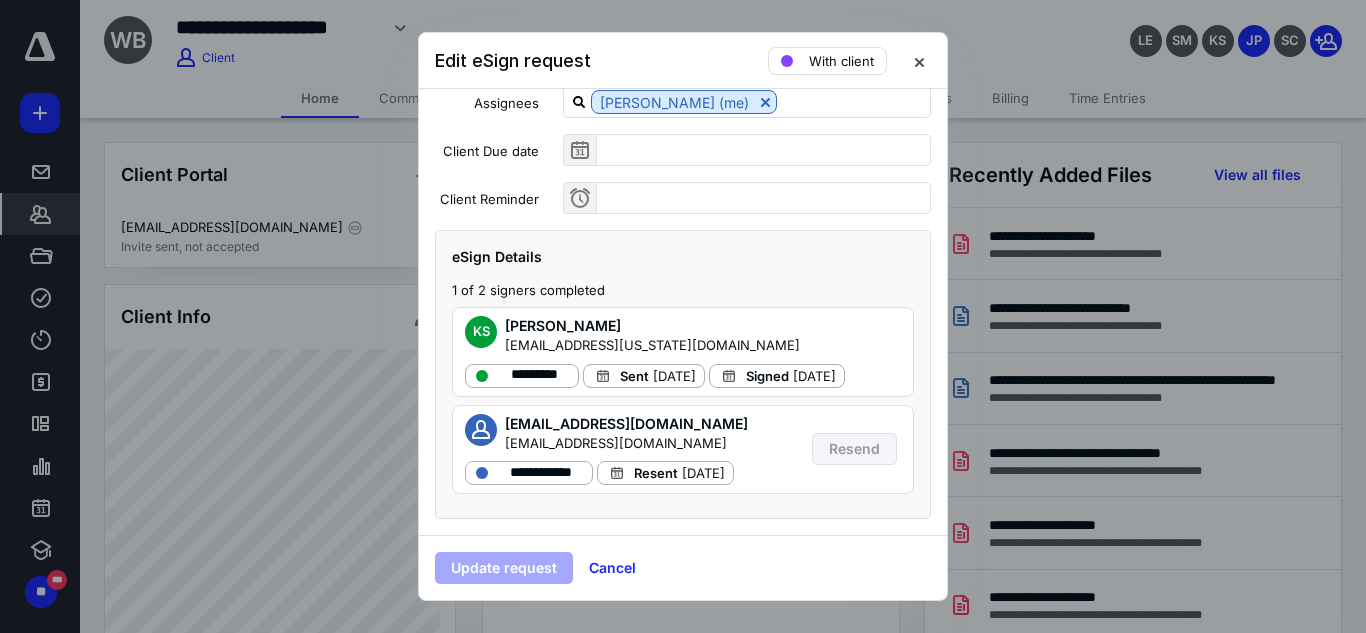 click on "Cancel" at bounding box center (612, 568) 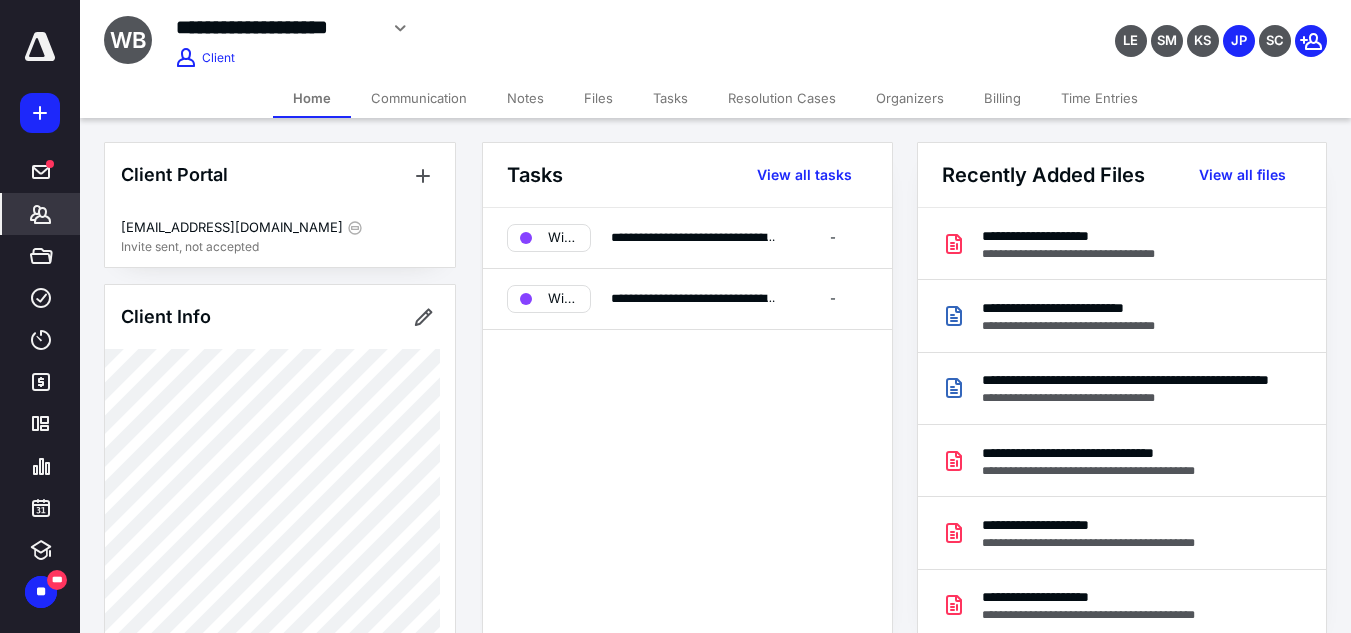 click on "*******" at bounding box center (41, 214) 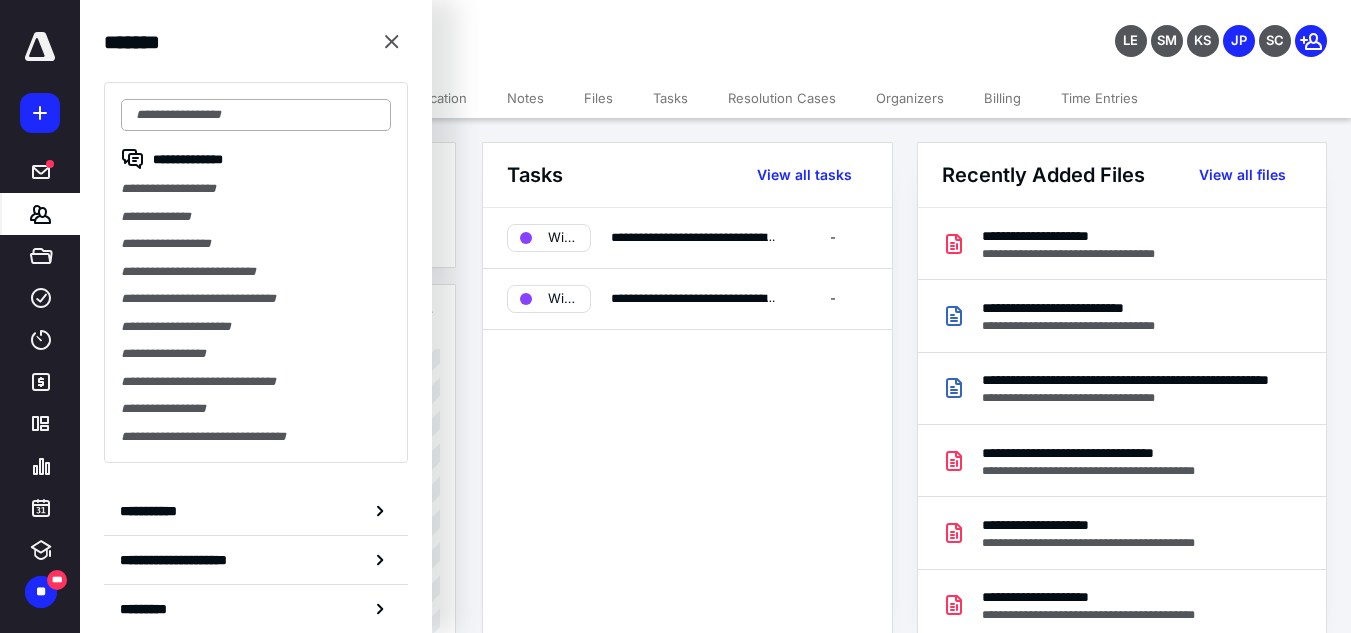 click at bounding box center (256, 115) 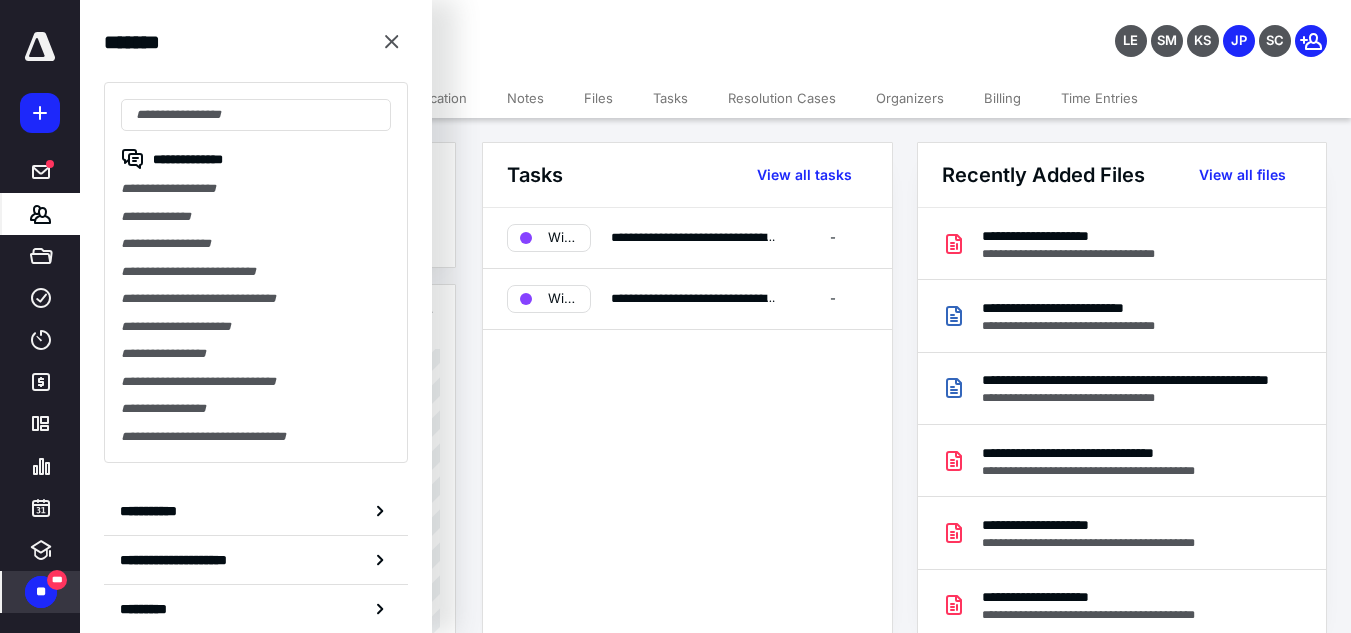 click on "***" at bounding box center (57, 580) 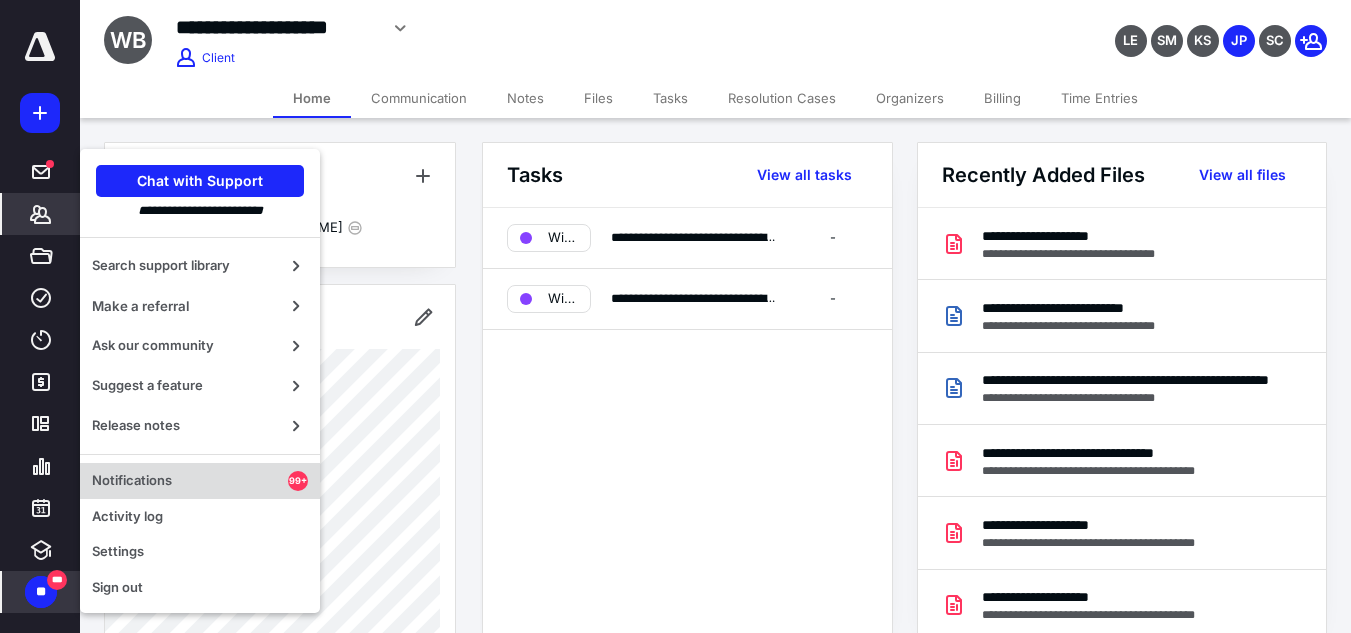 click on "Notifications" at bounding box center [190, 481] 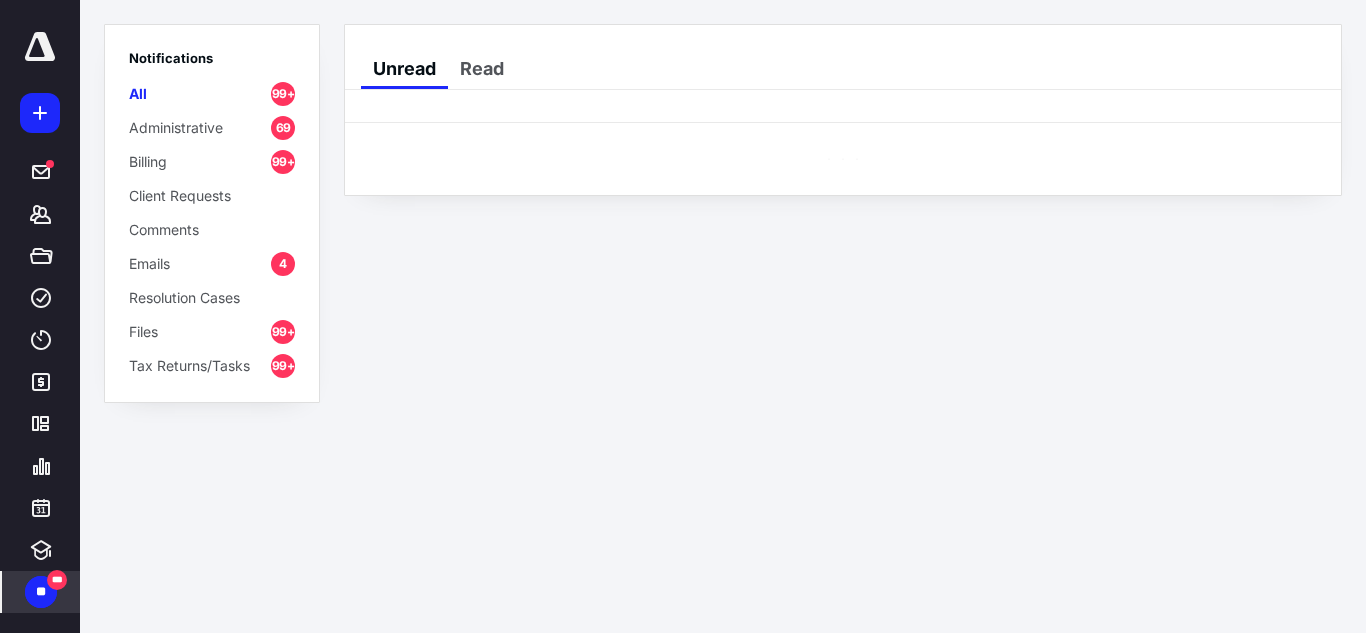 click on "Administrative" at bounding box center (176, 127) 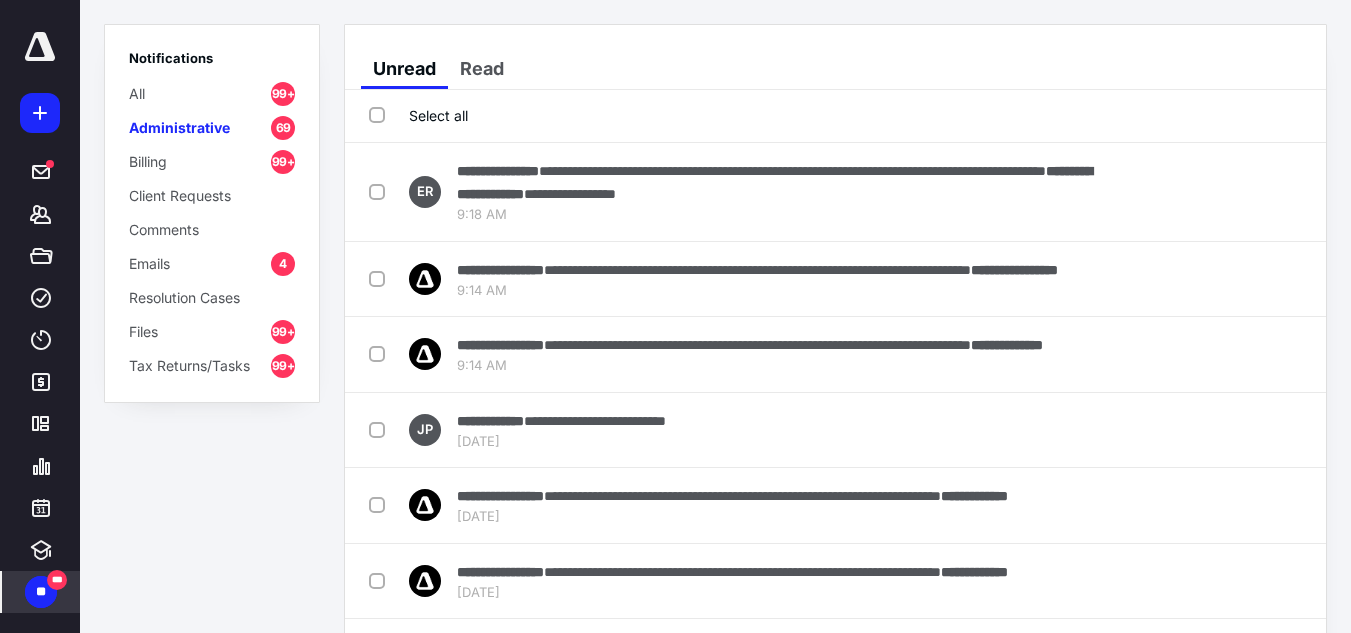 click on "Files 99+" at bounding box center (212, 331) 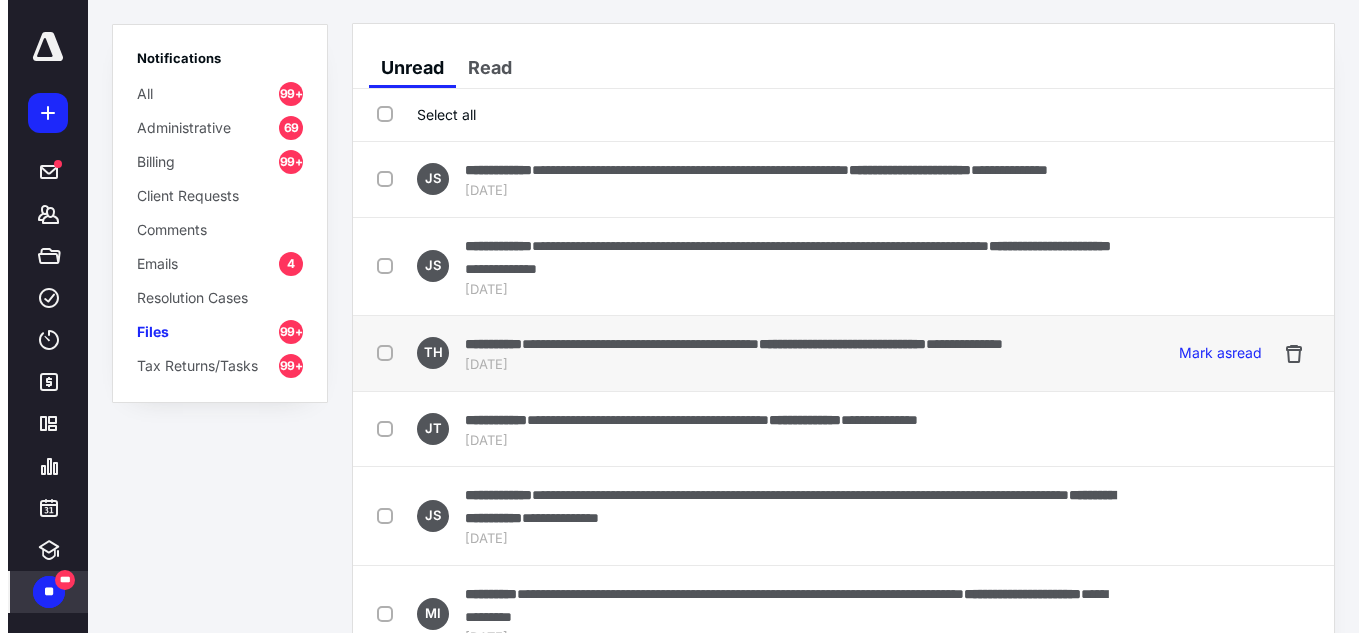 scroll, scrollTop: 0, scrollLeft: 0, axis: both 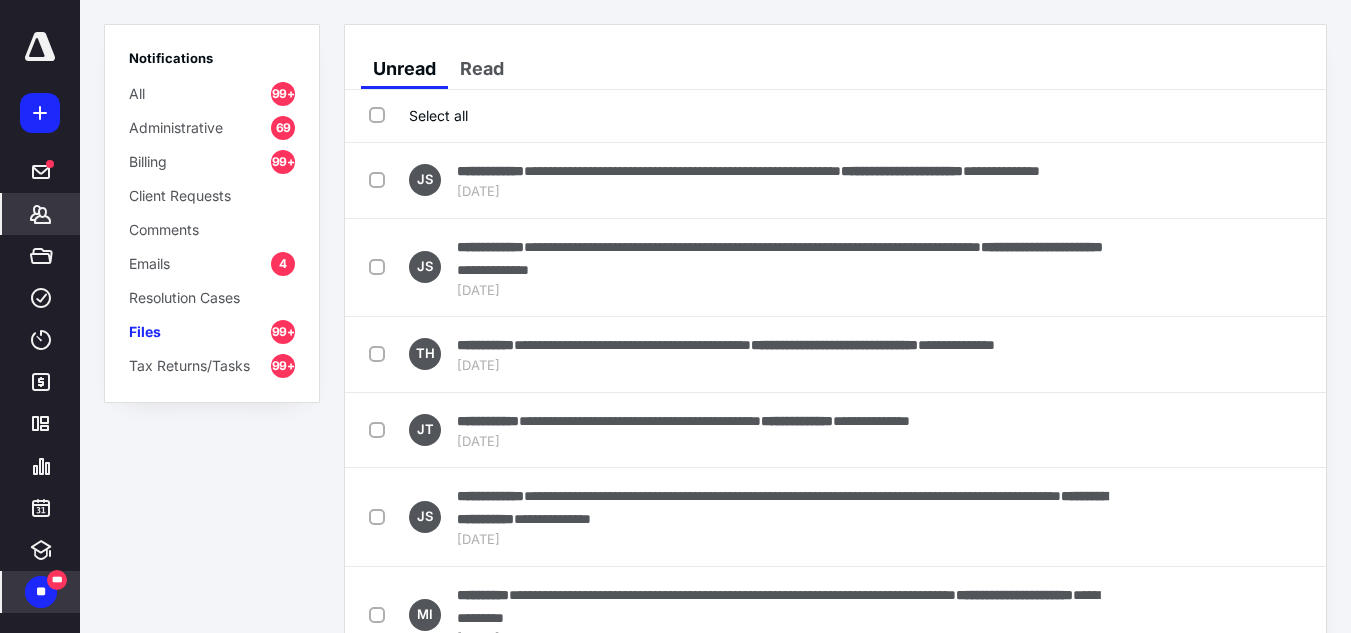 click on "*******" at bounding box center [41, 214] 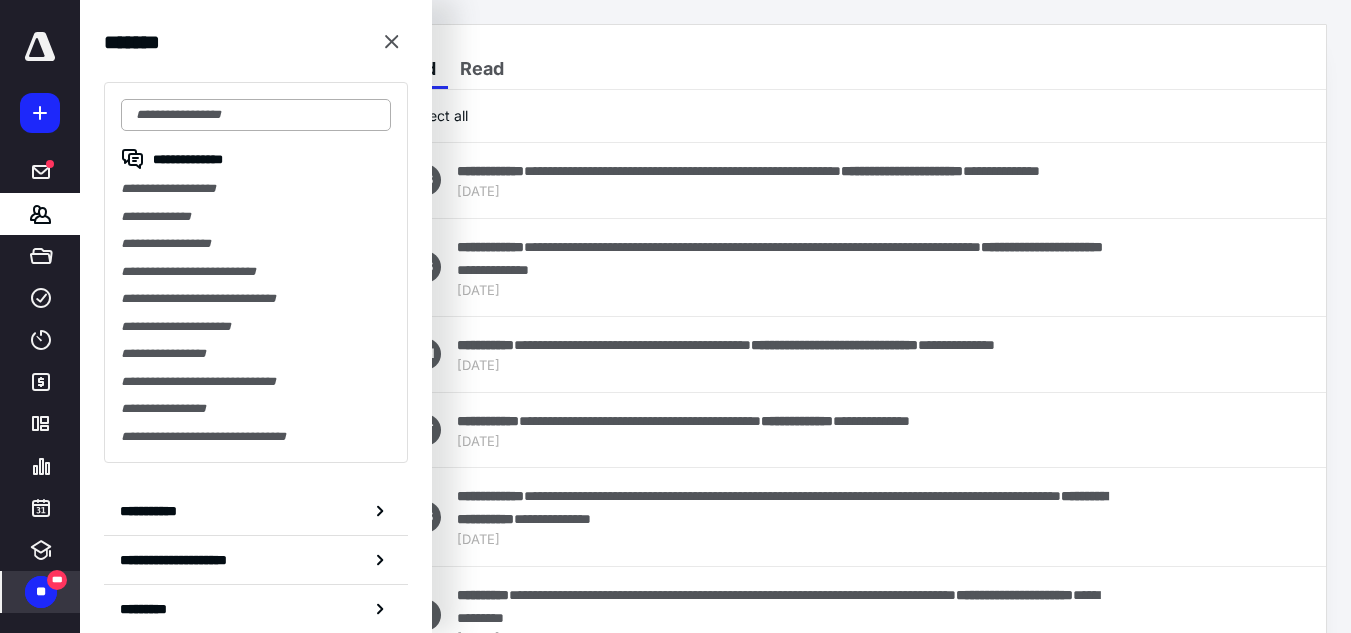 click at bounding box center [256, 115] 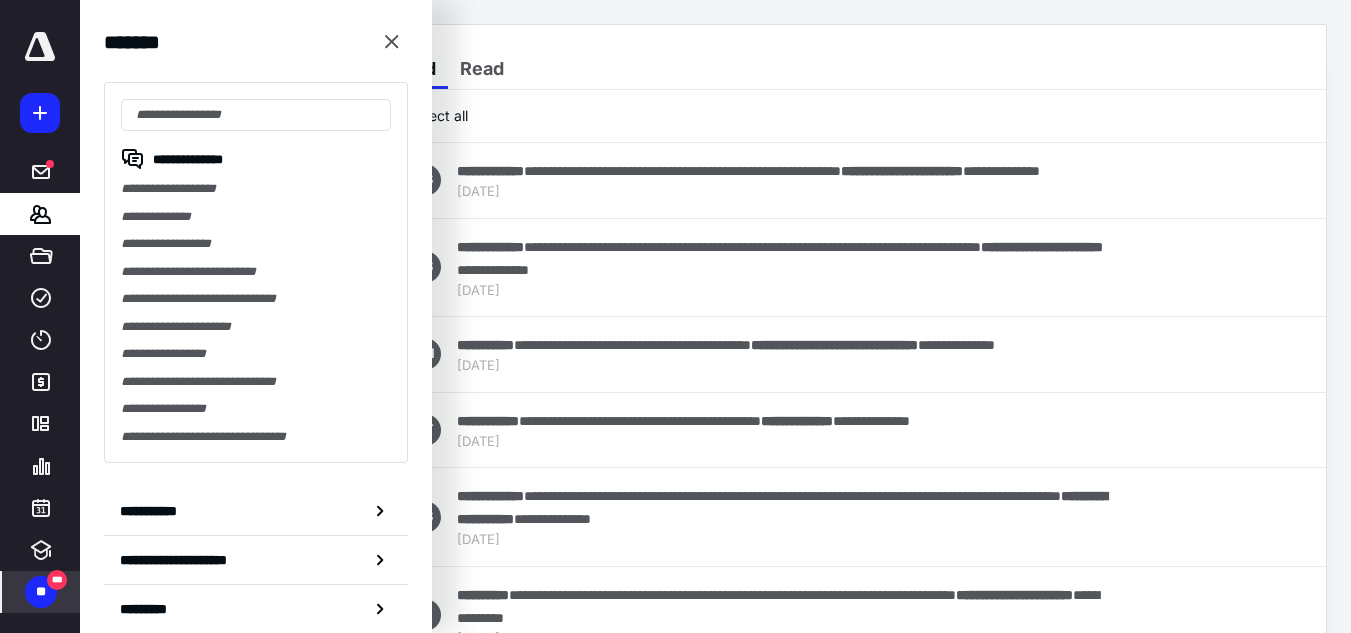 drag, startPoint x: 680, startPoint y: 79, endPoint x: 689, endPoint y: 89, distance: 13.453624 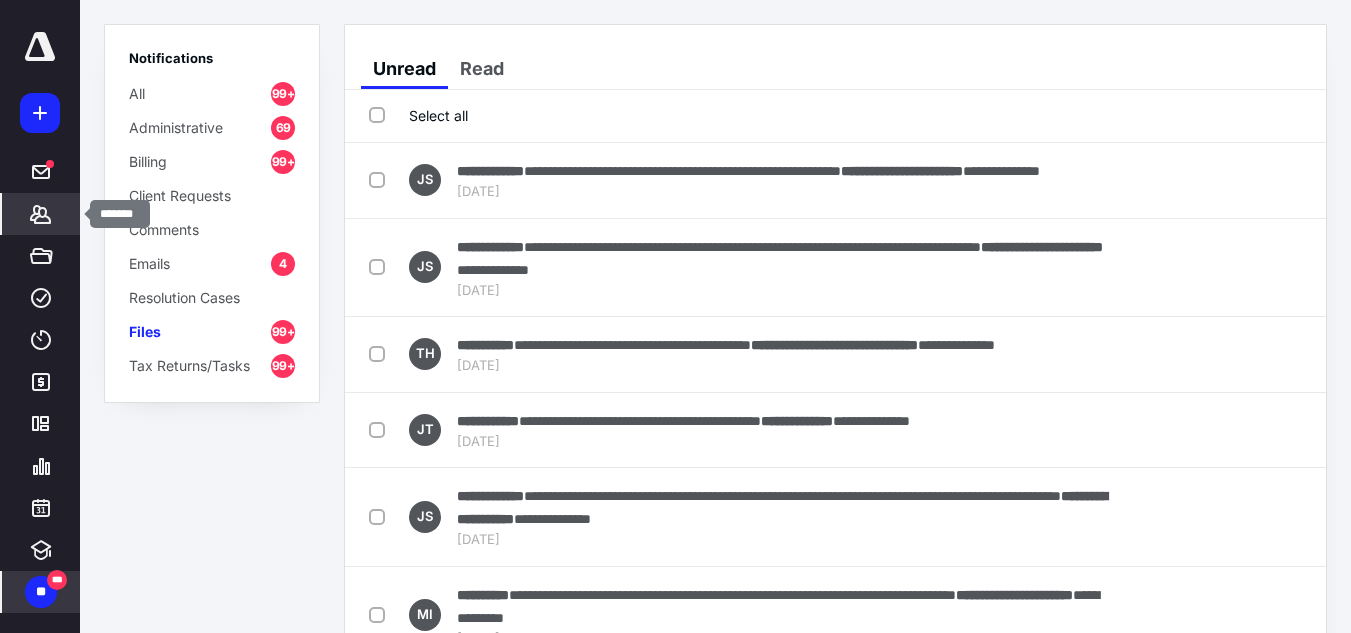 click 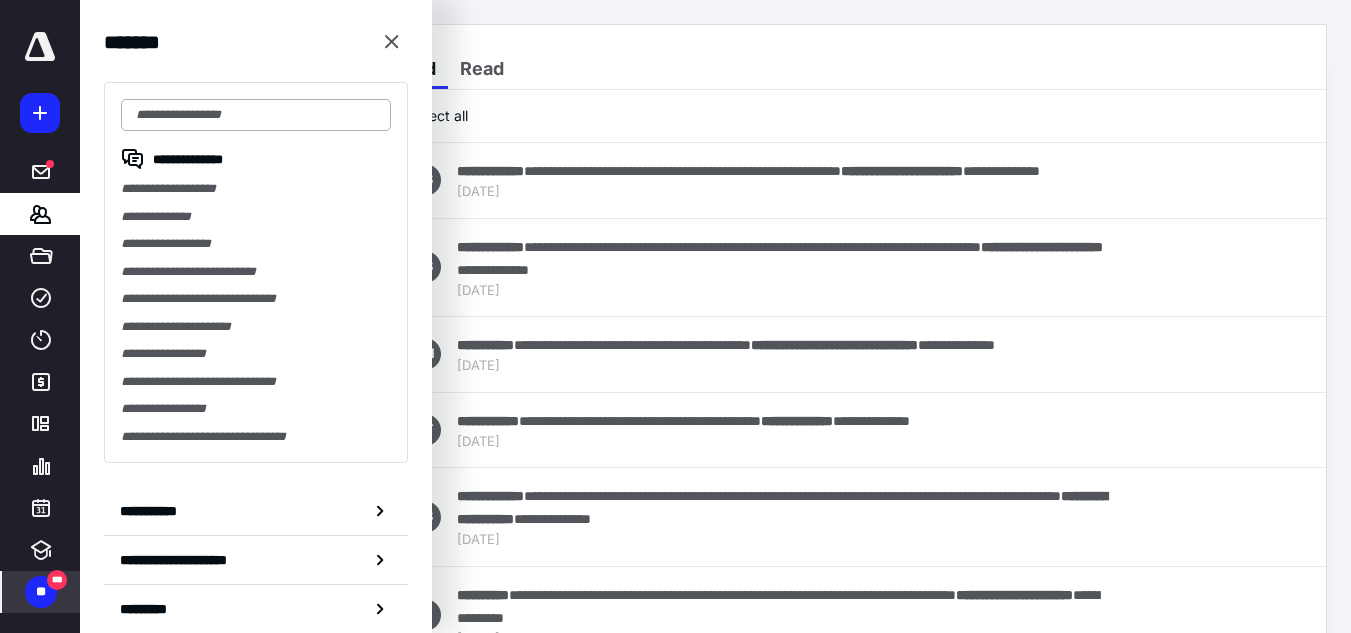 click at bounding box center (256, 115) 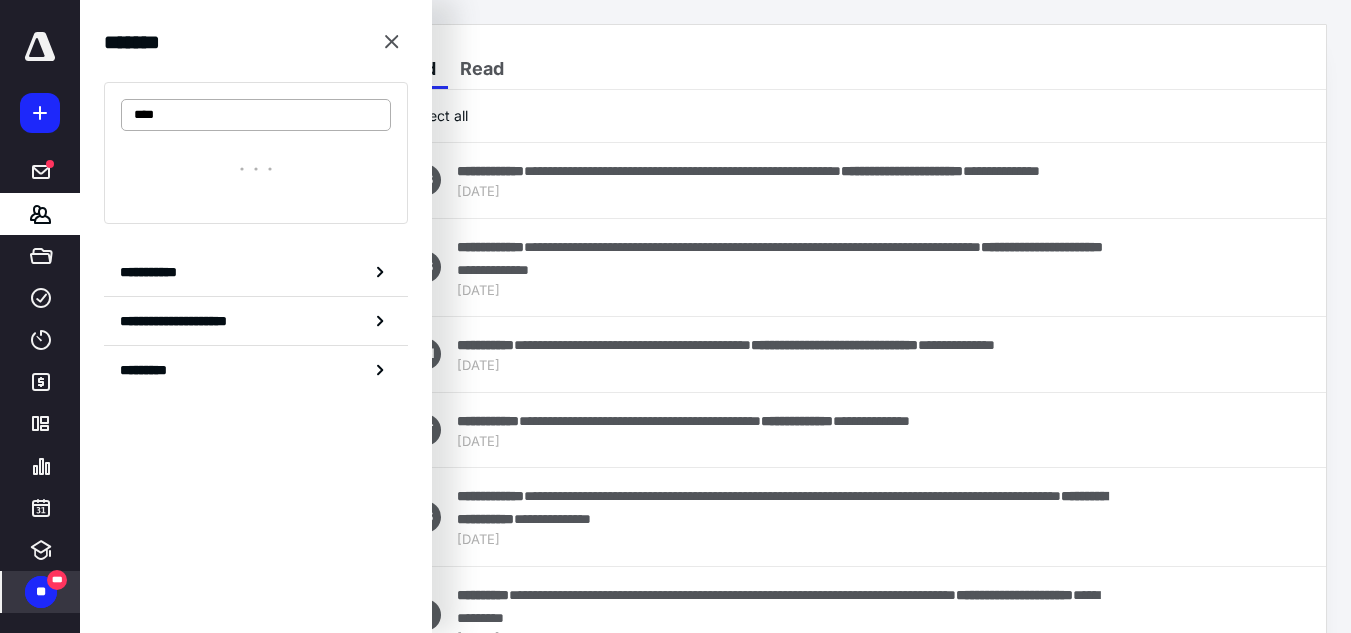 type on "*****" 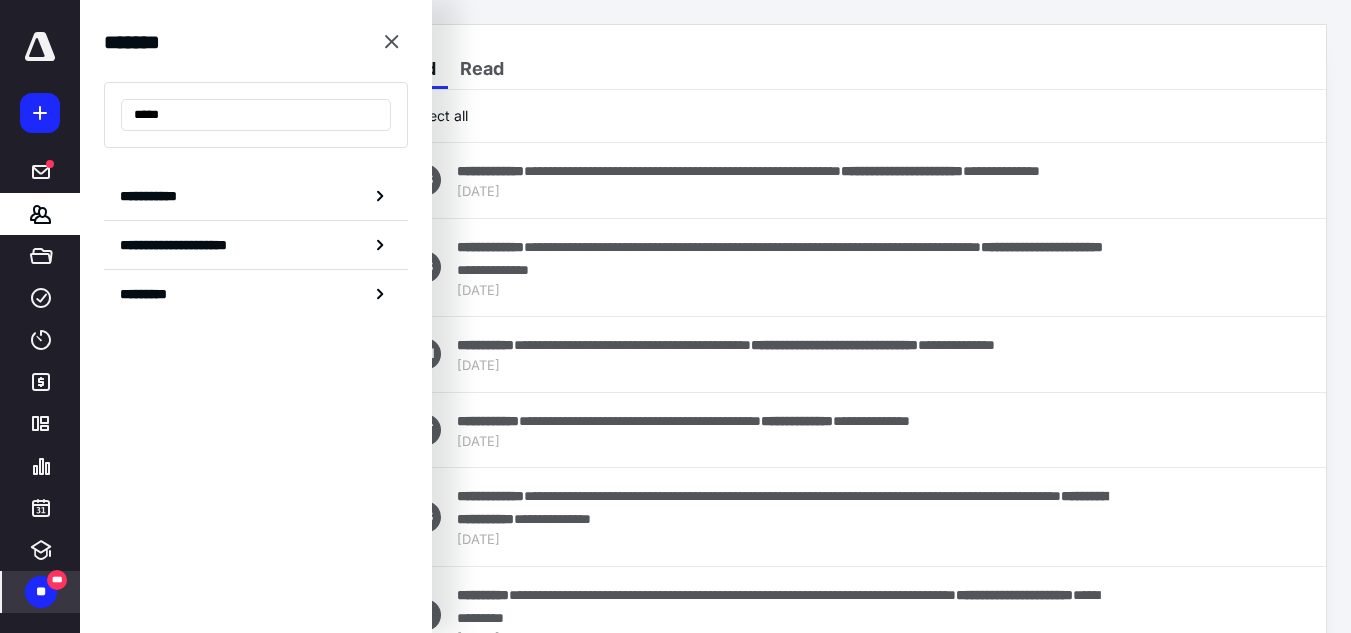drag, startPoint x: 193, startPoint y: 119, endPoint x: 74, endPoint y: 116, distance: 119.03781 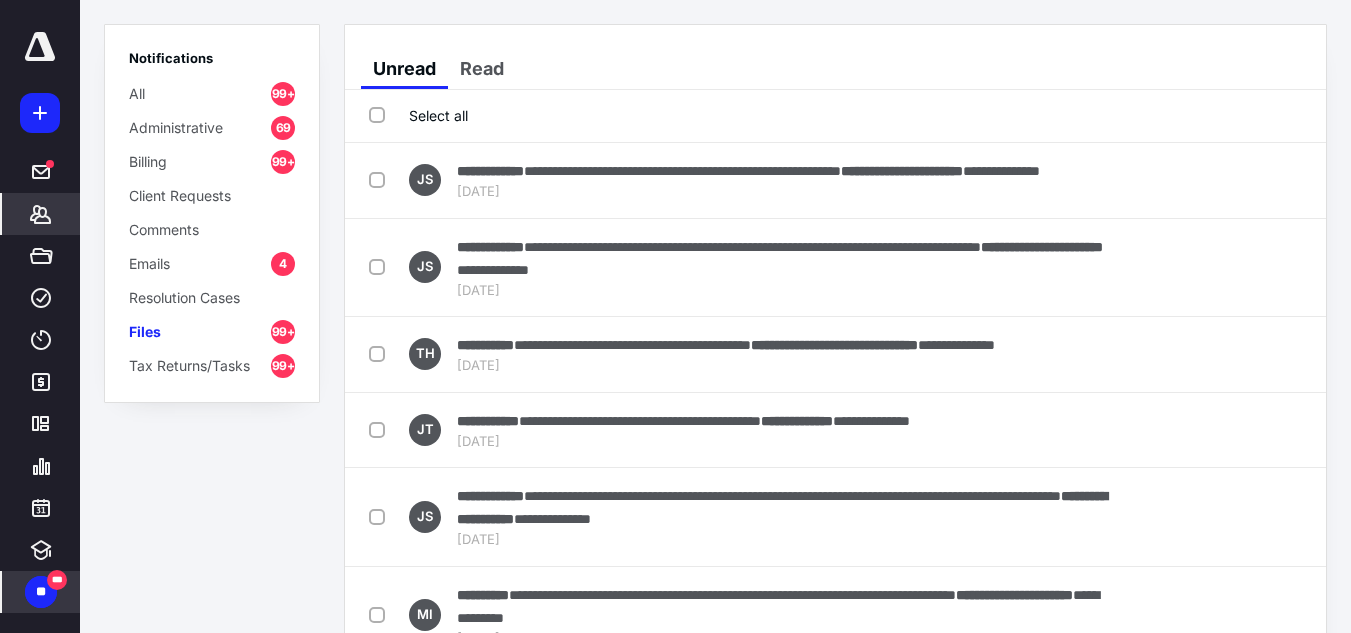 click on "*******" at bounding box center [41, 214] 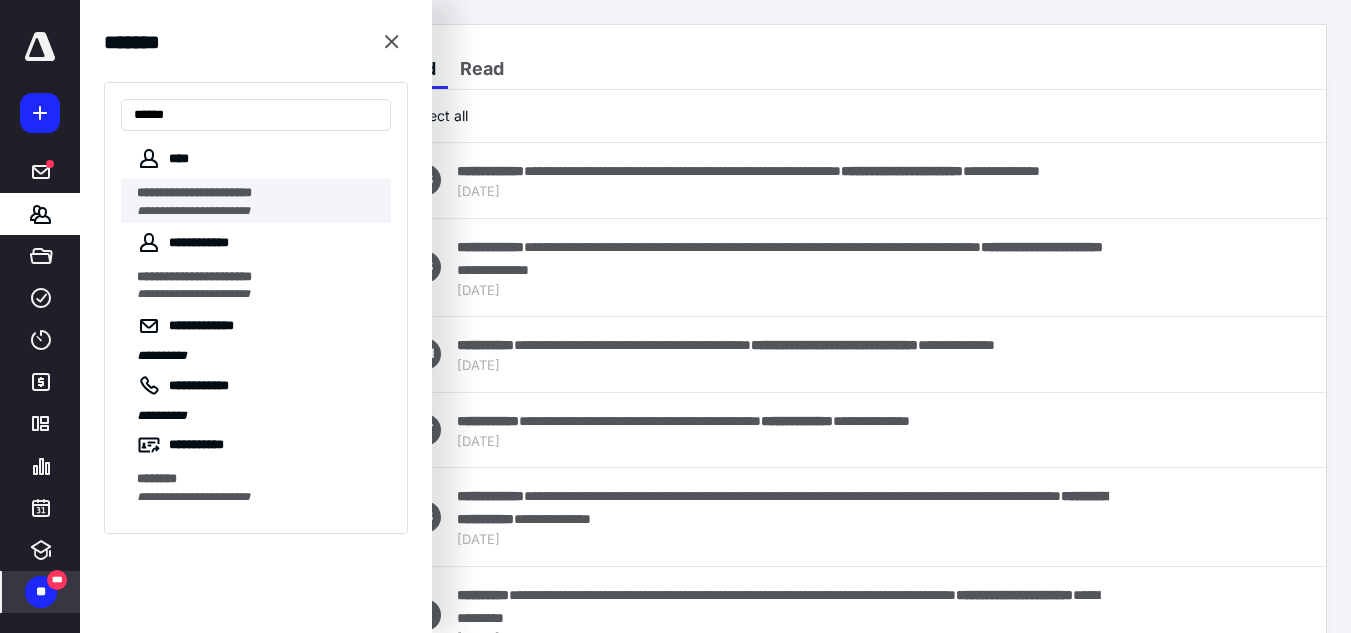 type on "*****" 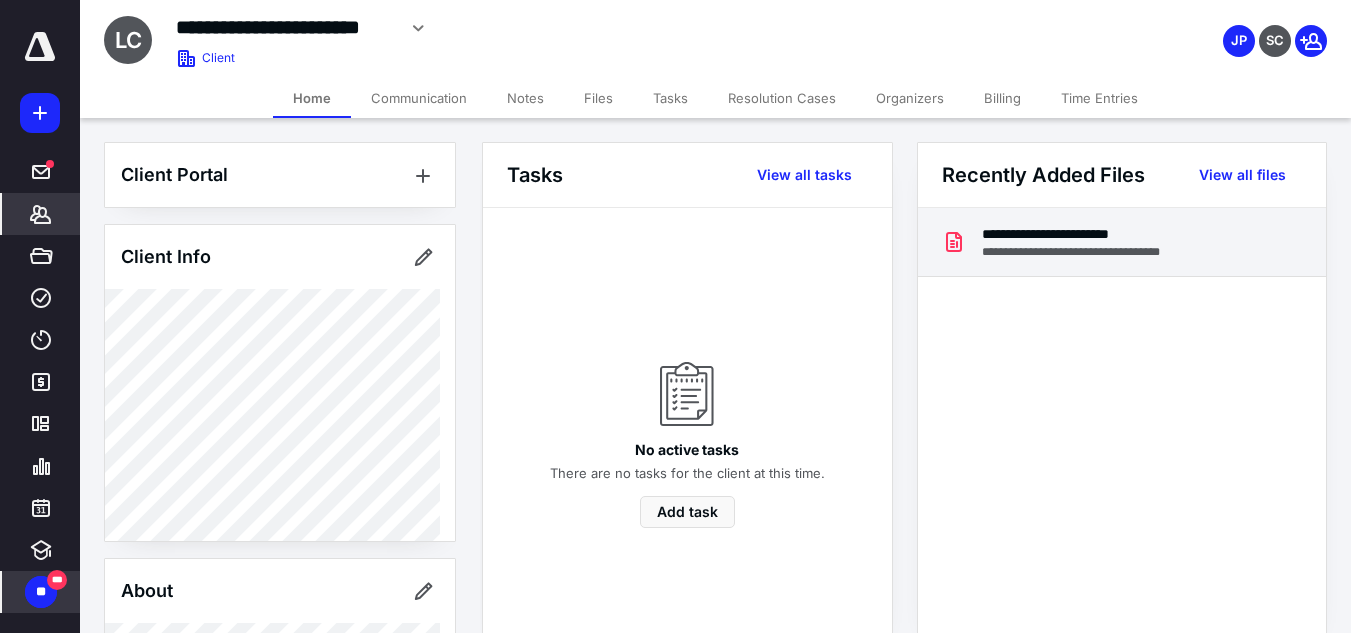 click on "**********" at bounding box center (1094, 252) 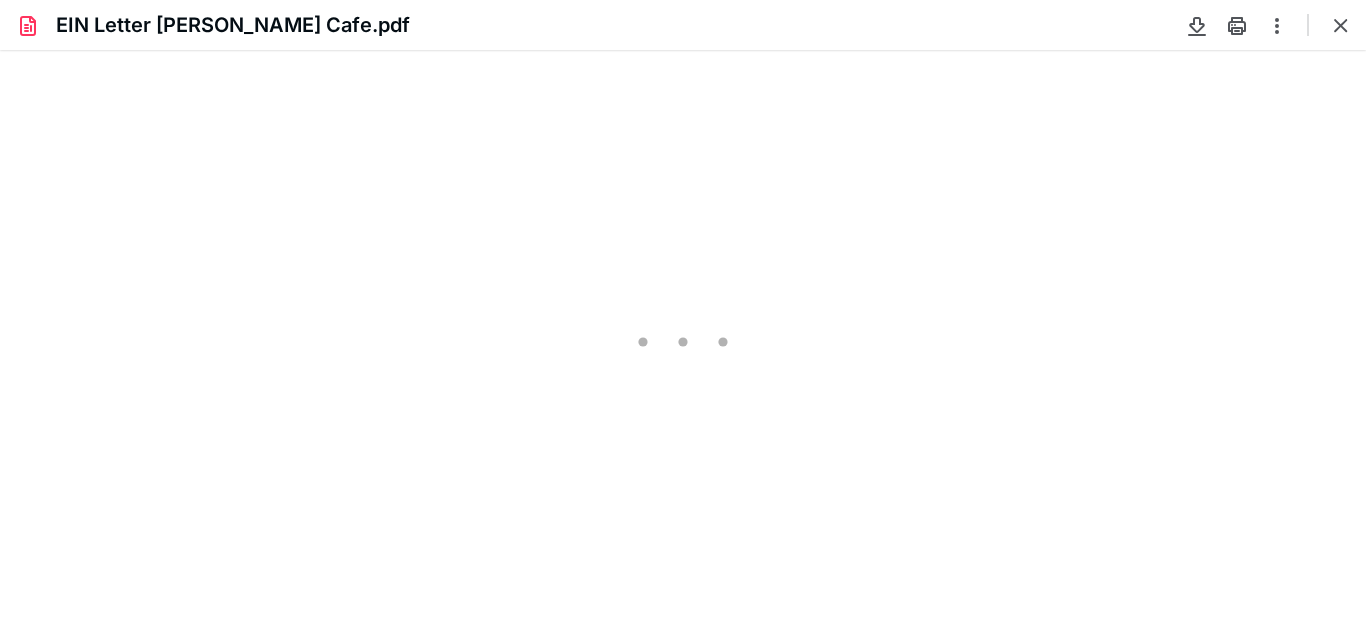 scroll, scrollTop: 0, scrollLeft: 0, axis: both 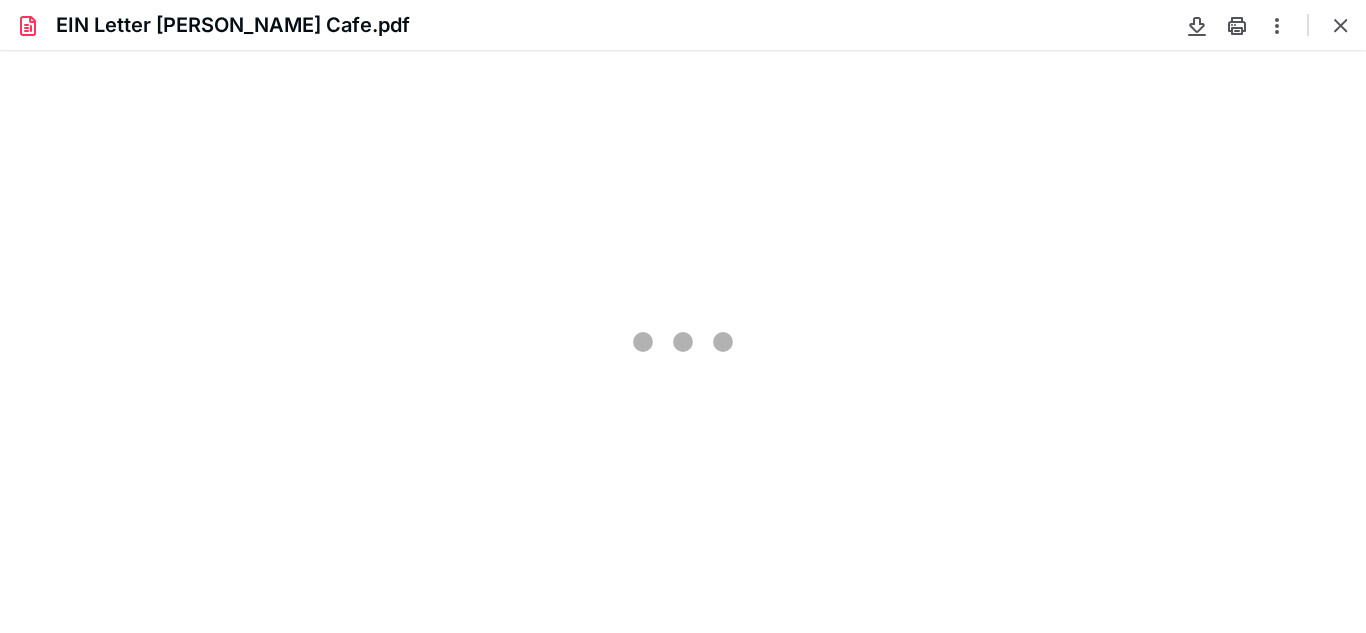 type on "221" 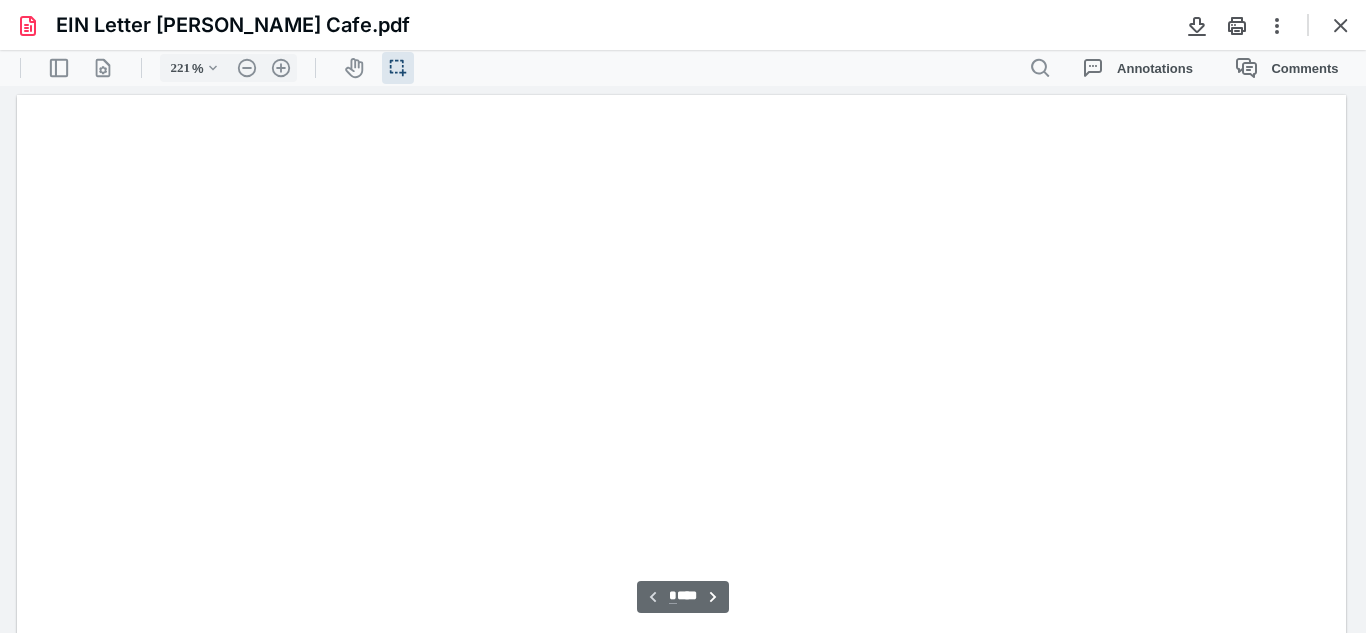 scroll, scrollTop: 45, scrollLeft: 0, axis: vertical 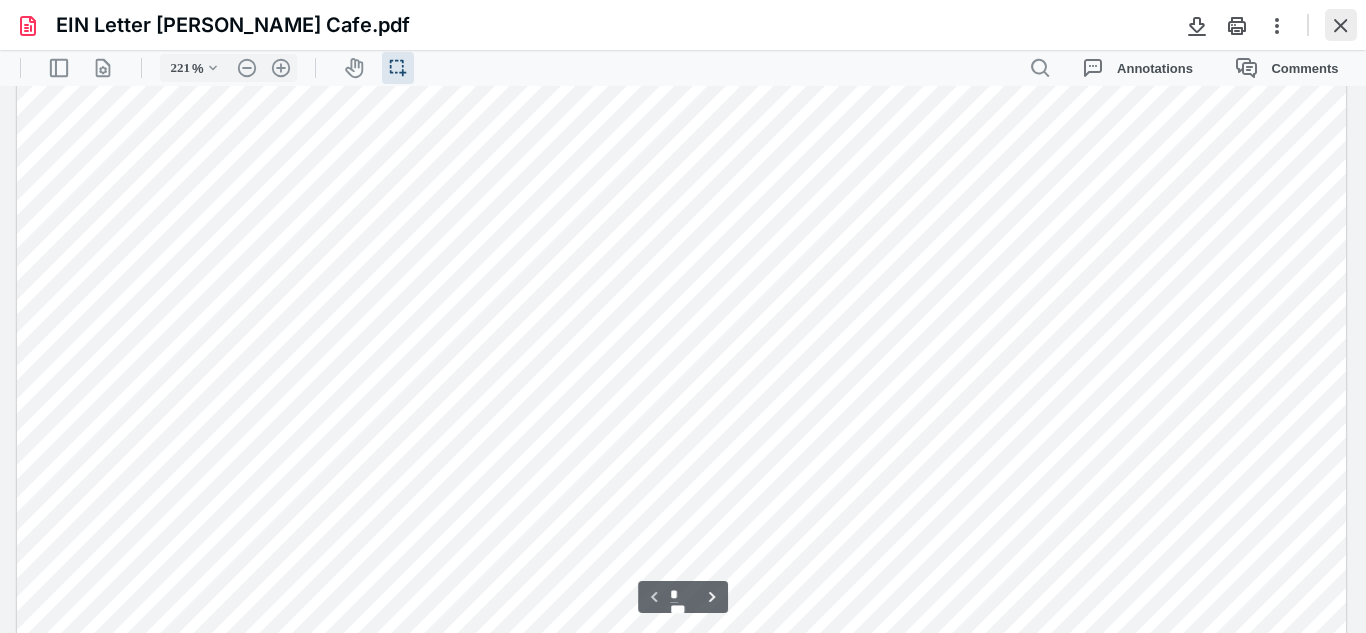 click at bounding box center (1341, 25) 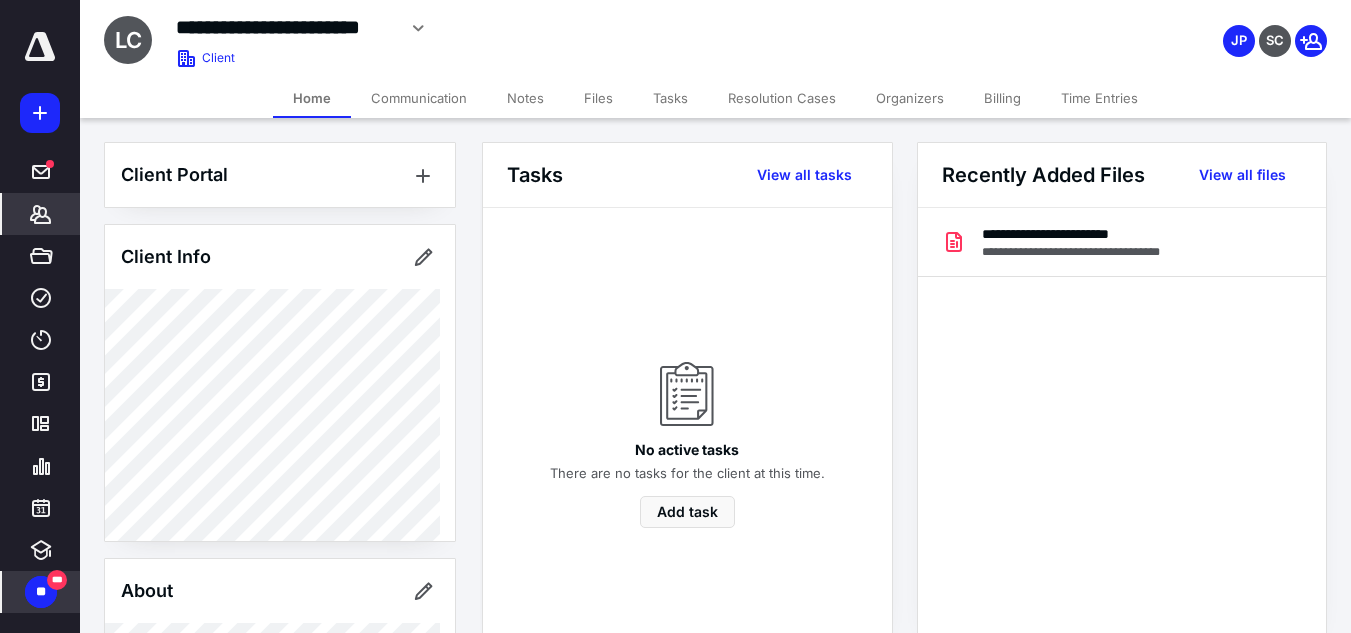 click on "Files" at bounding box center [598, 98] 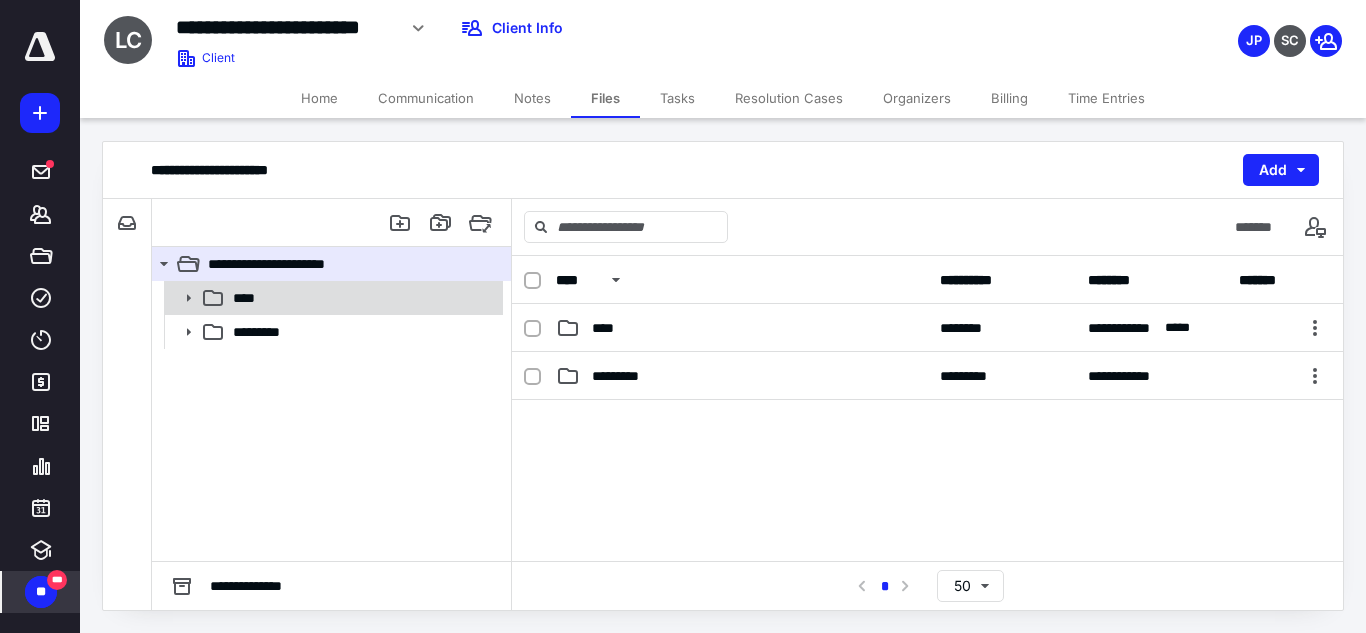 drag, startPoint x: 185, startPoint y: 299, endPoint x: 206, endPoint y: 308, distance: 22.847319 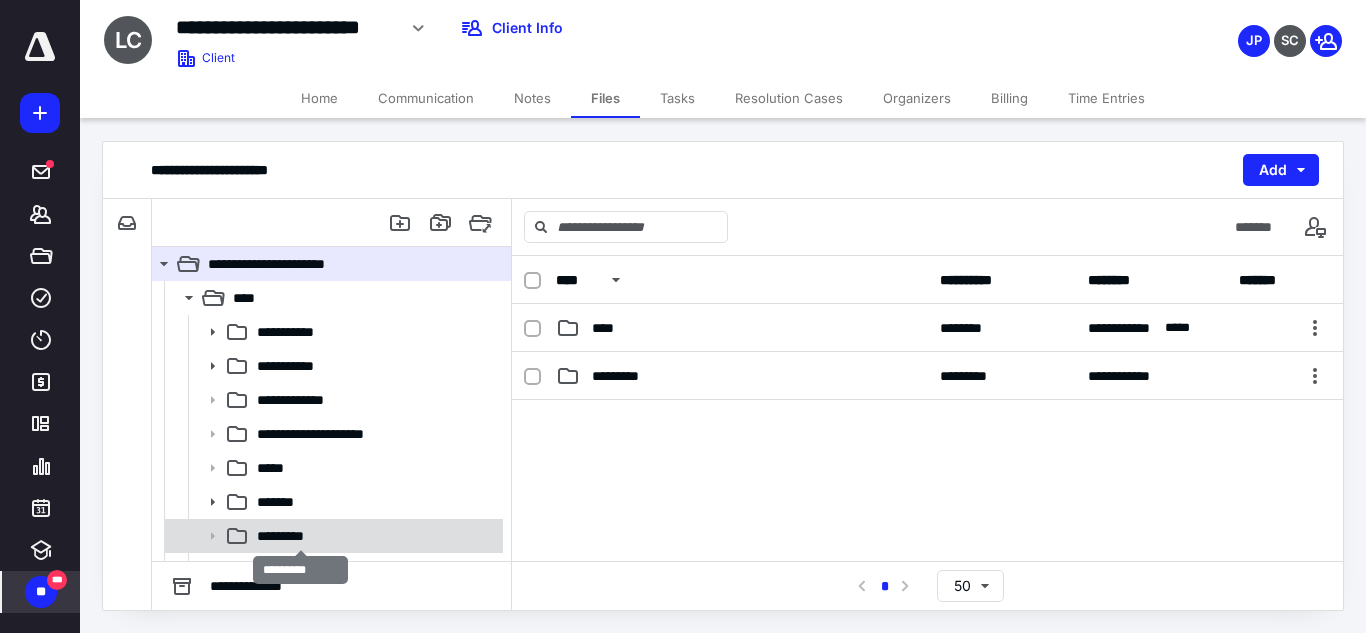 click on "*********" at bounding box center (300, 536) 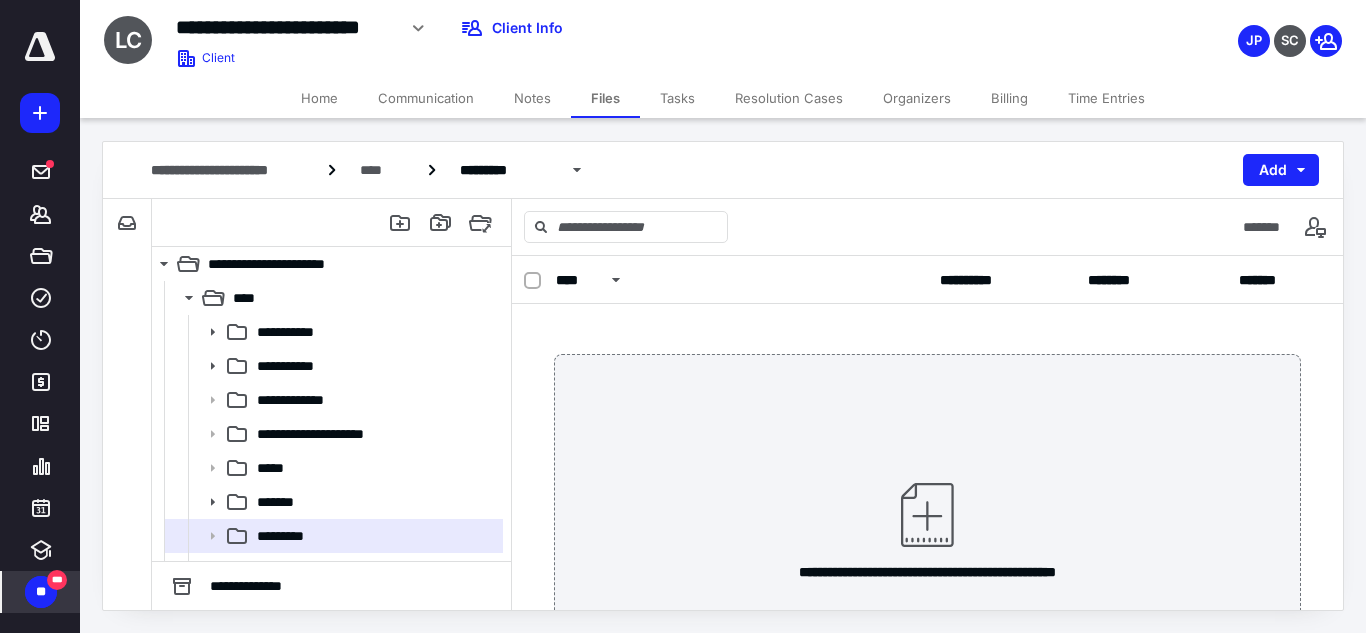 scroll, scrollTop: 100, scrollLeft: 0, axis: vertical 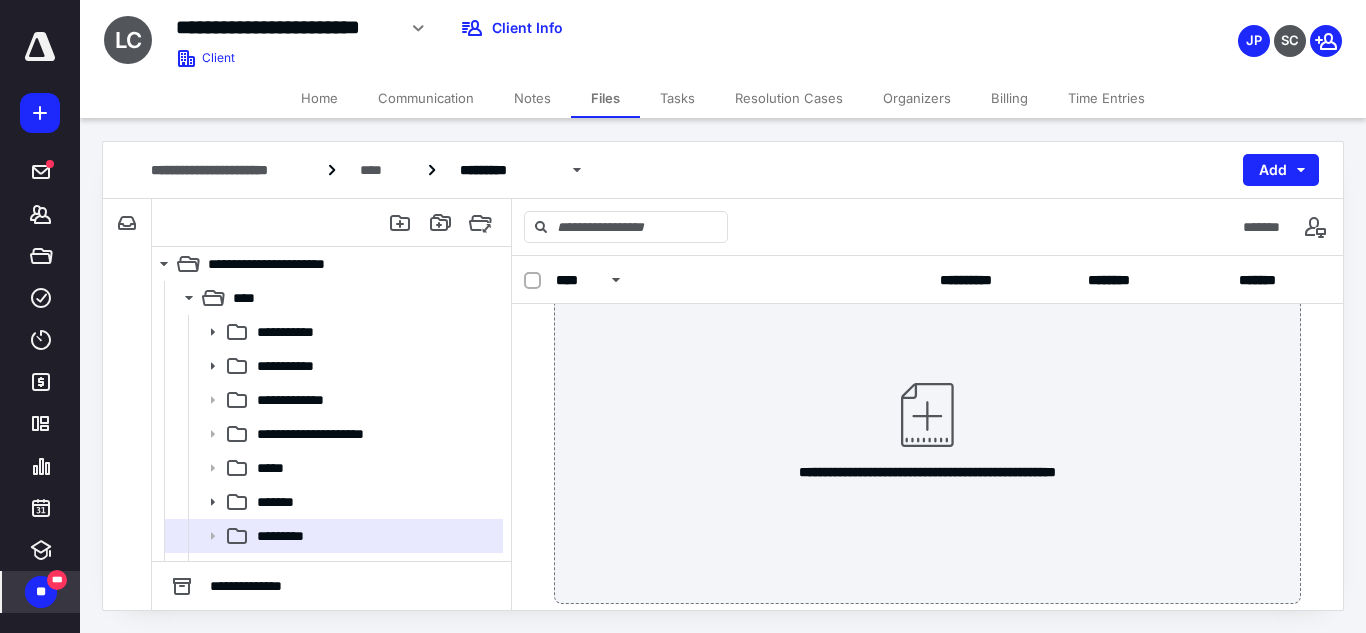 click on "**********" at bounding box center (927, 429) 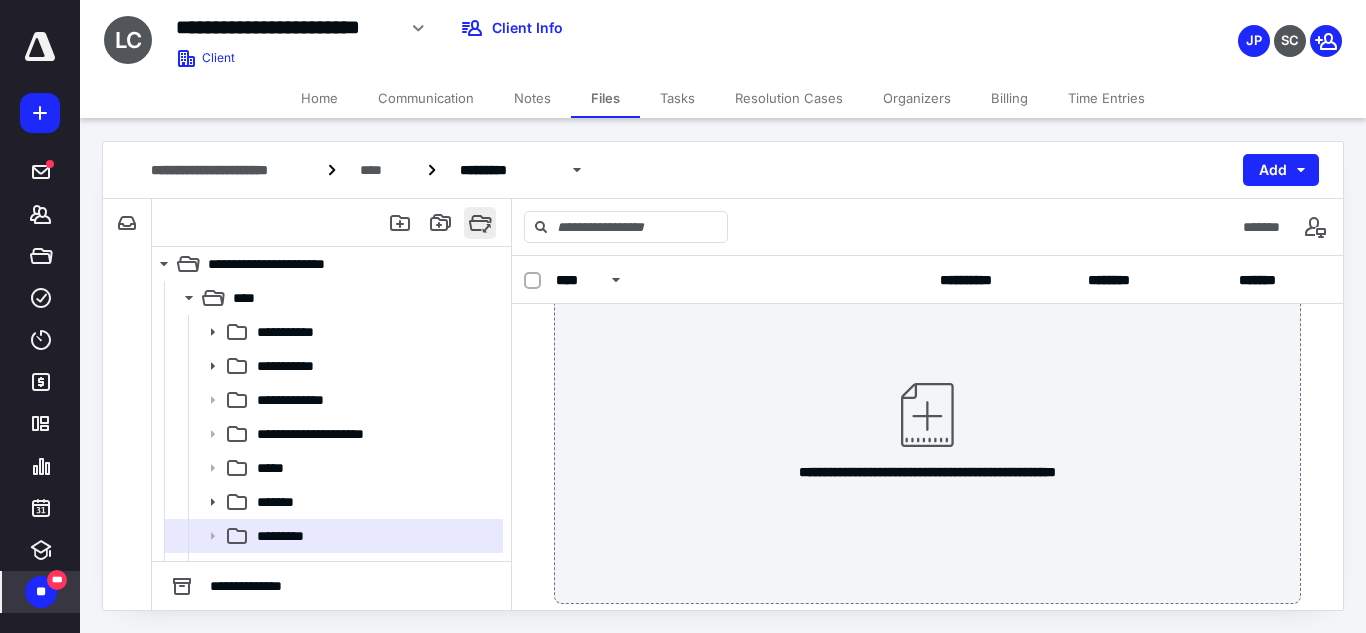 scroll, scrollTop: 0, scrollLeft: 0, axis: both 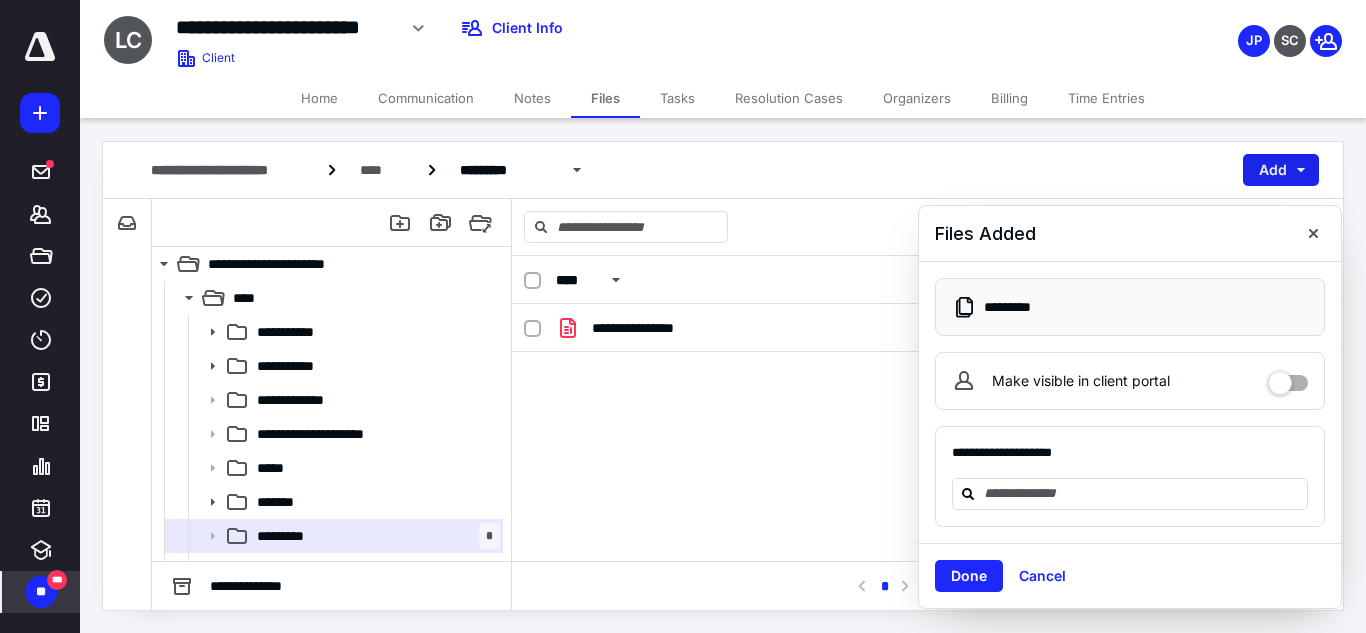 click on "Add" at bounding box center [1281, 170] 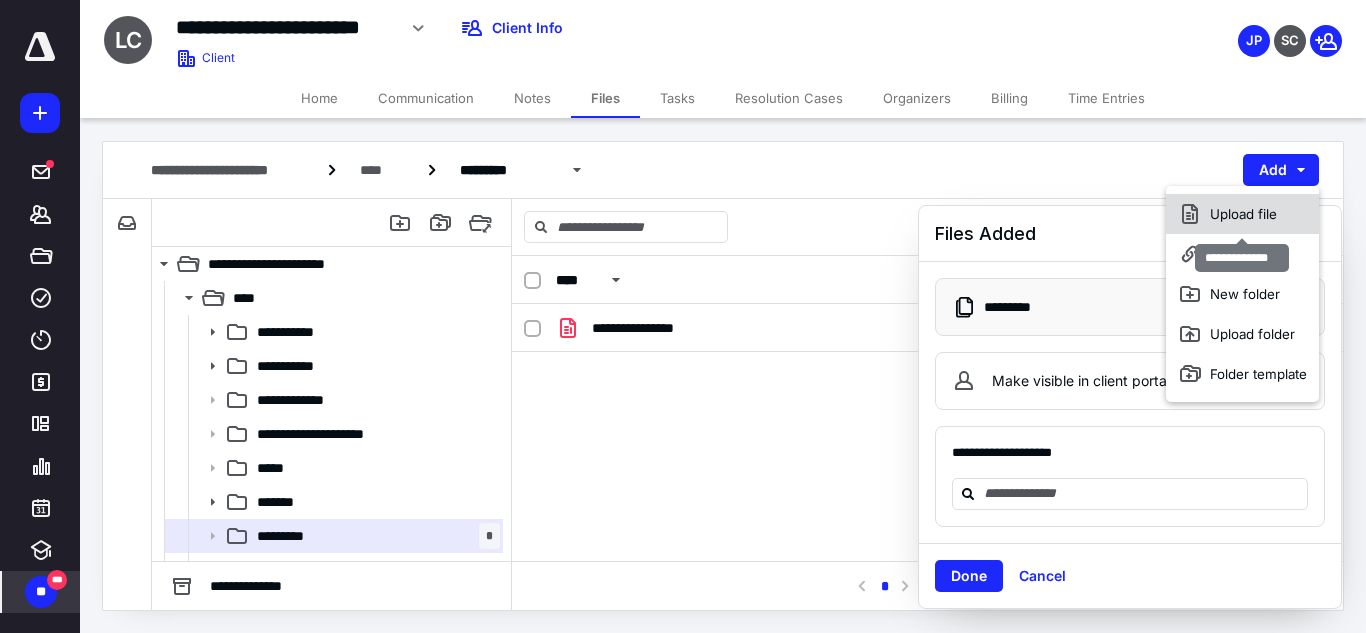 click on "Upload file" at bounding box center [1242, 214] 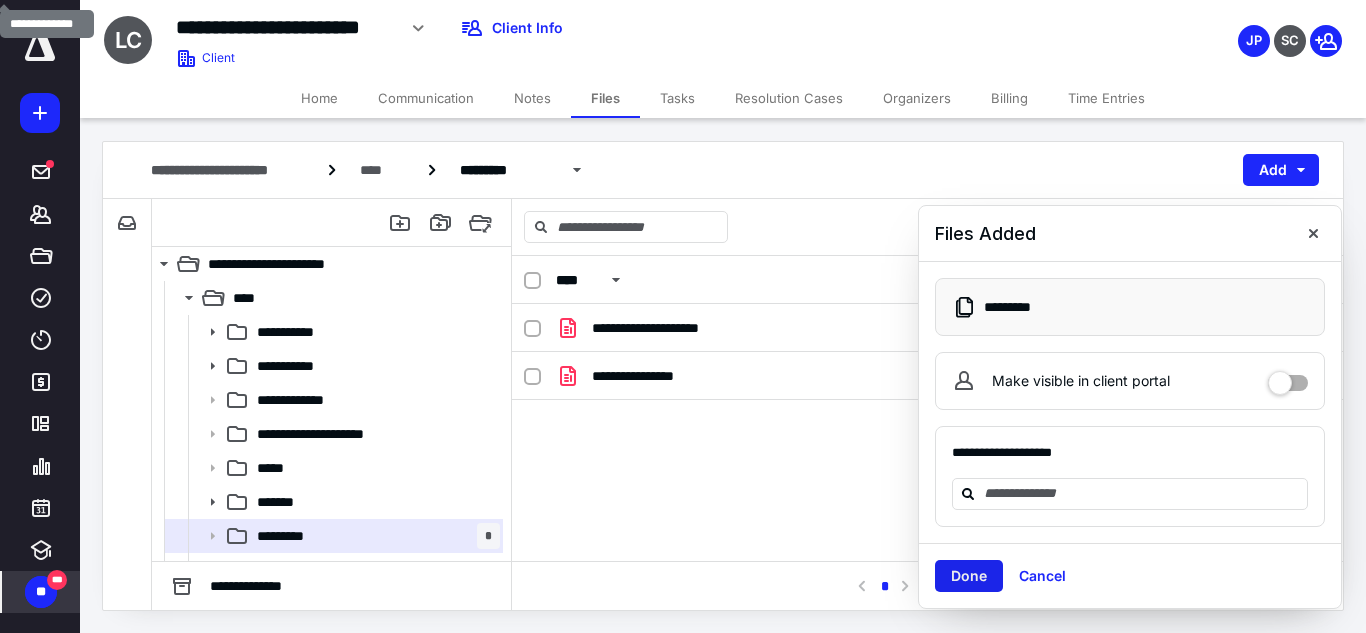 click on "Done" at bounding box center [969, 576] 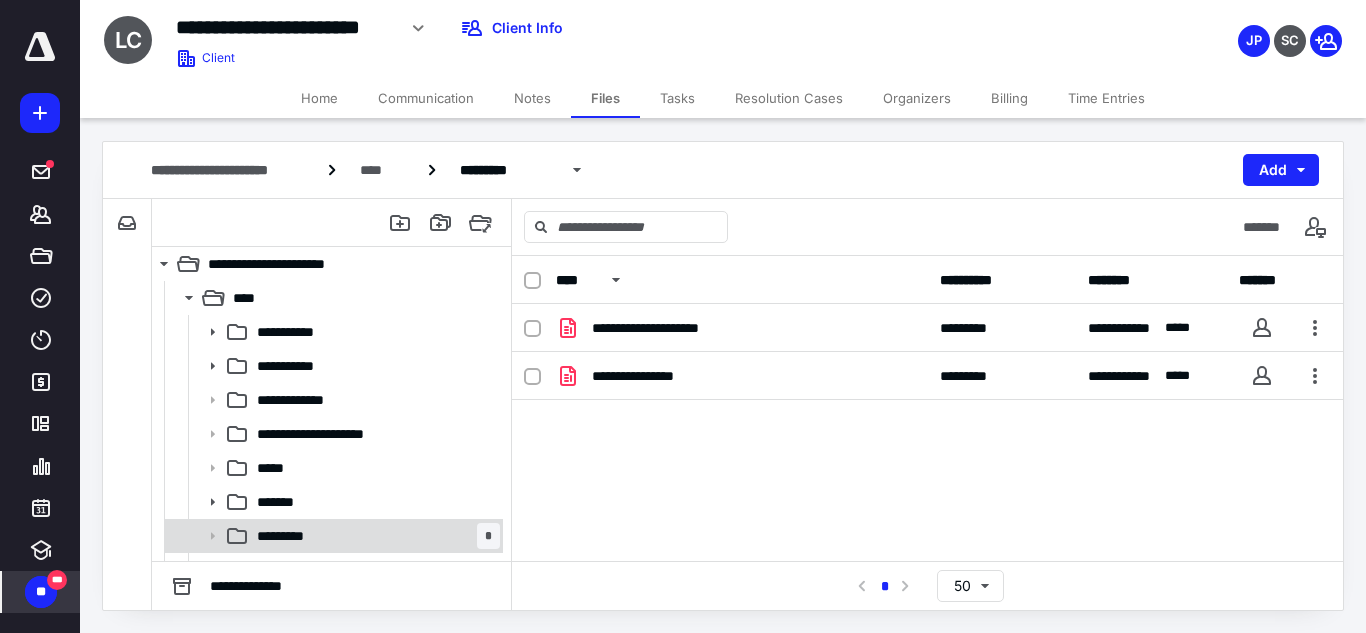click on "********* *" at bounding box center (332, 536) 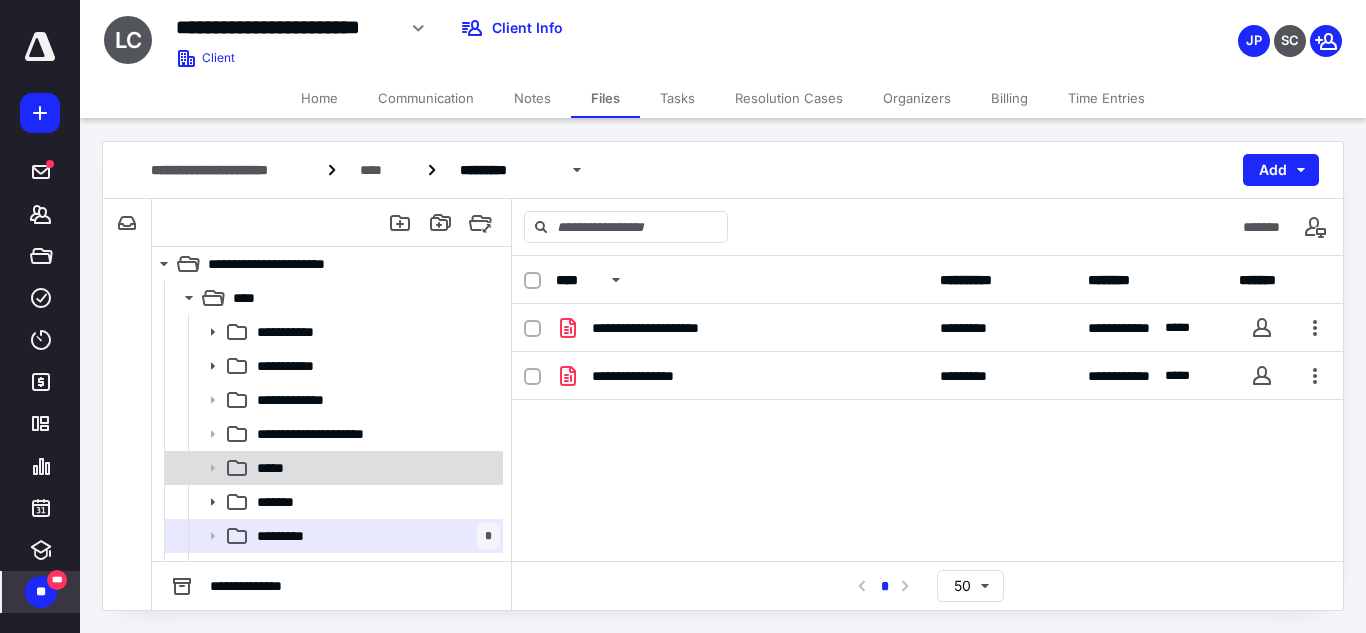 scroll, scrollTop: 60, scrollLeft: 0, axis: vertical 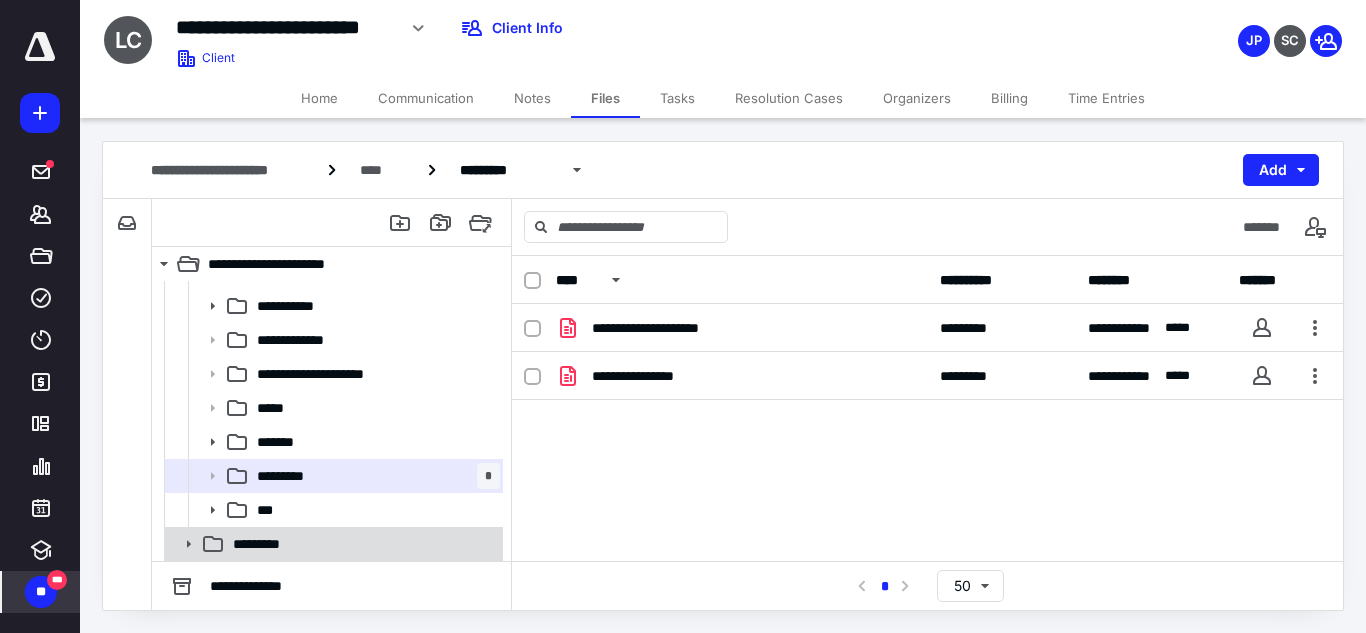 click 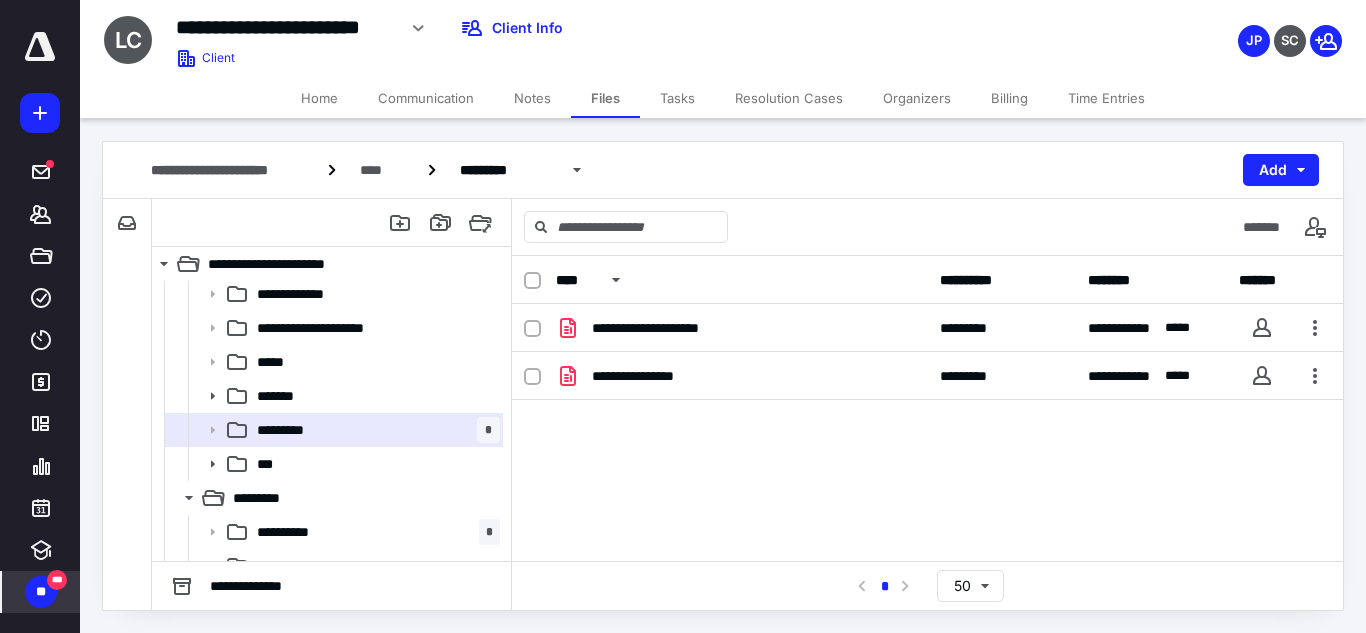 scroll, scrollTop: 128, scrollLeft: 0, axis: vertical 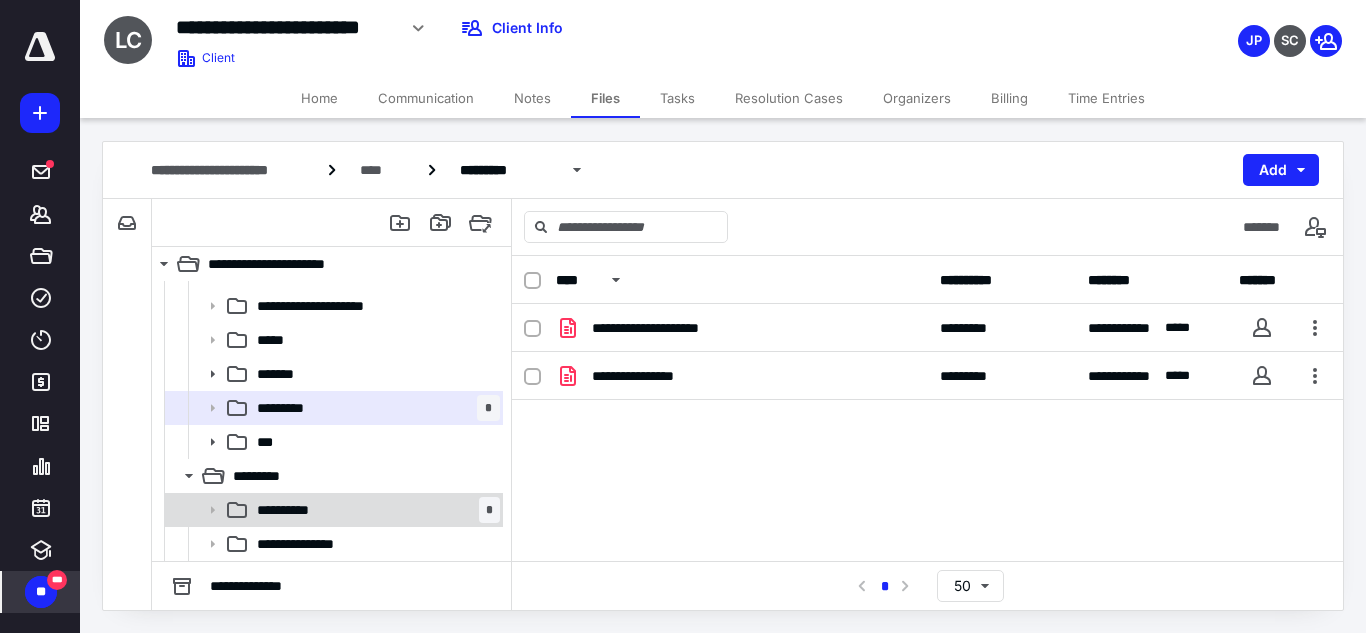 click on "**********" at bounding box center [374, 510] 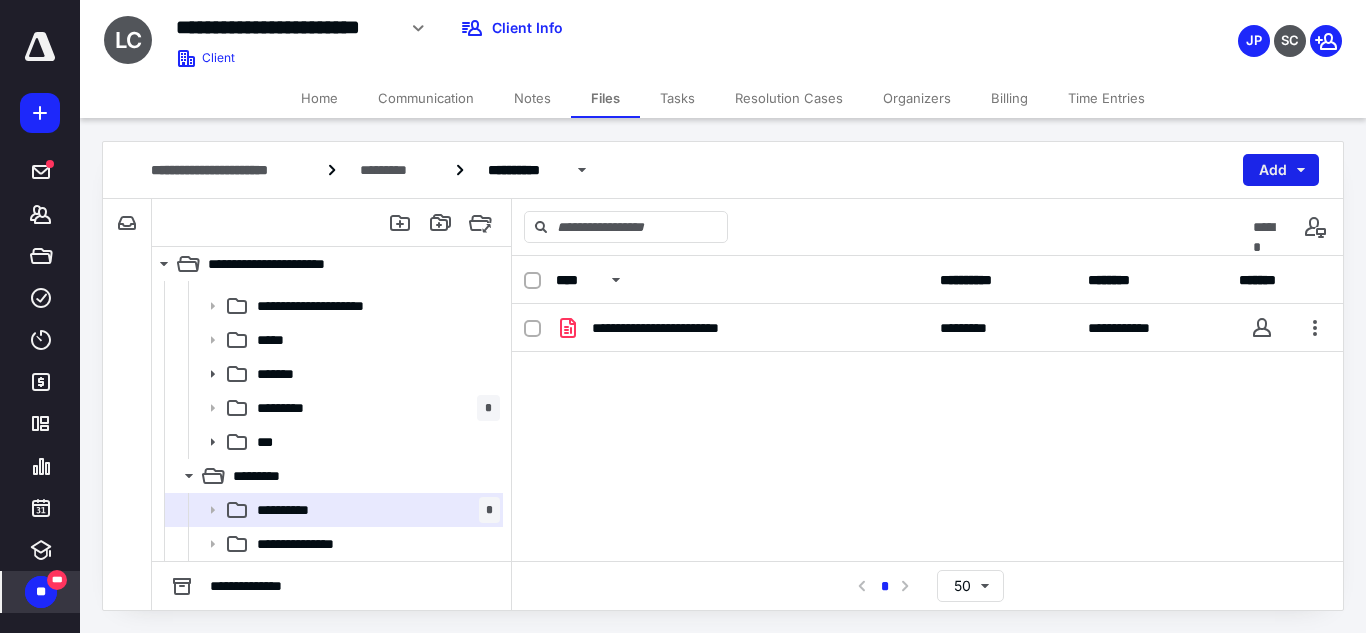 click on "Add" at bounding box center [1281, 170] 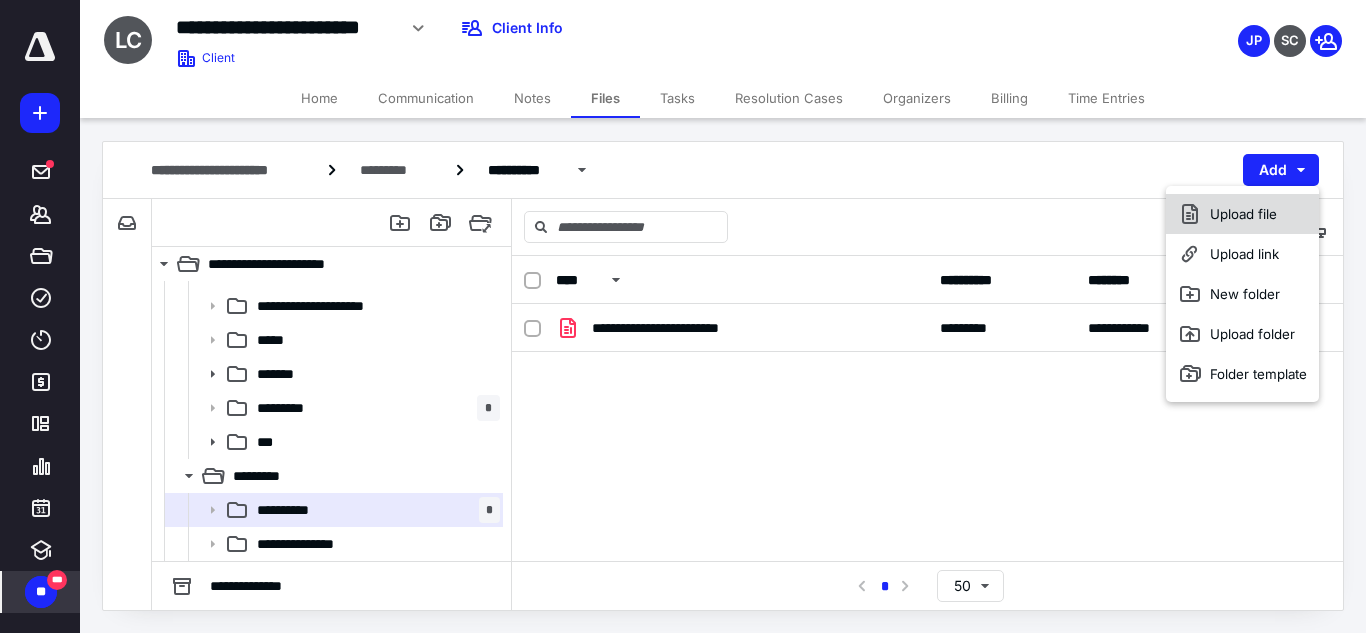 click on "Upload file" at bounding box center [1242, 214] 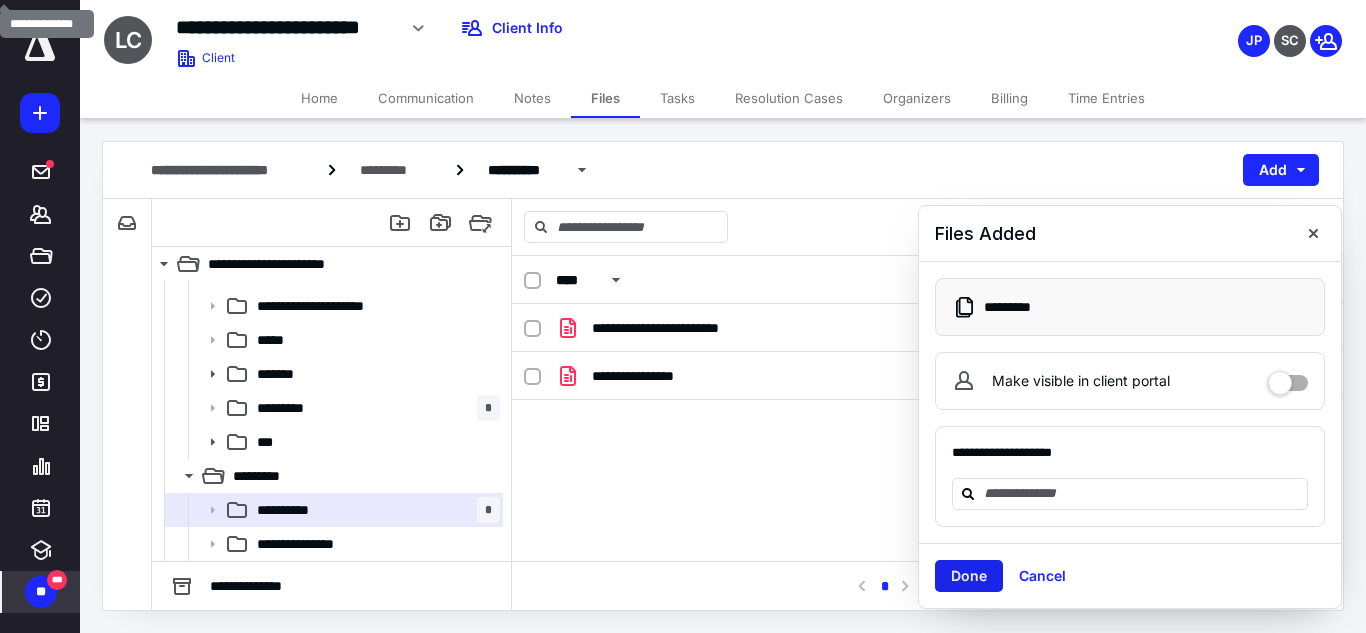 click on "Done" at bounding box center (969, 576) 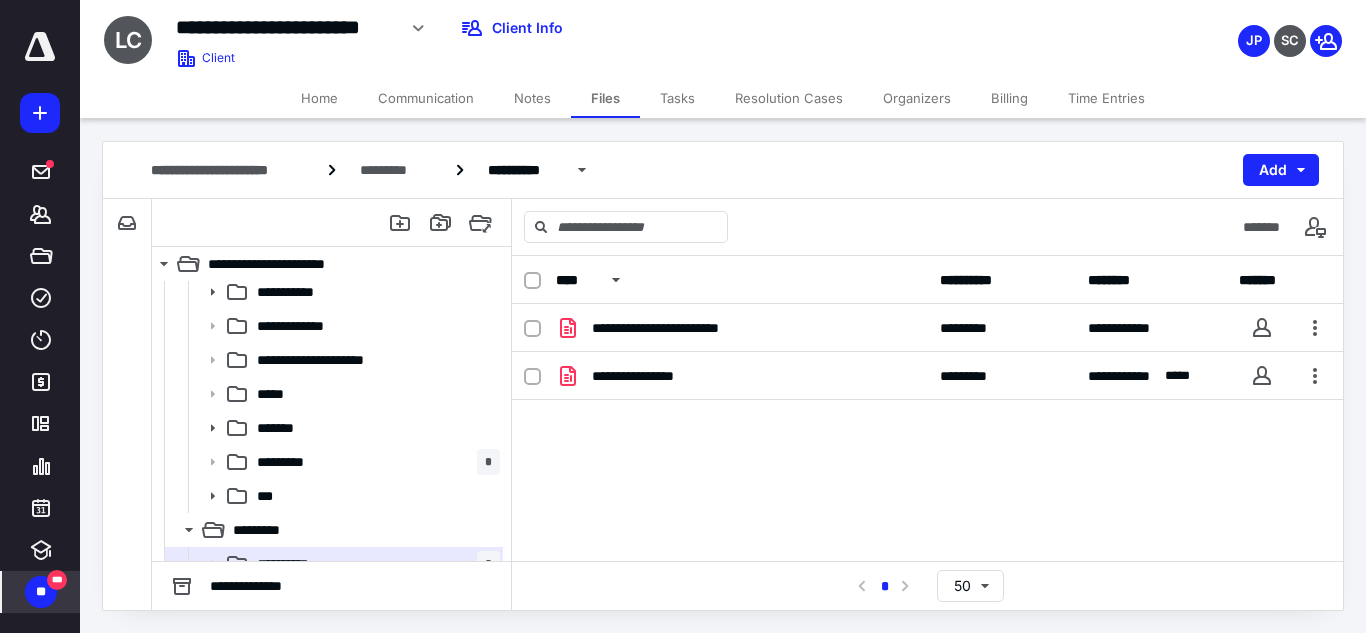 scroll, scrollTop: 0, scrollLeft: 0, axis: both 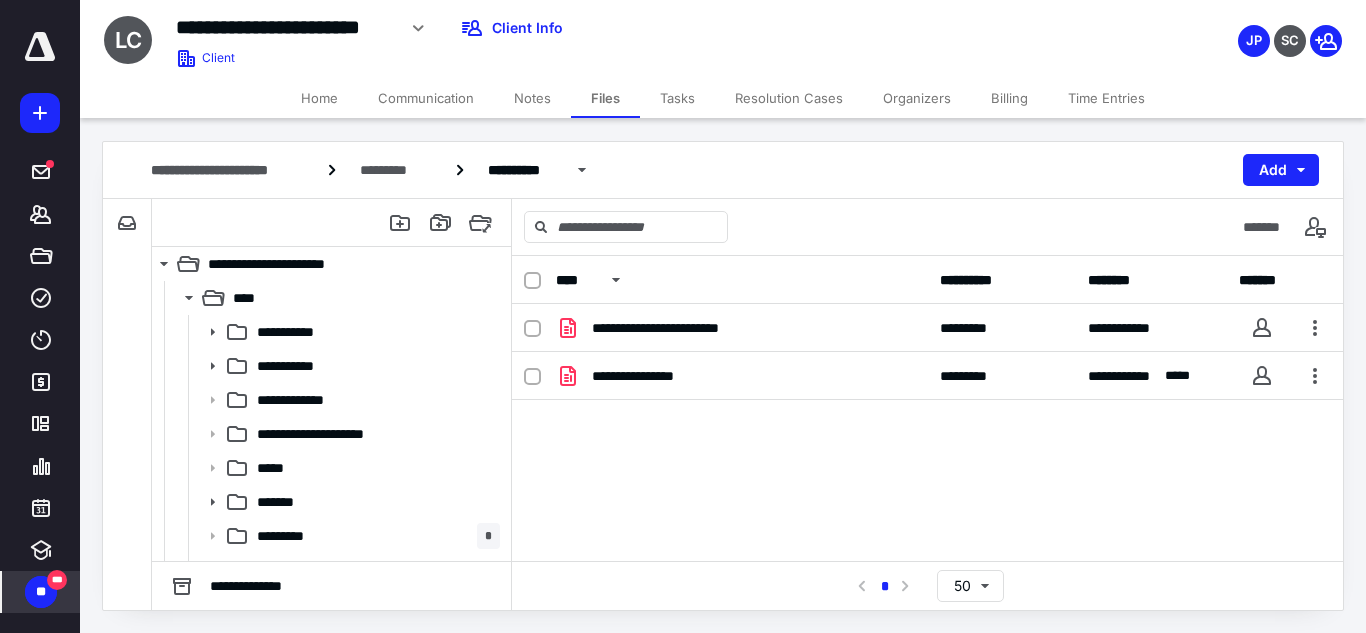 click on "Home" at bounding box center (319, 98) 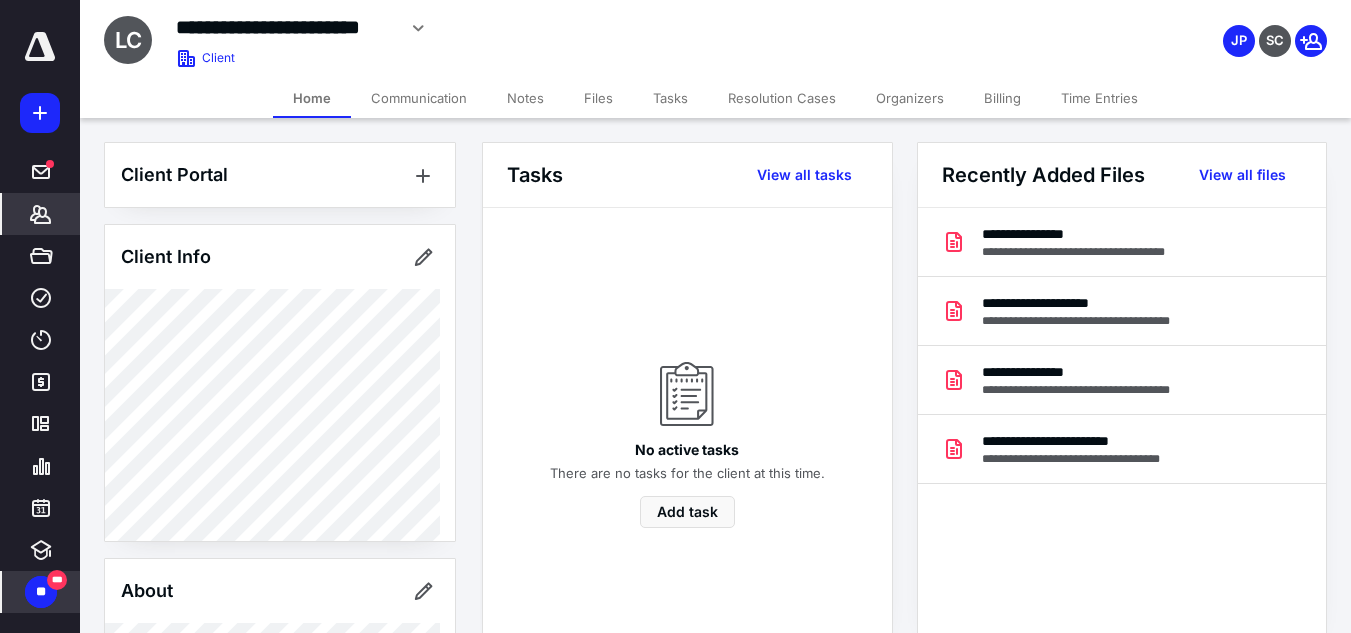 click on "Files" at bounding box center [598, 98] 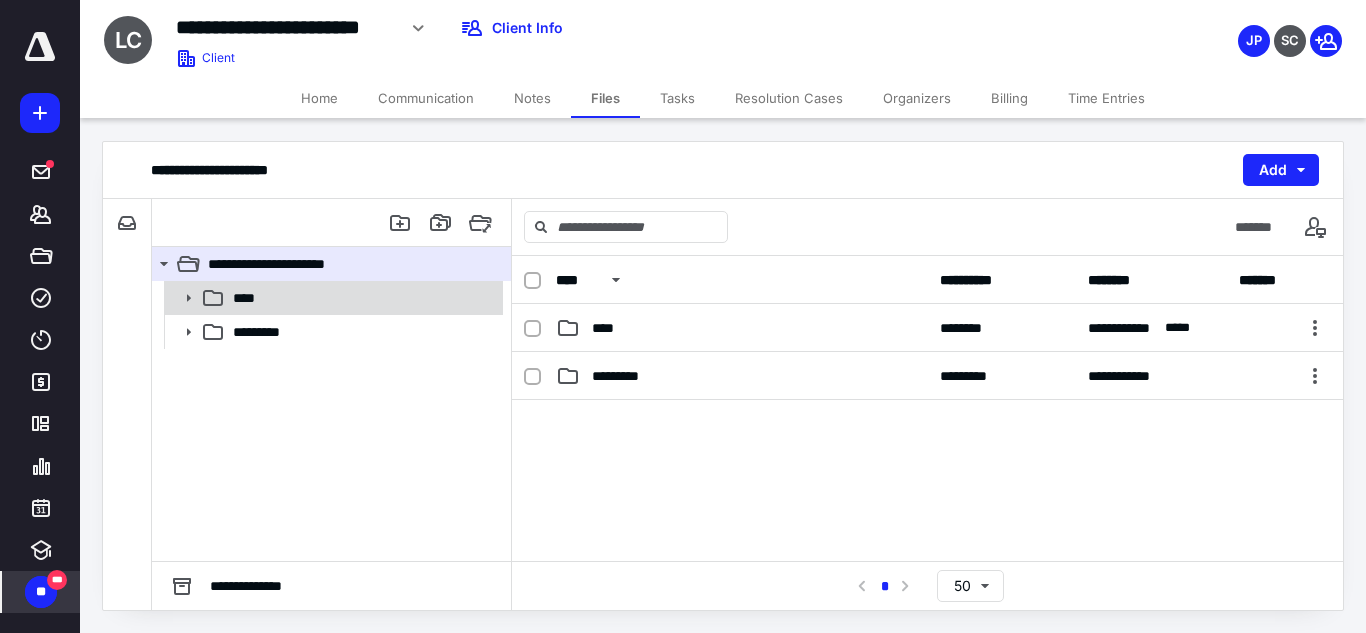 click 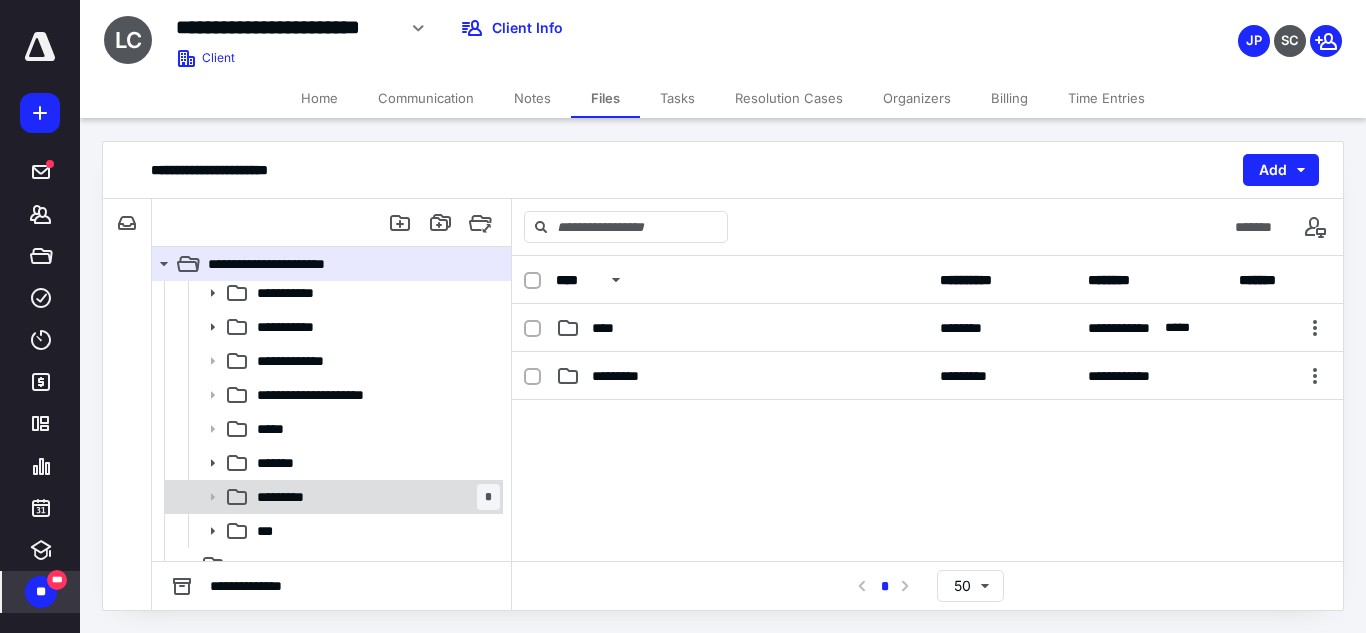 scroll, scrollTop: 60, scrollLeft: 0, axis: vertical 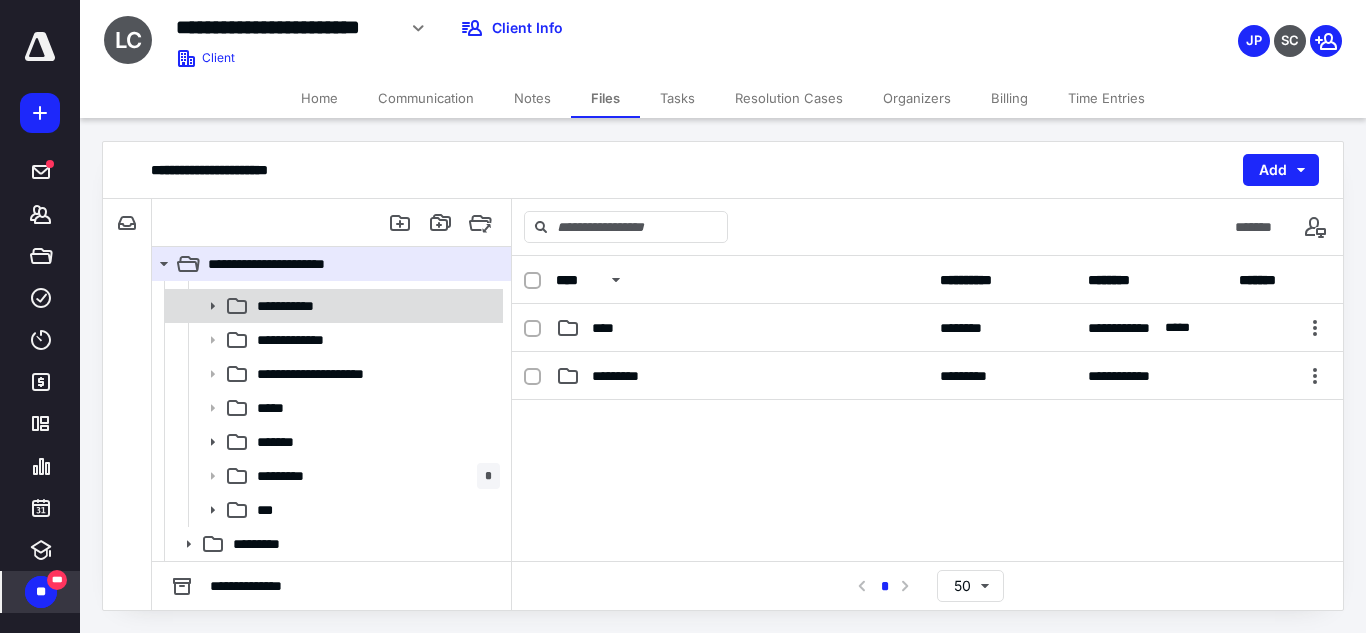 click 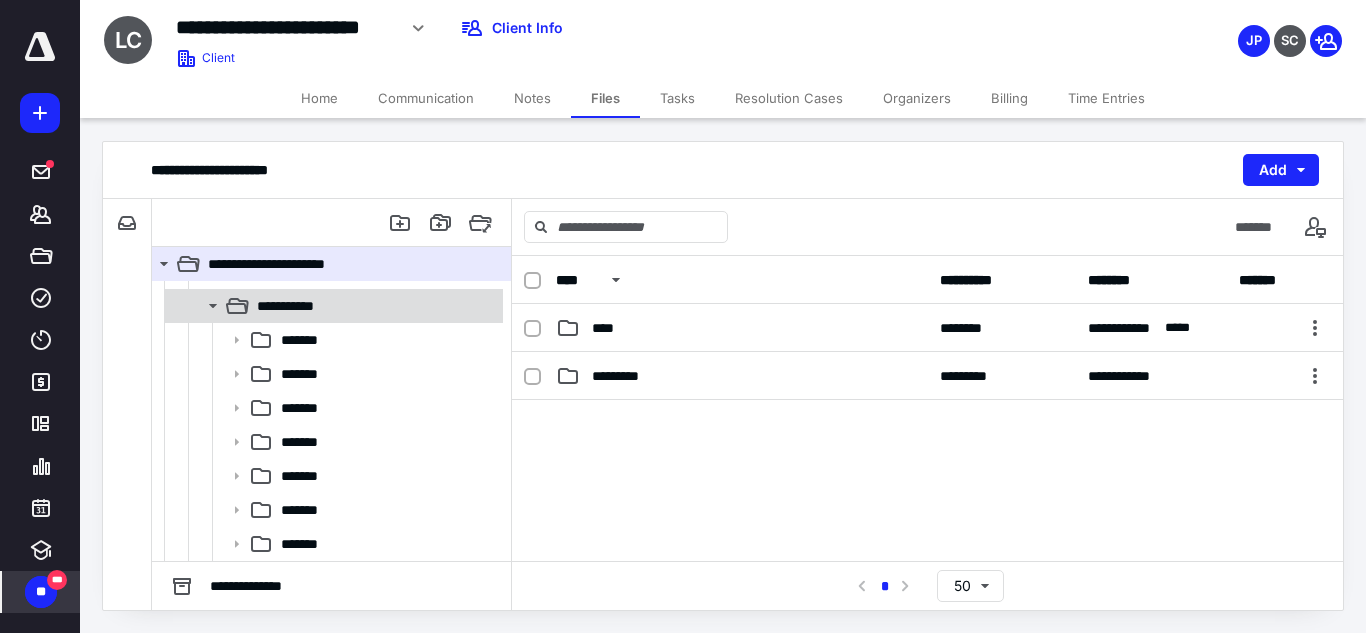 click 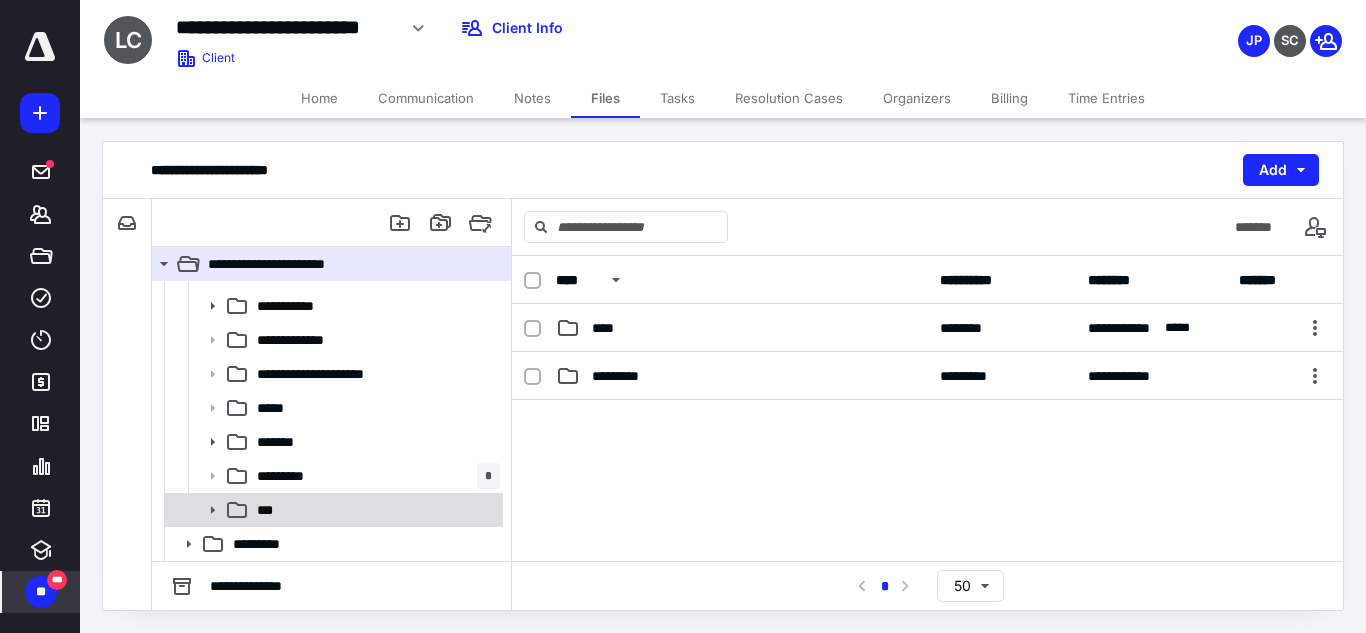 click 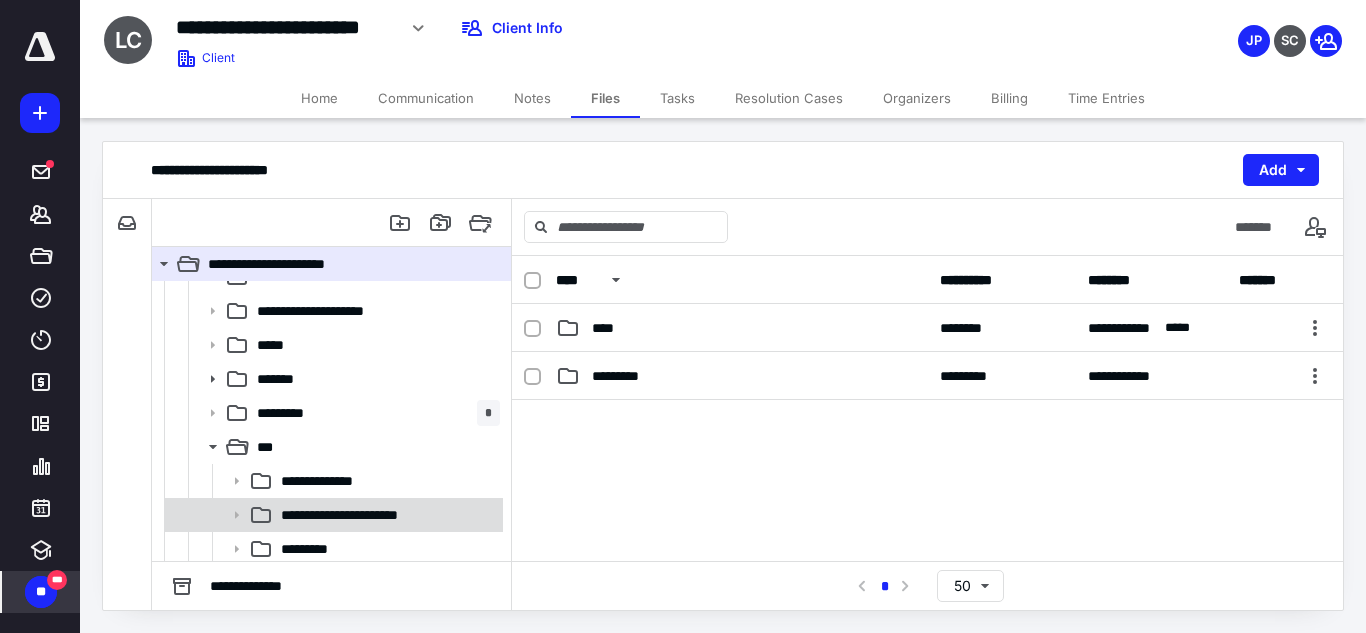 scroll, scrollTop: 196, scrollLeft: 0, axis: vertical 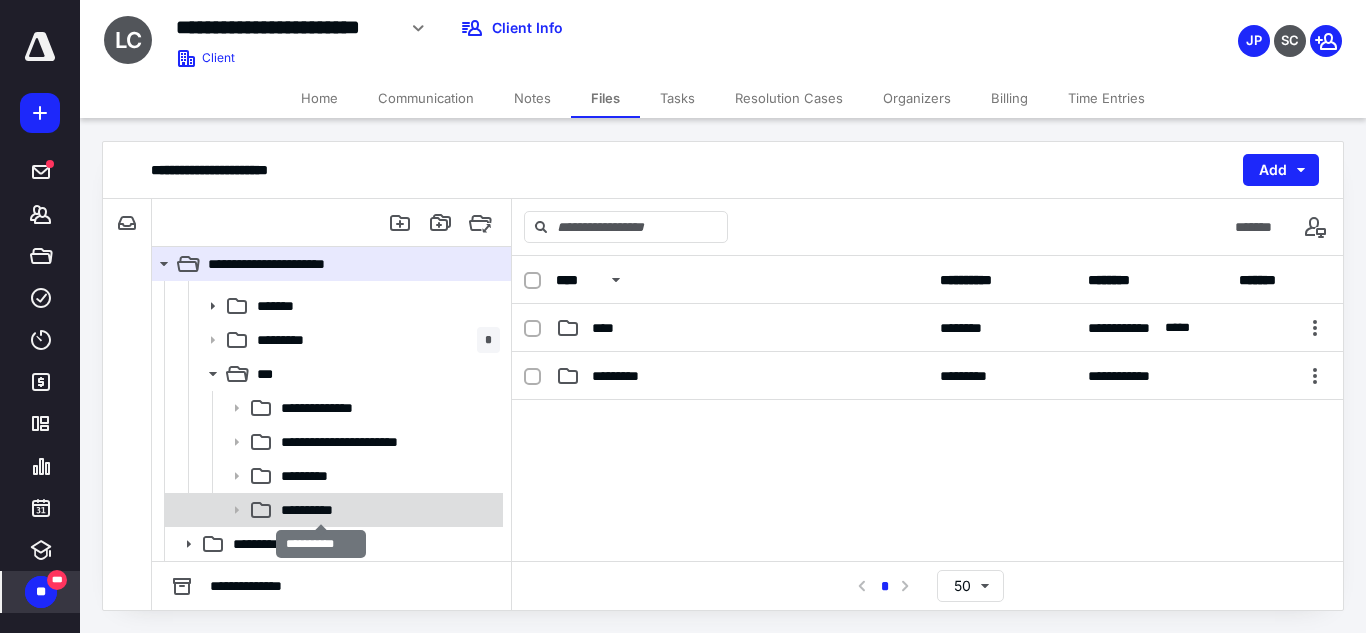 click on "**********" at bounding box center [321, 510] 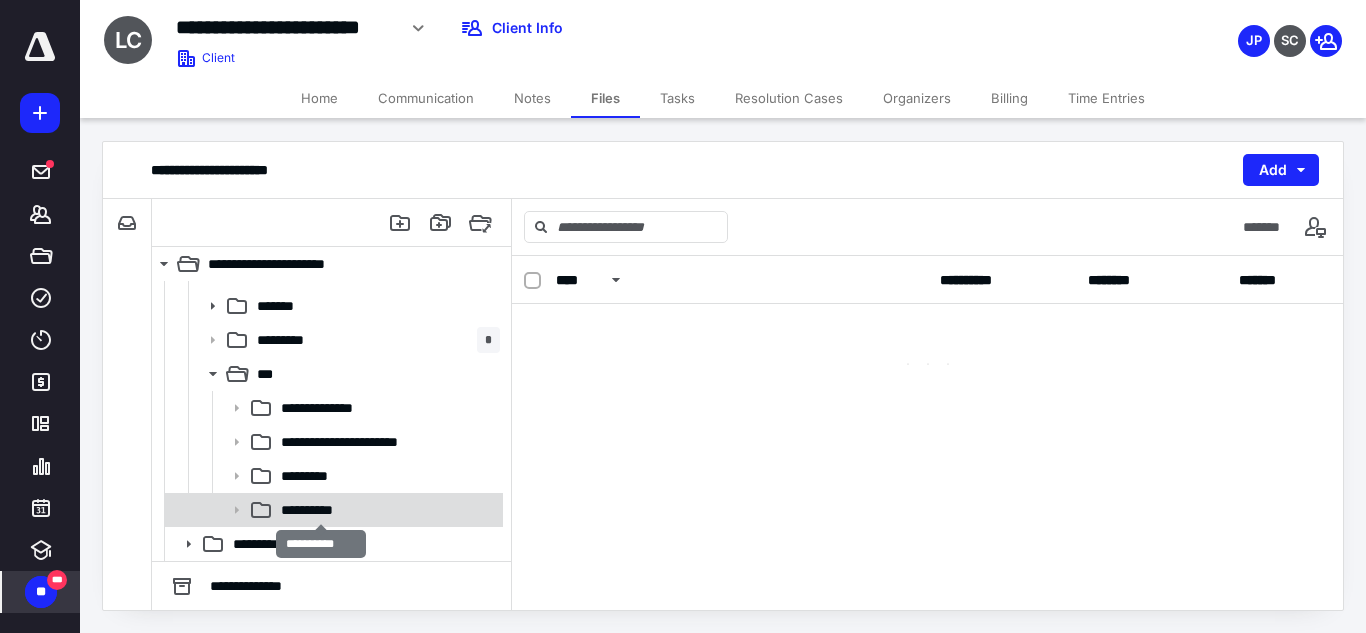 click on "**********" at bounding box center (321, 510) 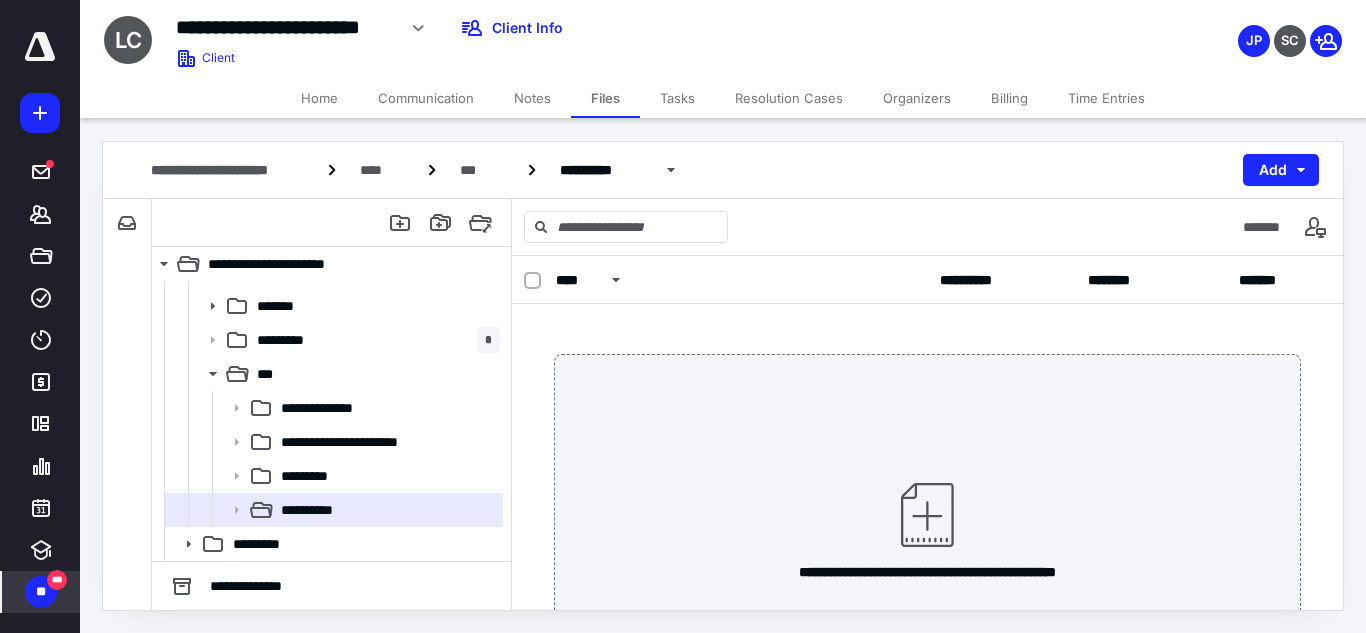 click on "**********" at bounding box center [928, 529] 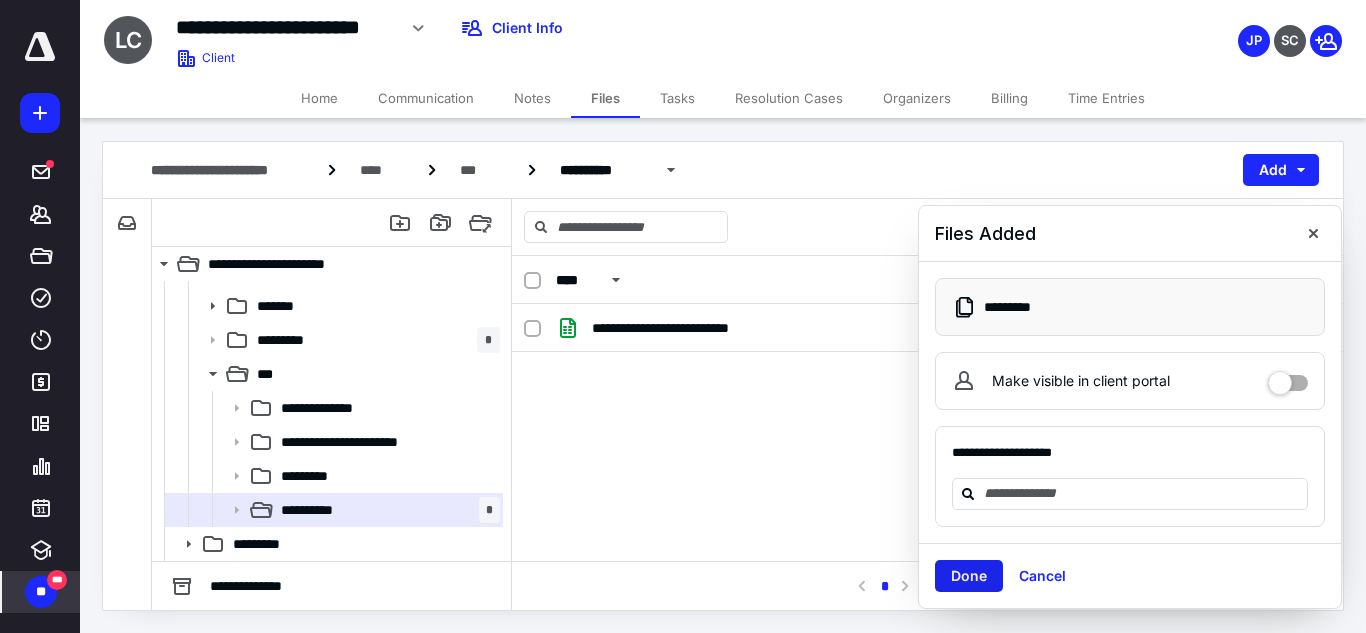 click on "Done" at bounding box center (969, 576) 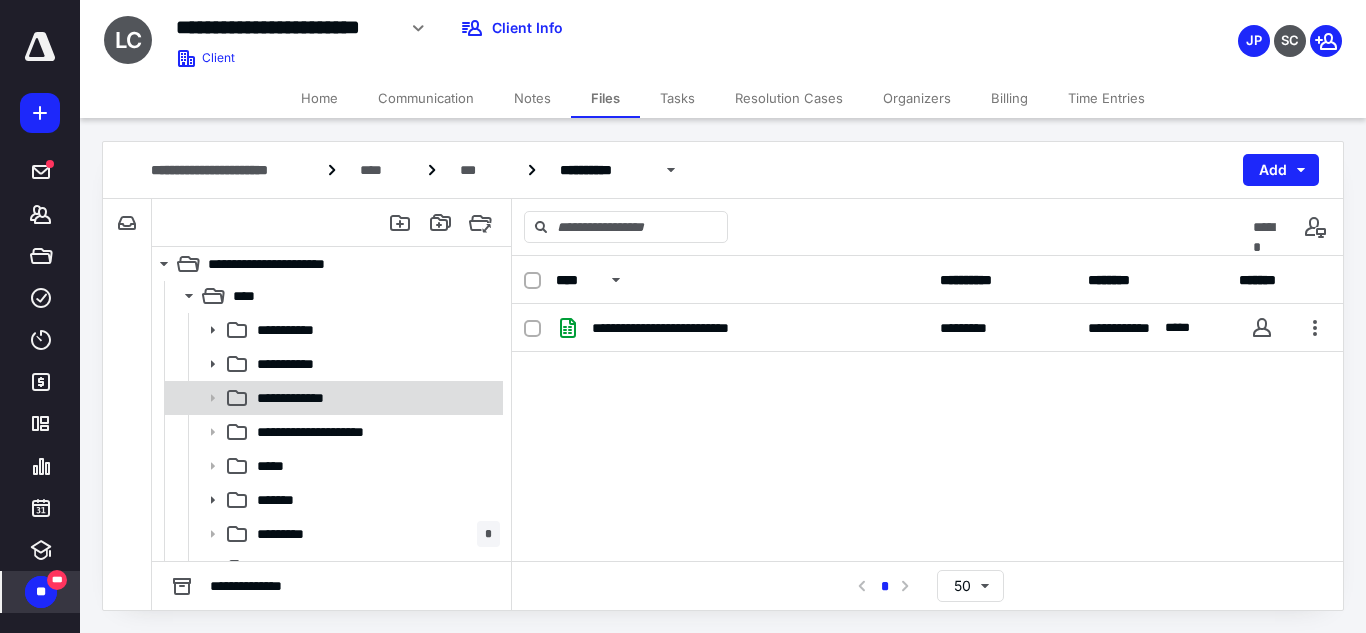 scroll, scrollTop: 0, scrollLeft: 0, axis: both 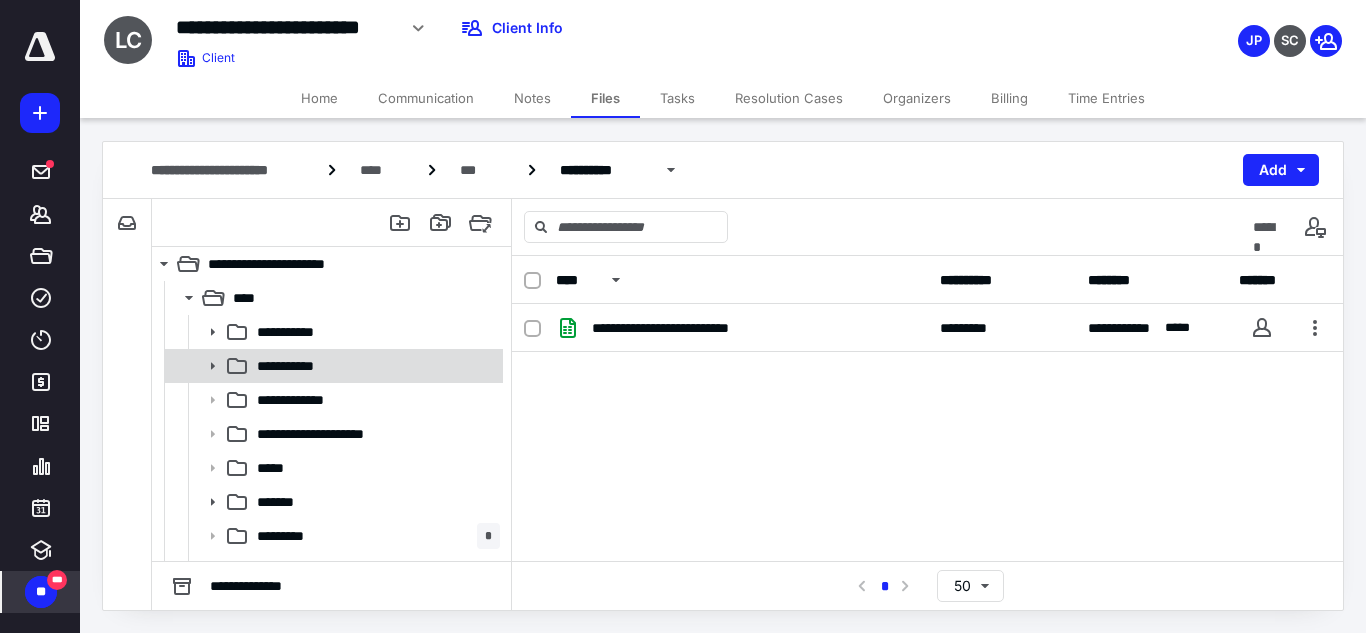 click 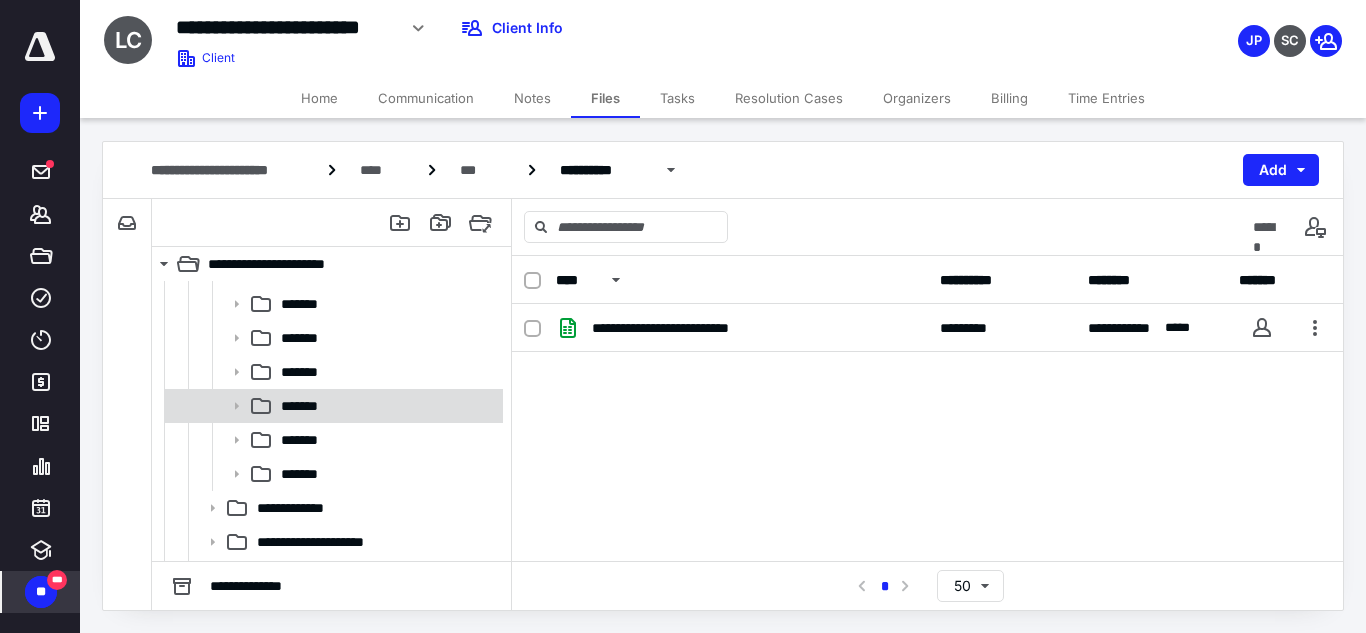scroll, scrollTop: 200, scrollLeft: 0, axis: vertical 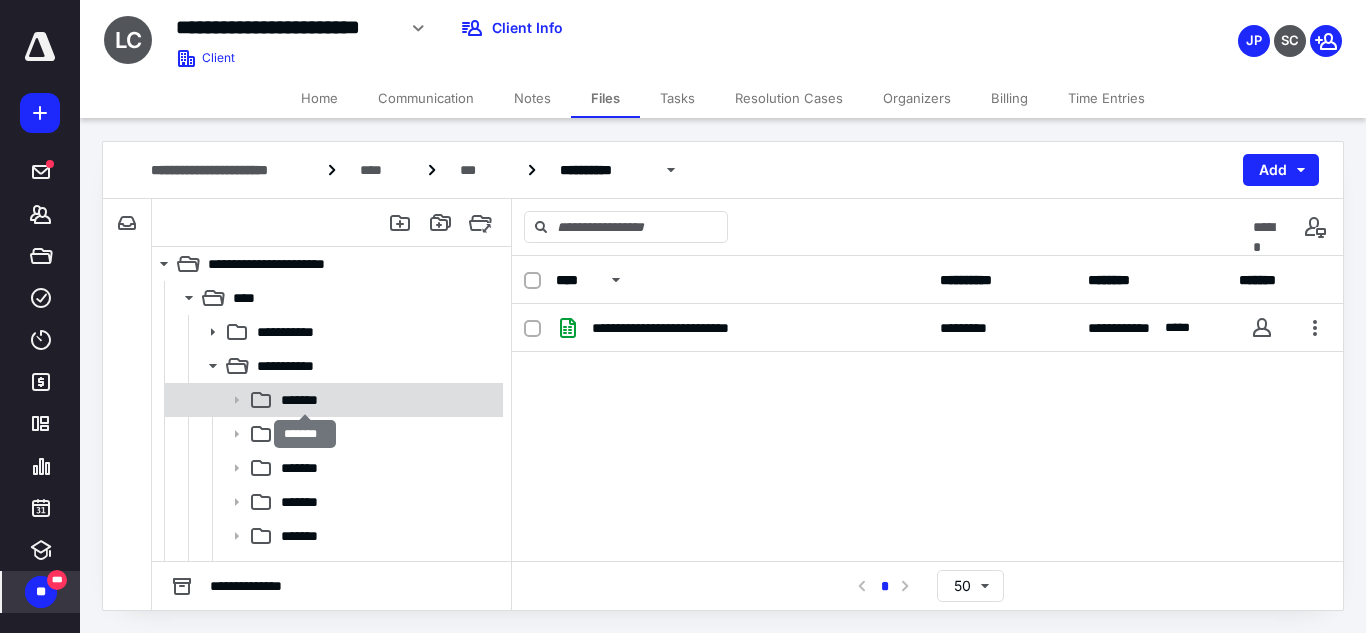click on "*******" at bounding box center [305, 400] 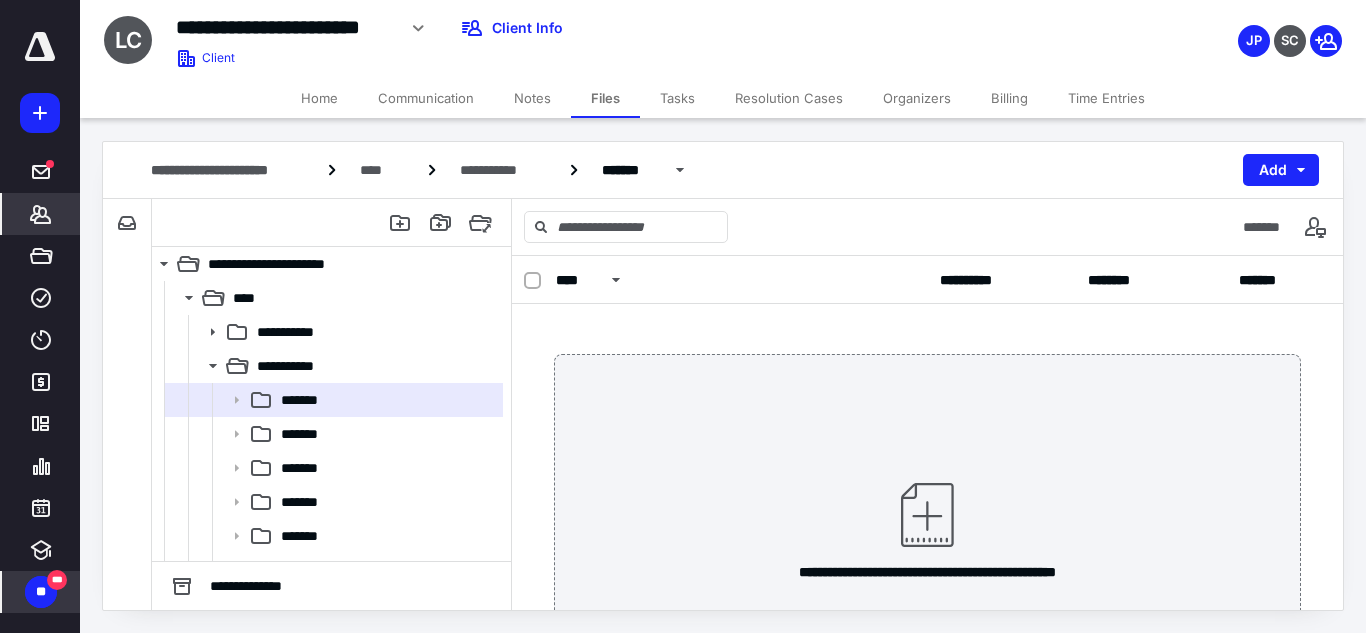 click 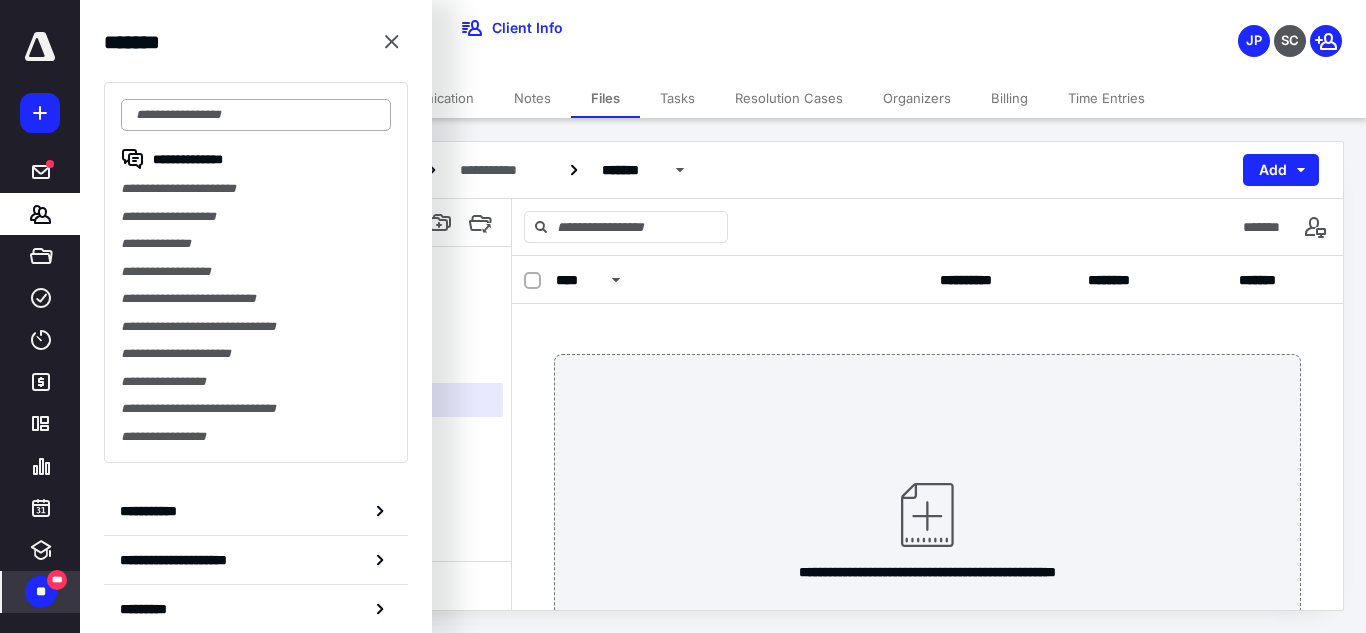 click at bounding box center [256, 115] 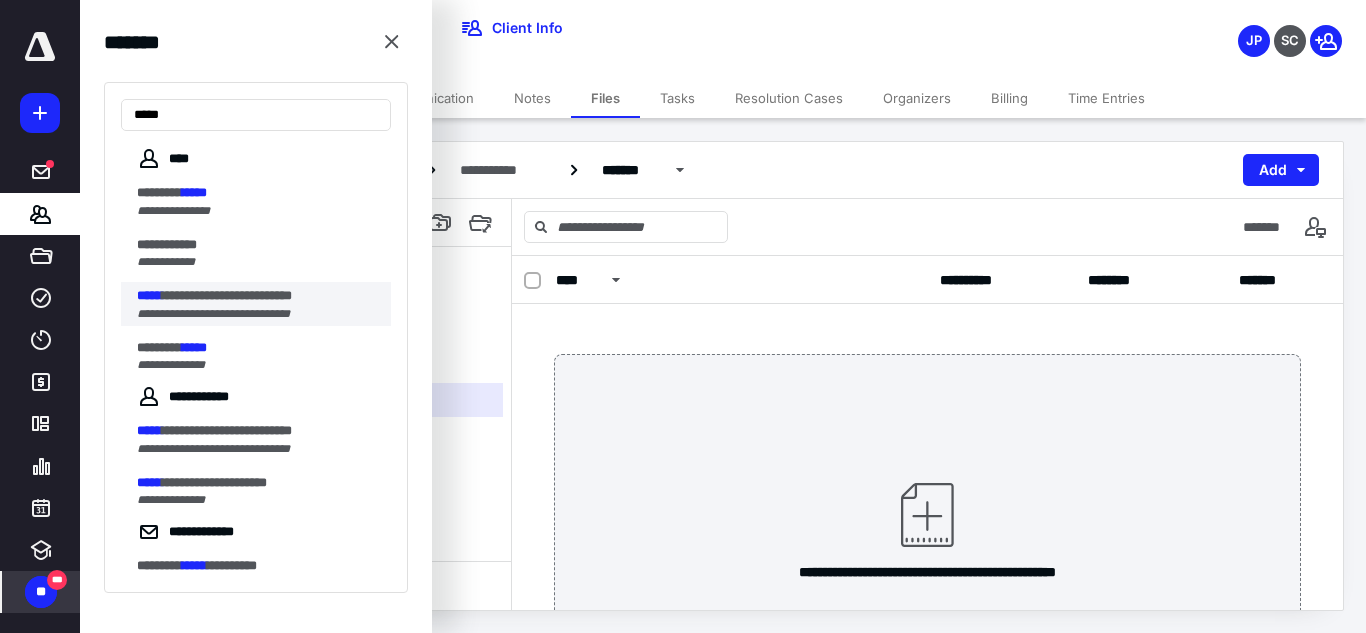 type on "*****" 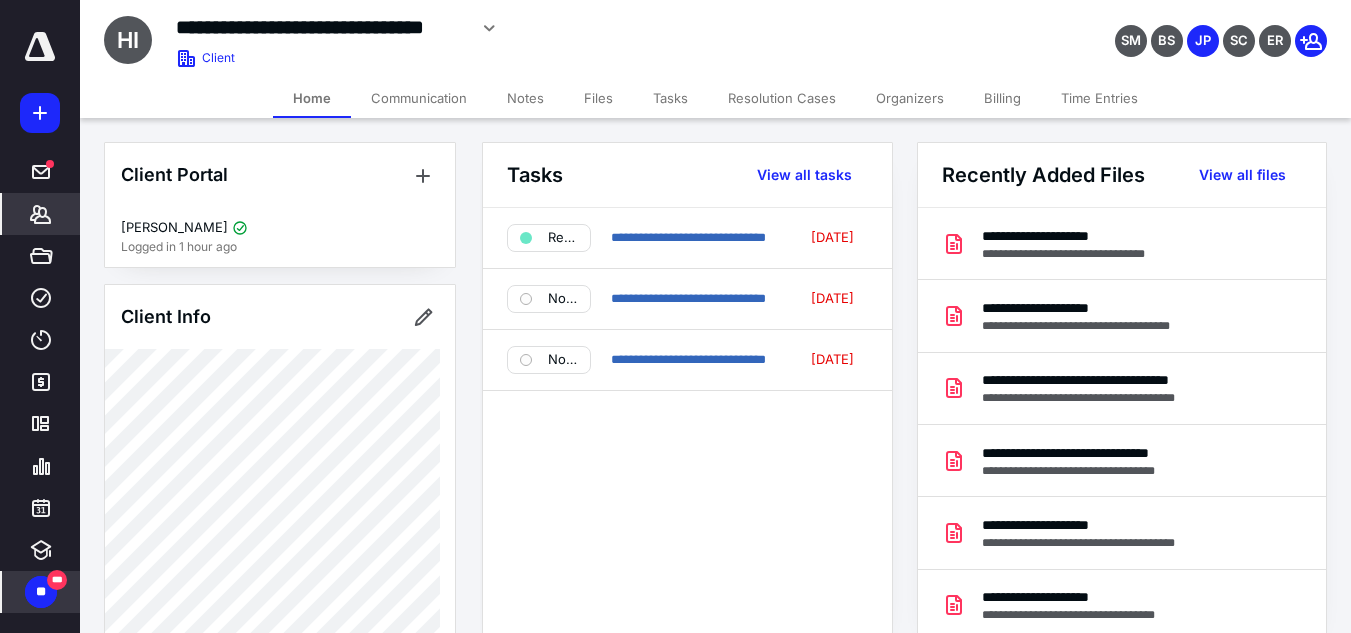 click on "Files" at bounding box center [598, 98] 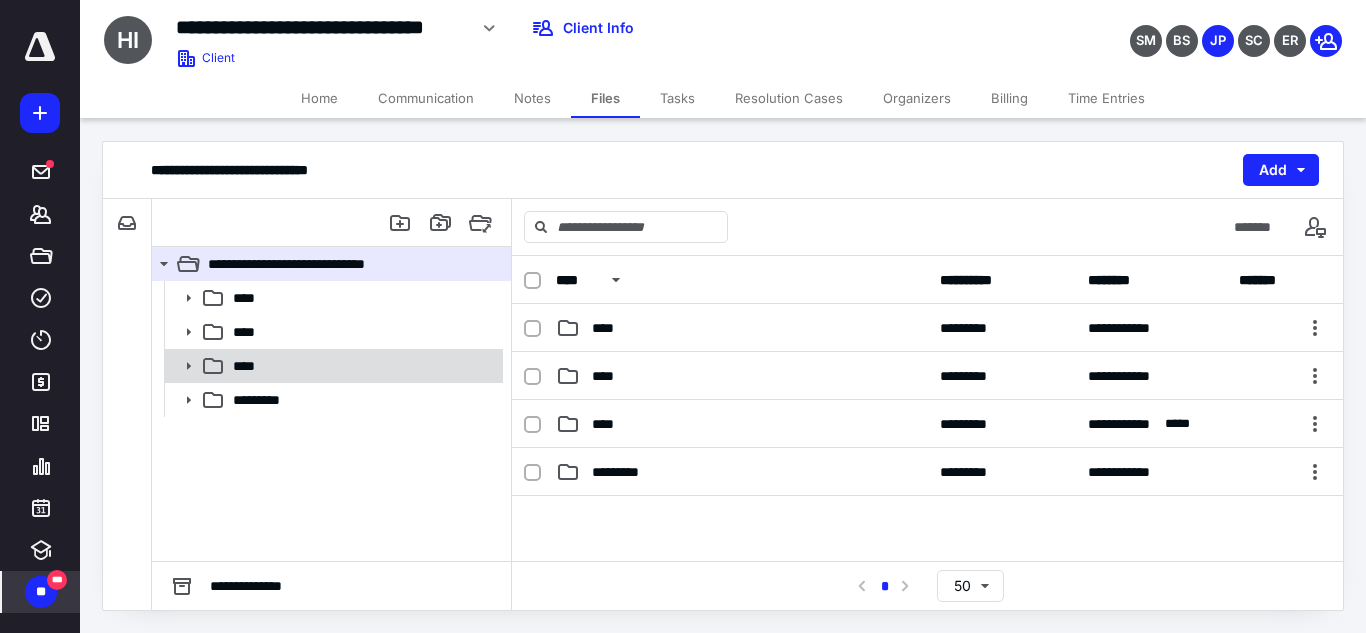 click 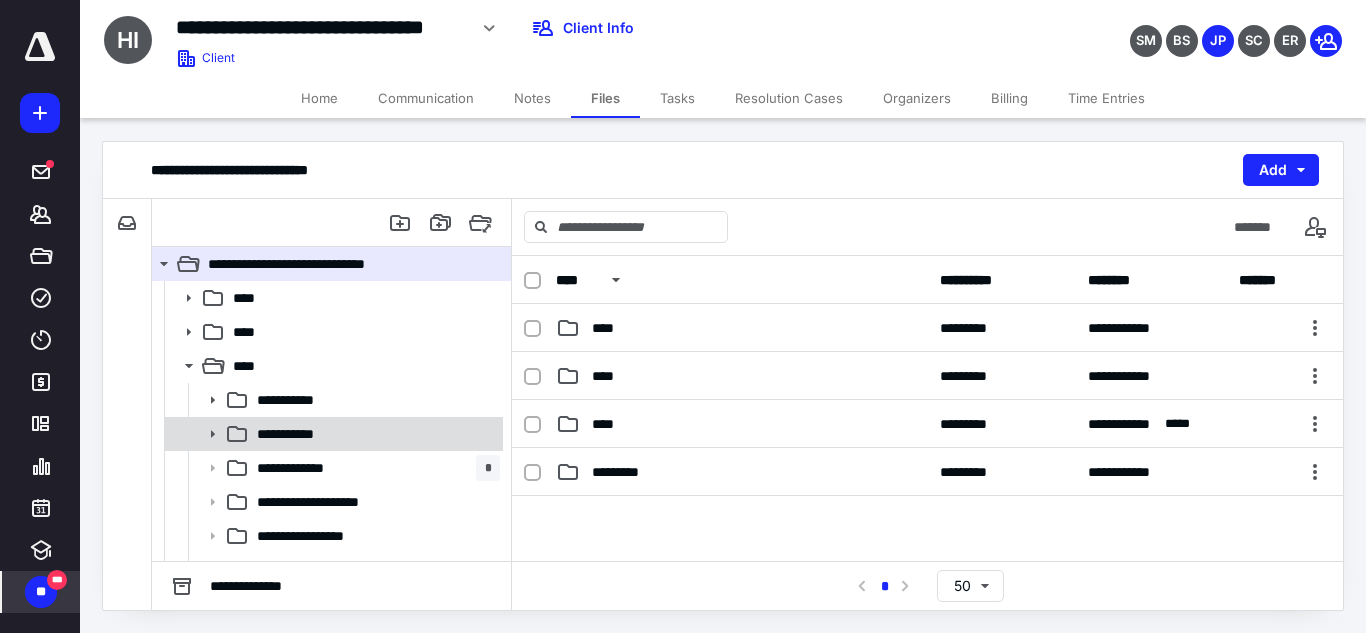 click 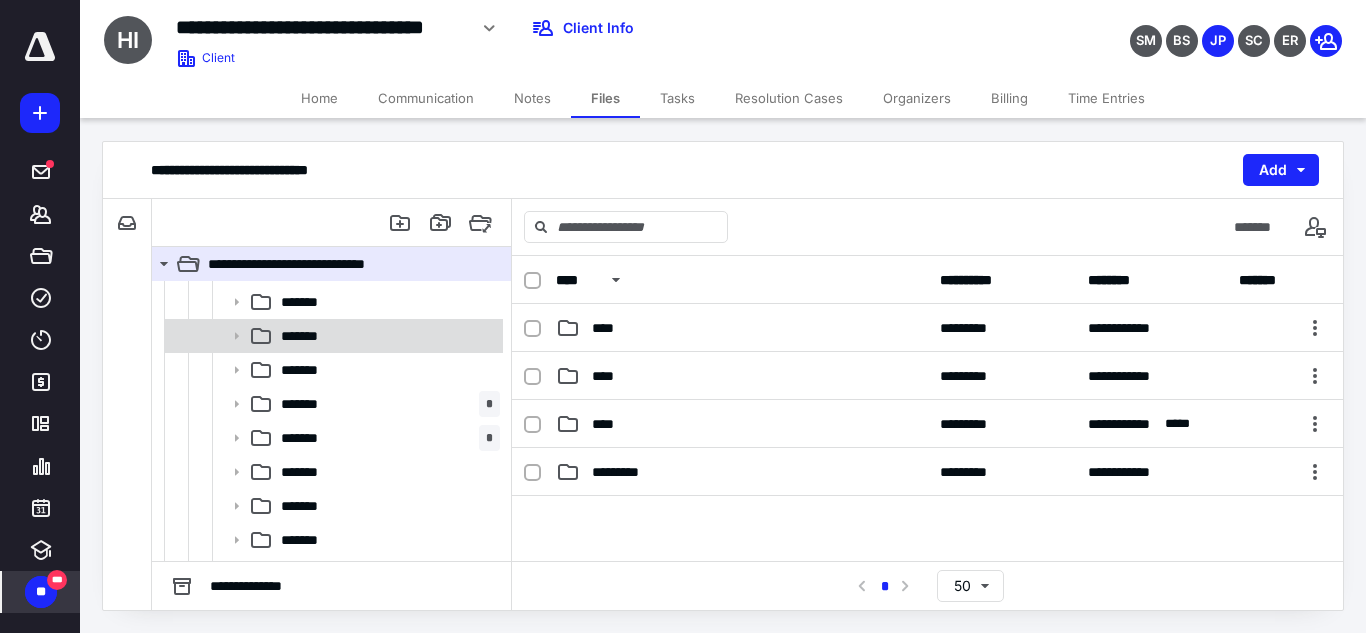 scroll, scrollTop: 0, scrollLeft: 0, axis: both 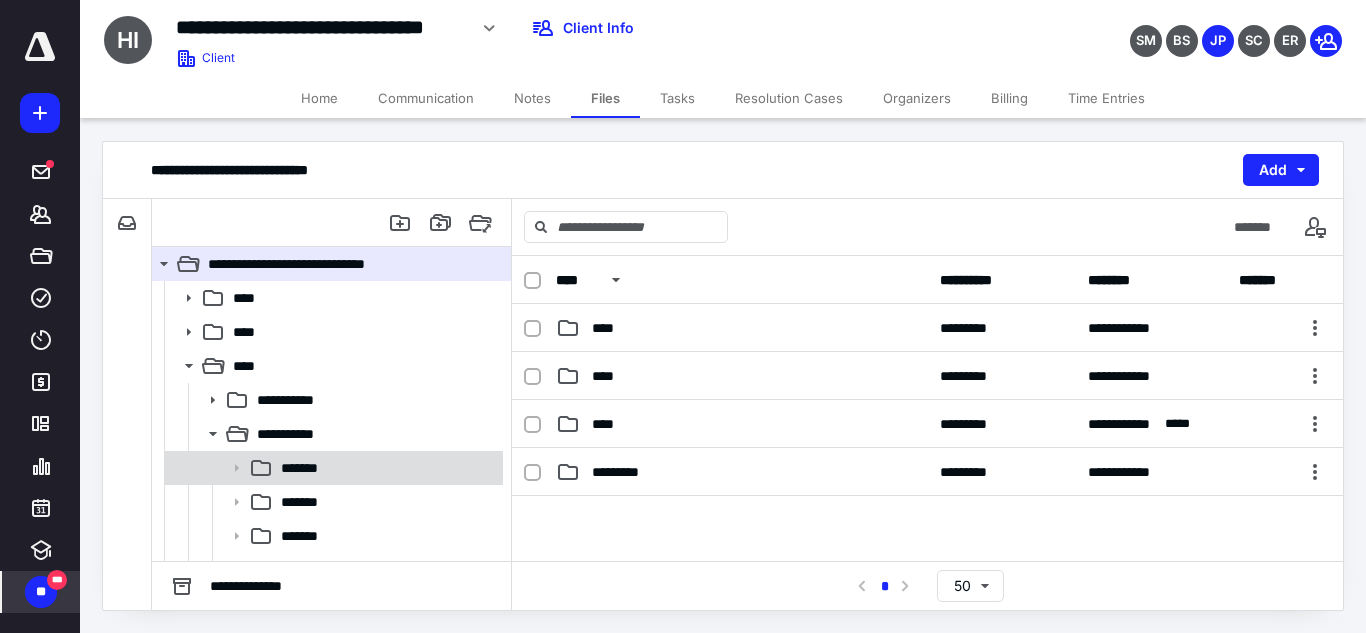 click on "*******" at bounding box center [386, 468] 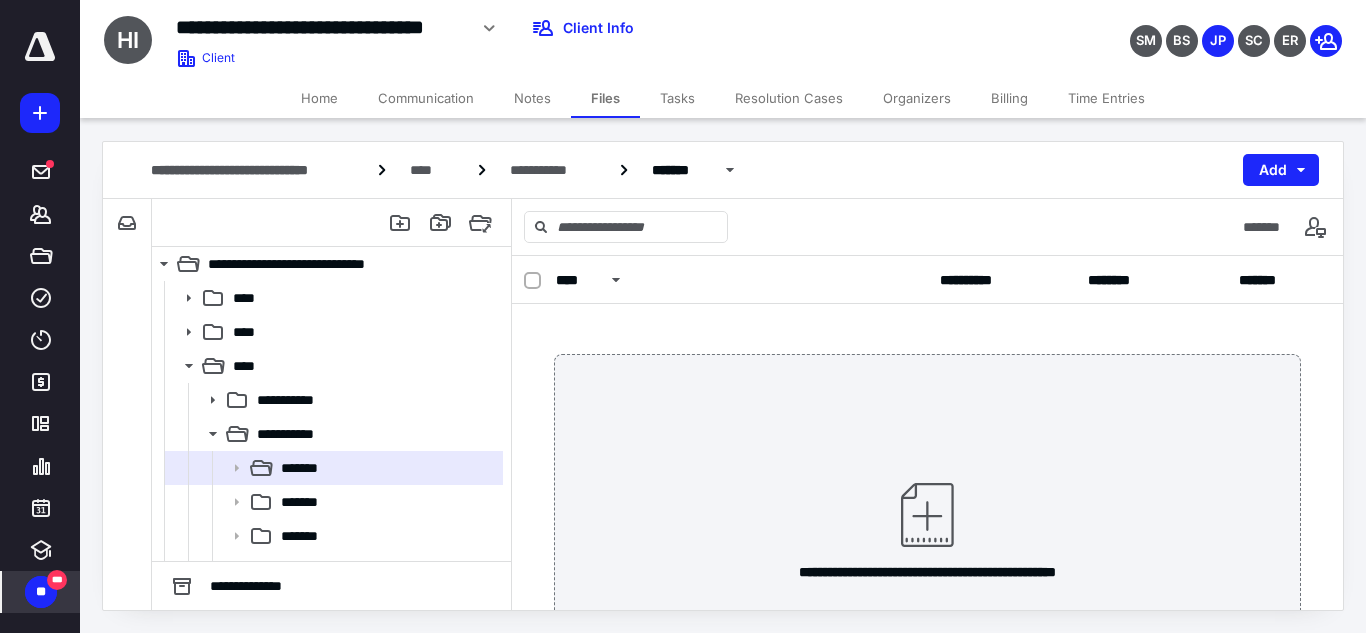 click on "**********" at bounding box center [928, 529] 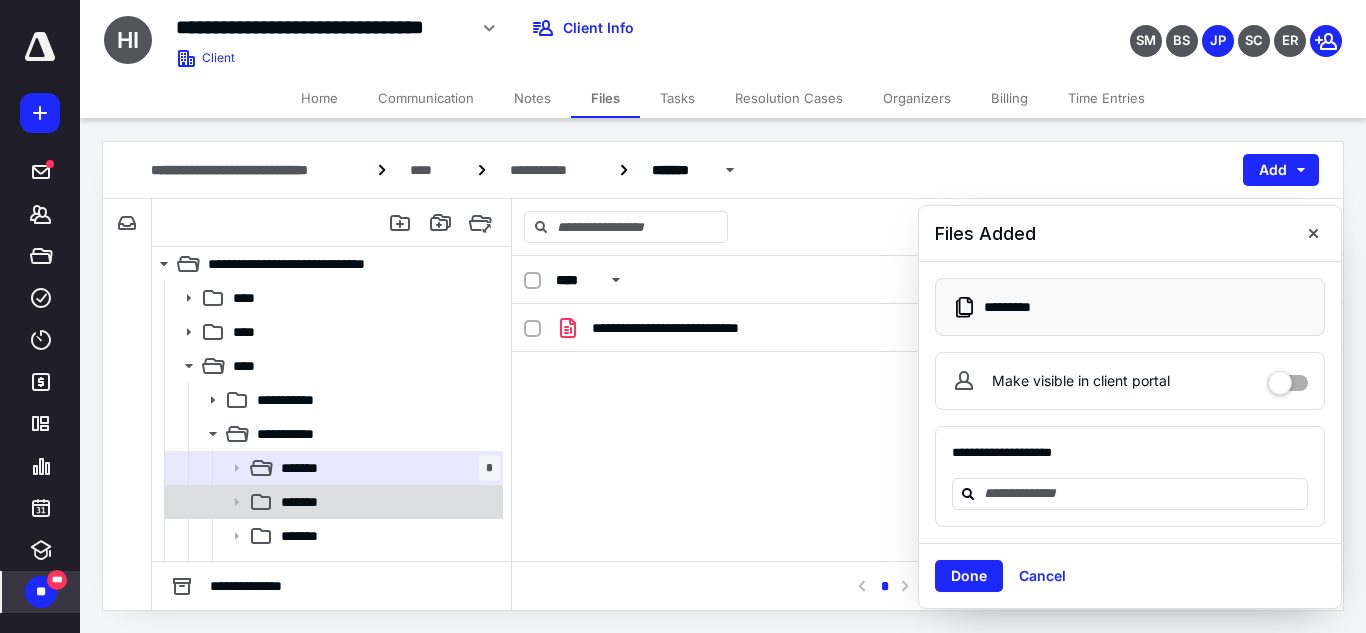 click on "*******" at bounding box center [307, 502] 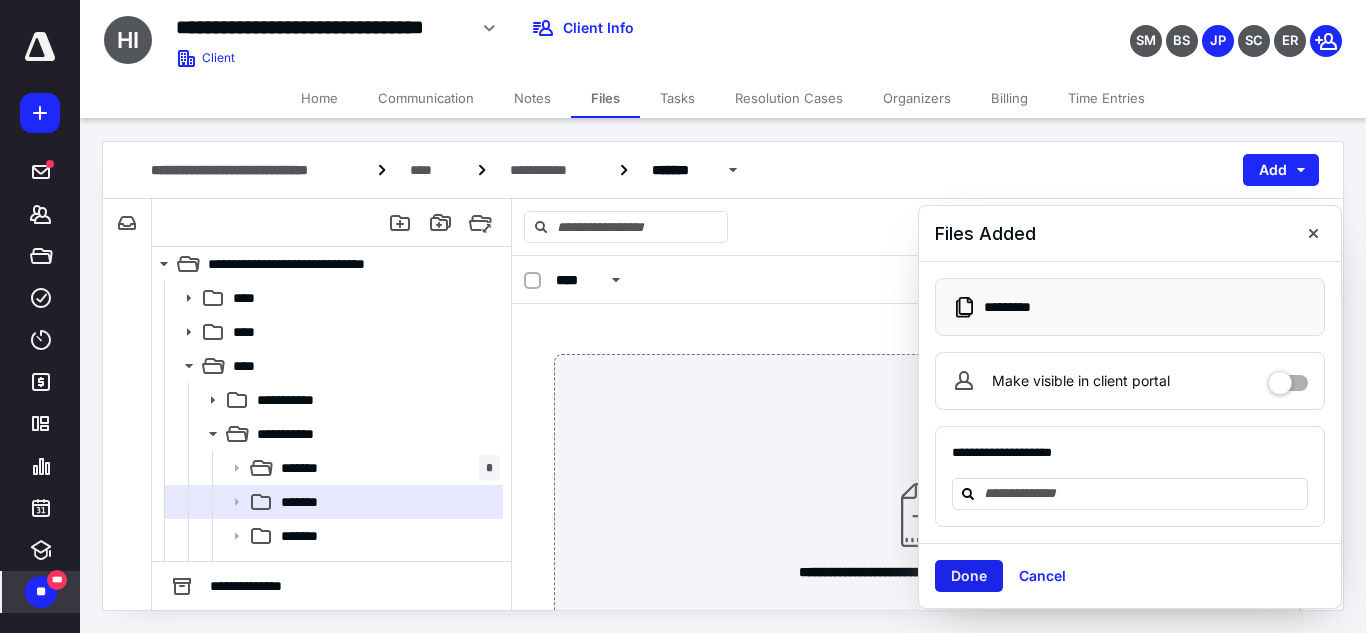 click on "Done" at bounding box center (969, 576) 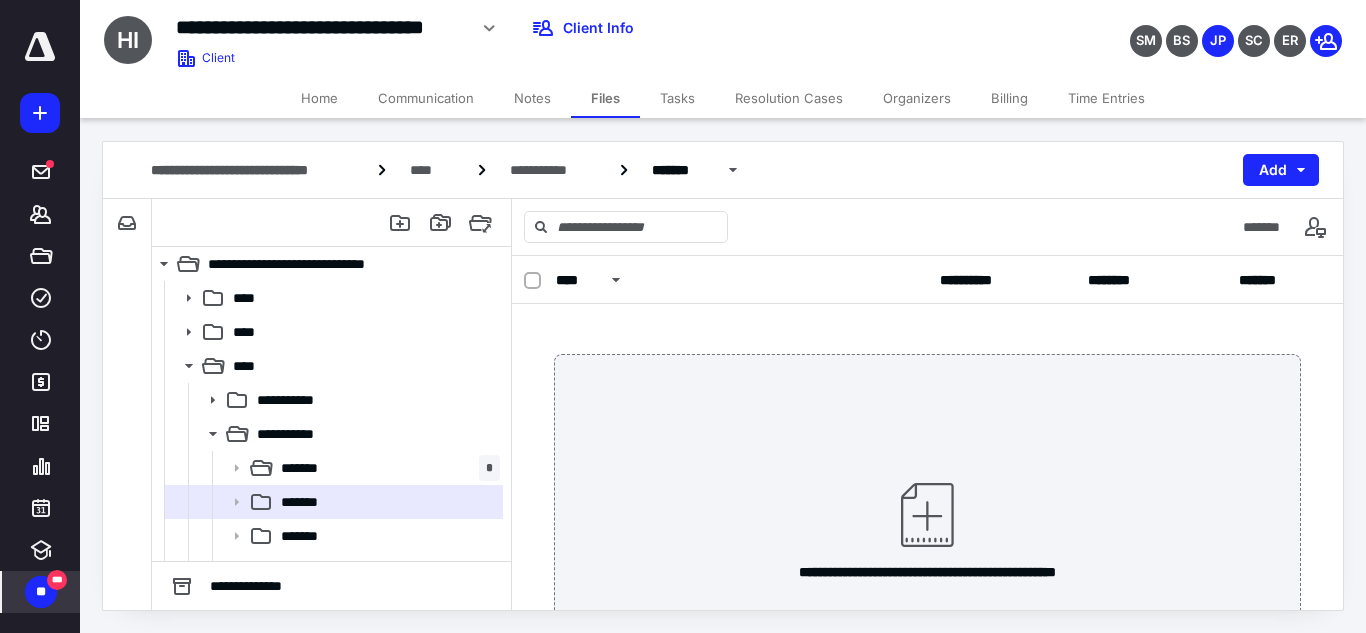 click on "**********" at bounding box center (927, 529) 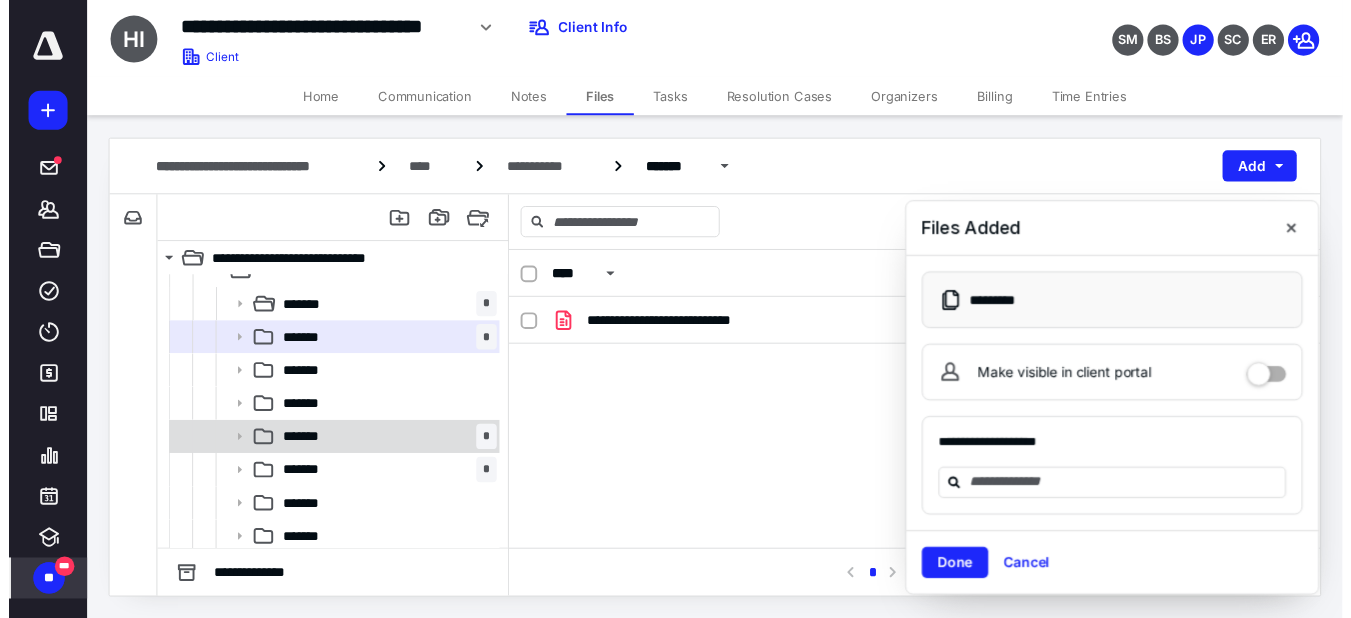 scroll, scrollTop: 200, scrollLeft: 0, axis: vertical 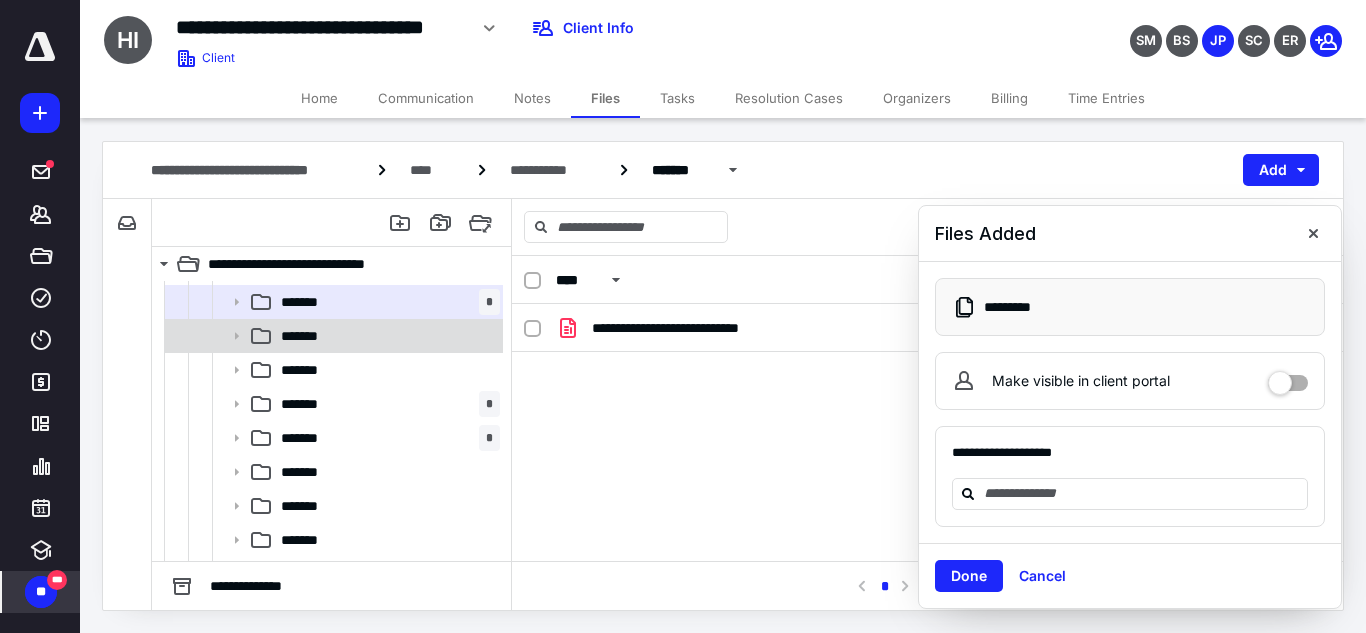 click on "*******" at bounding box center (332, 336) 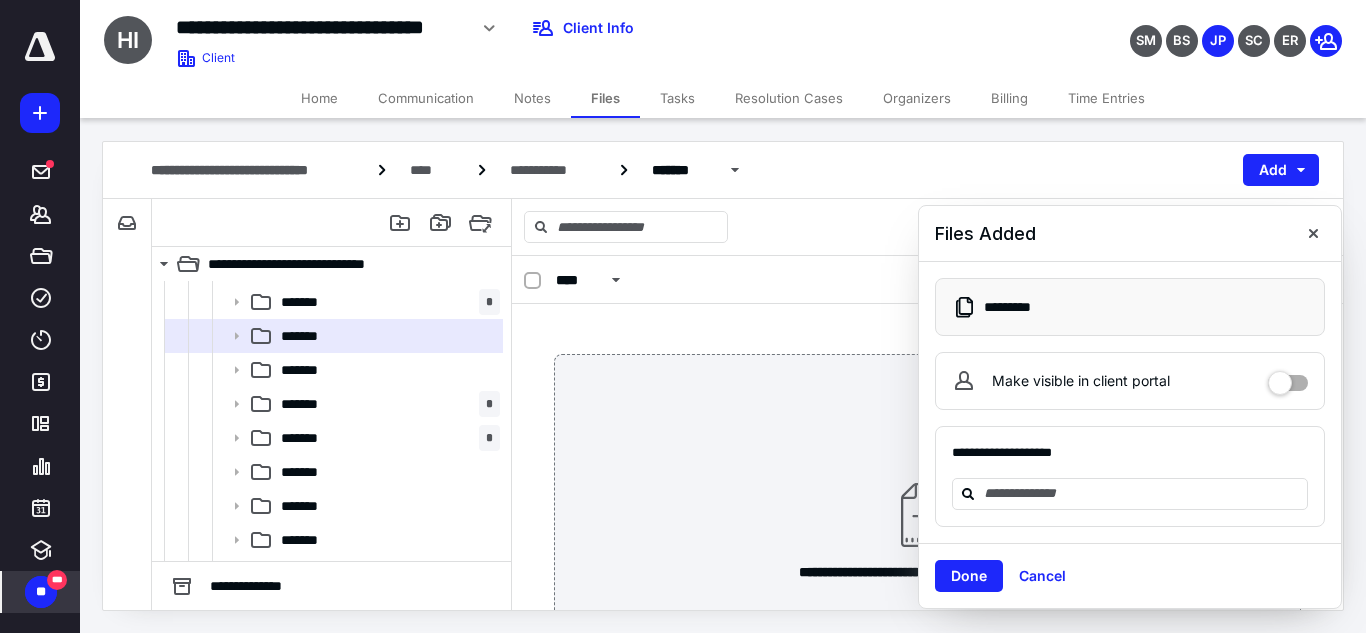 click on "Done" at bounding box center (969, 576) 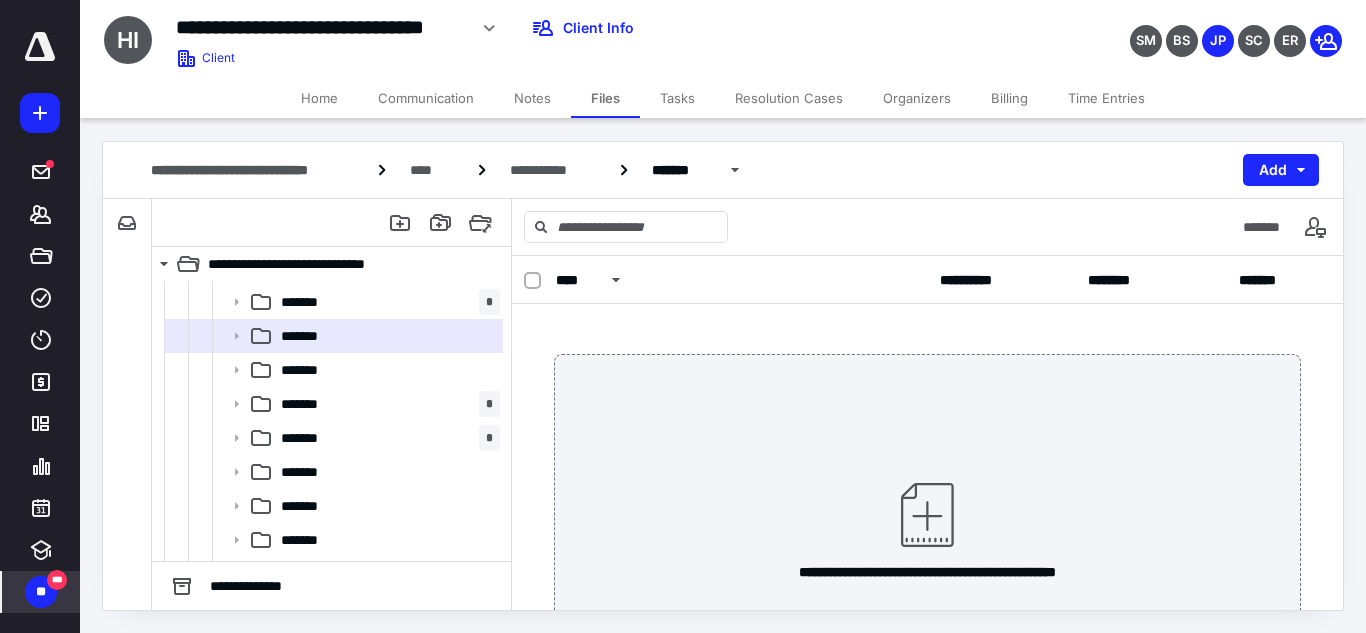 click on "**********" at bounding box center (927, 529) 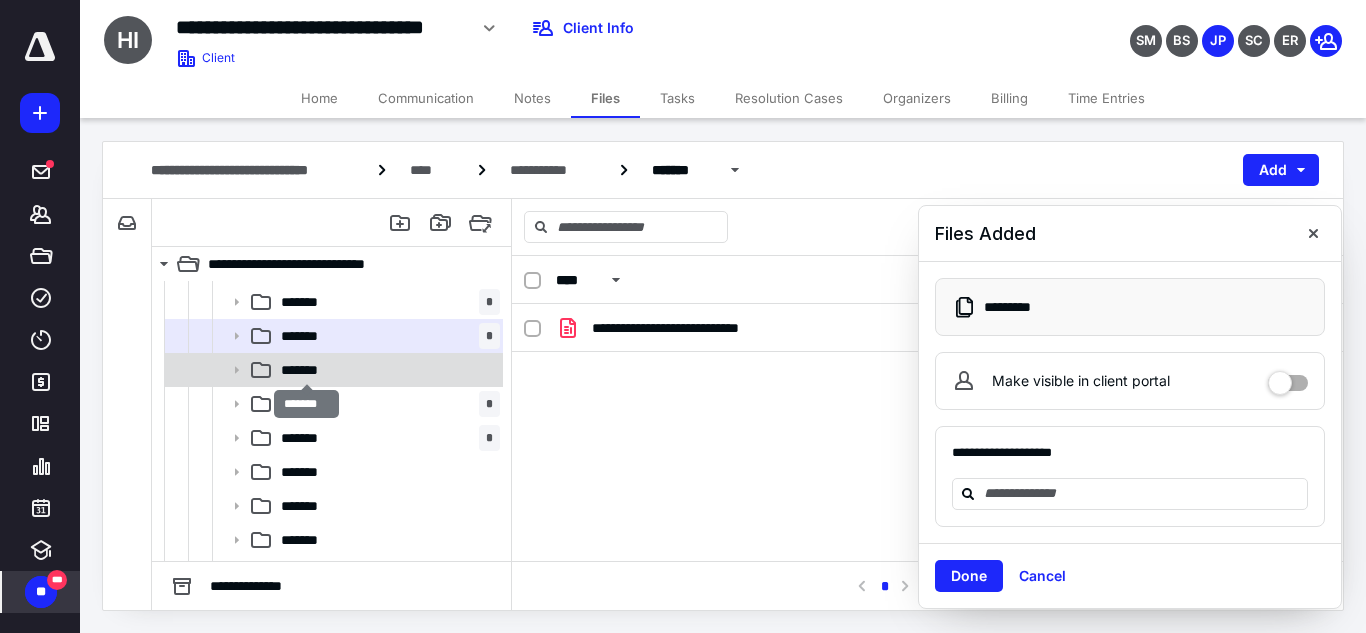 click on "*******" at bounding box center (307, 370) 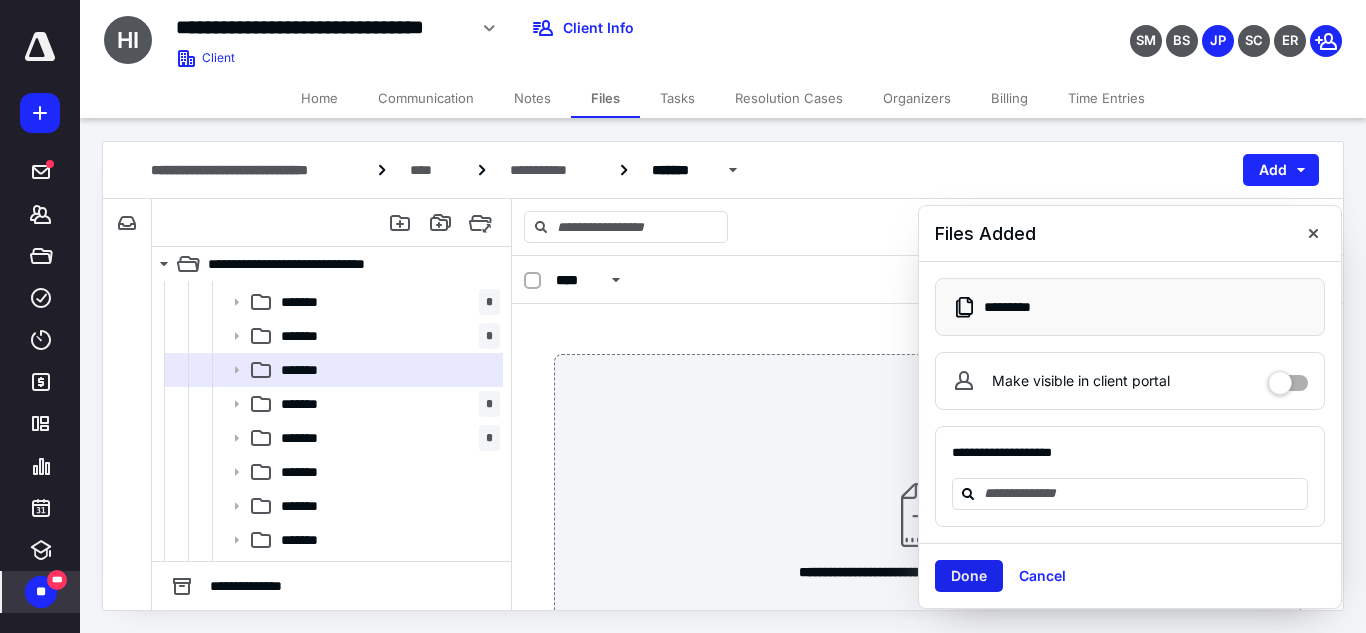 click on "Done" at bounding box center (969, 576) 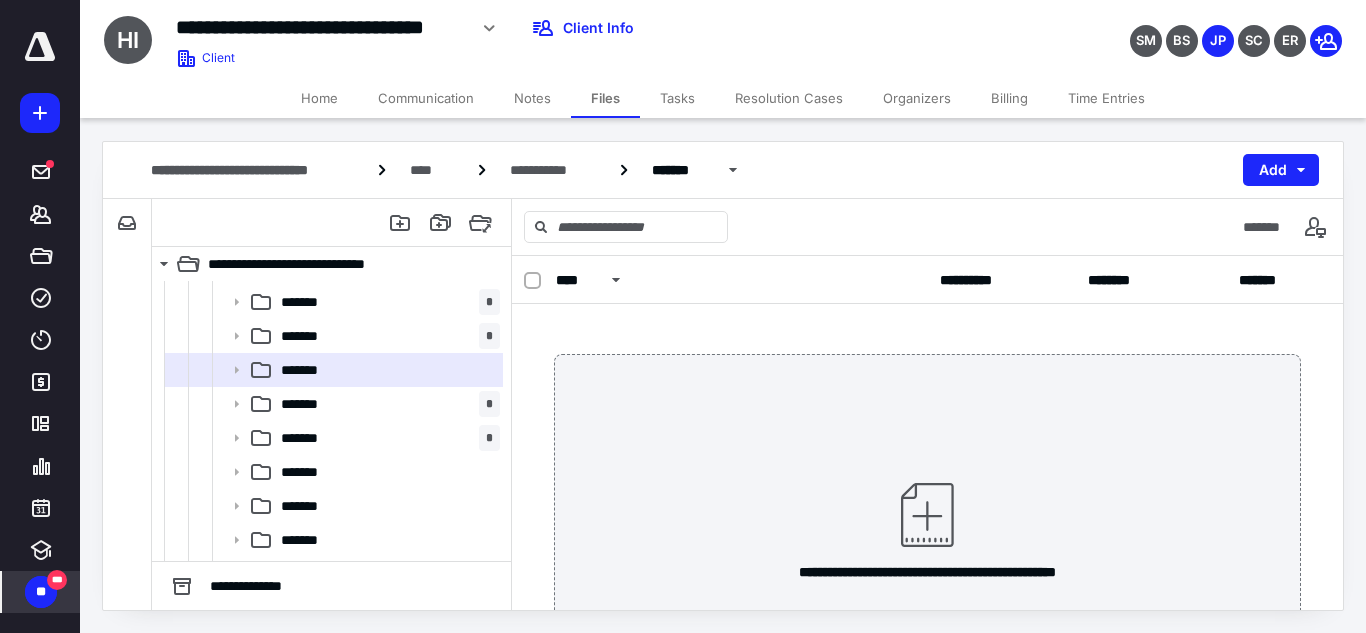 click on "**********" at bounding box center (927, 529) 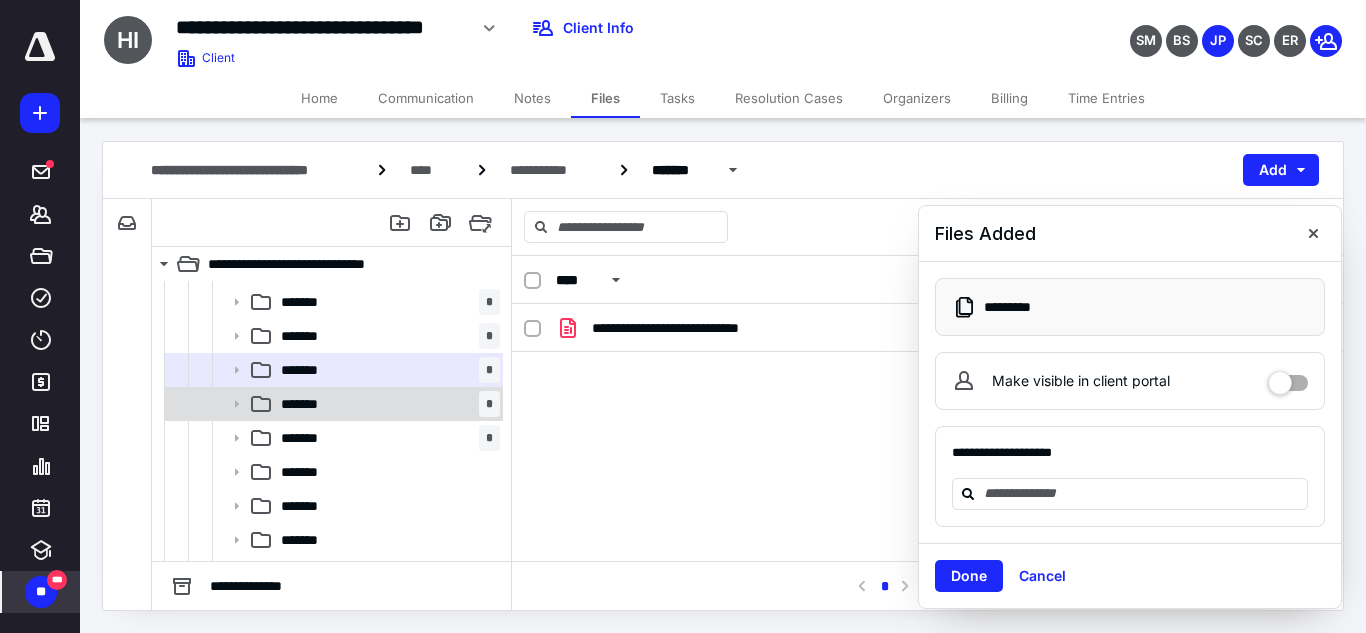 click on "*******" at bounding box center [309, 404] 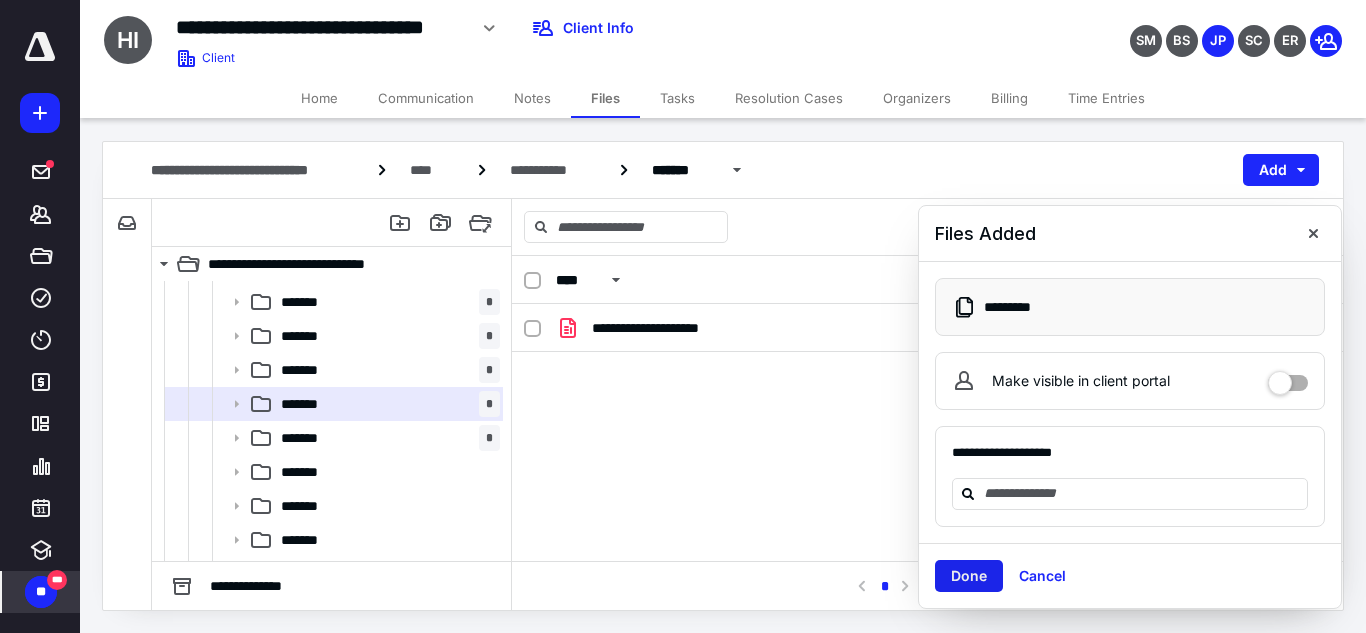 click on "Done" at bounding box center [969, 576] 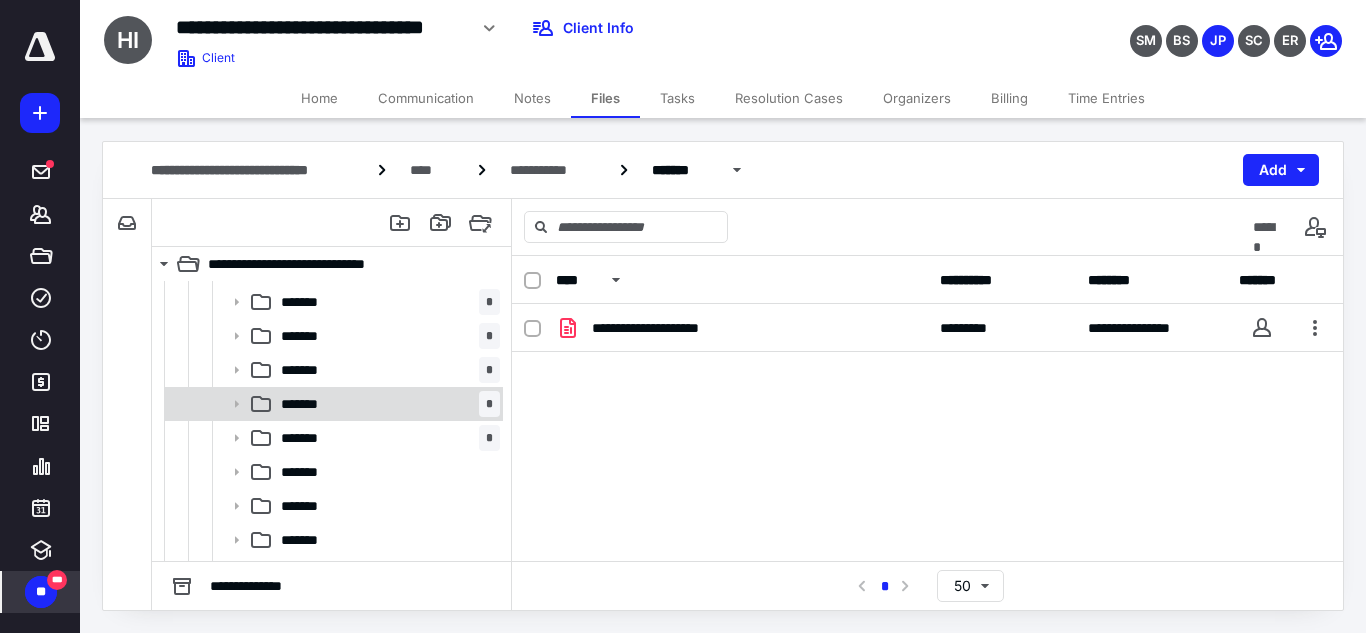 click on "*******" at bounding box center (309, 404) 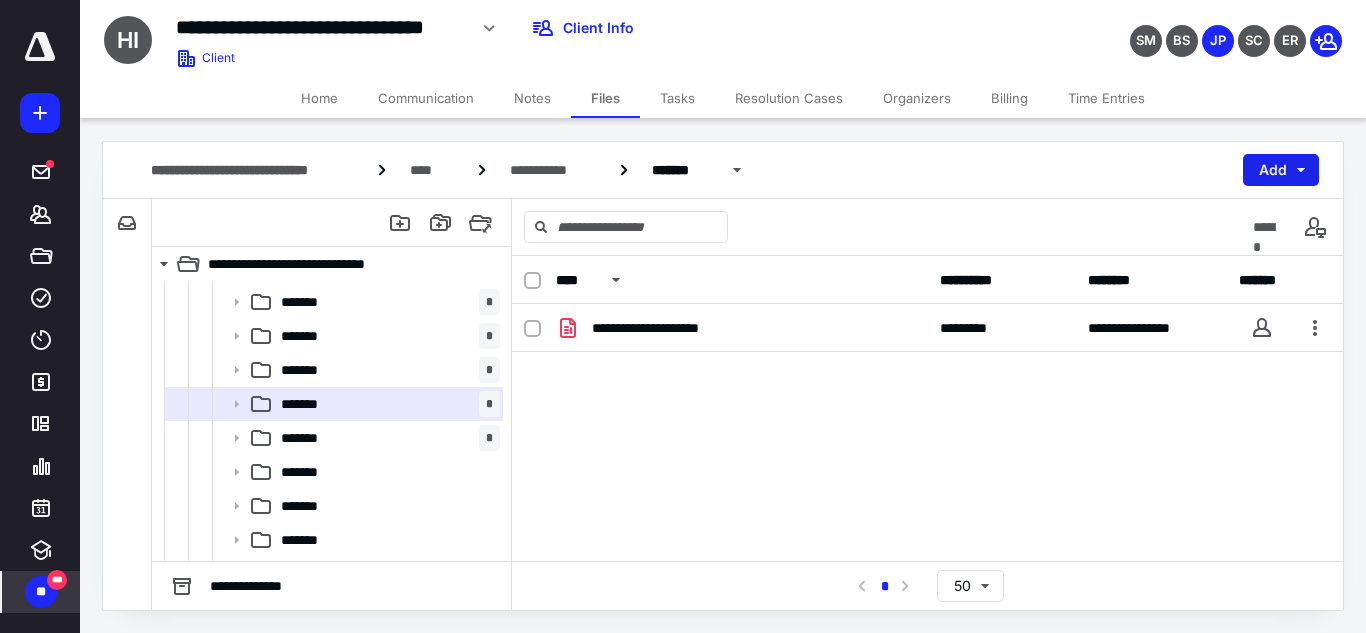 click on "Add" at bounding box center (1281, 170) 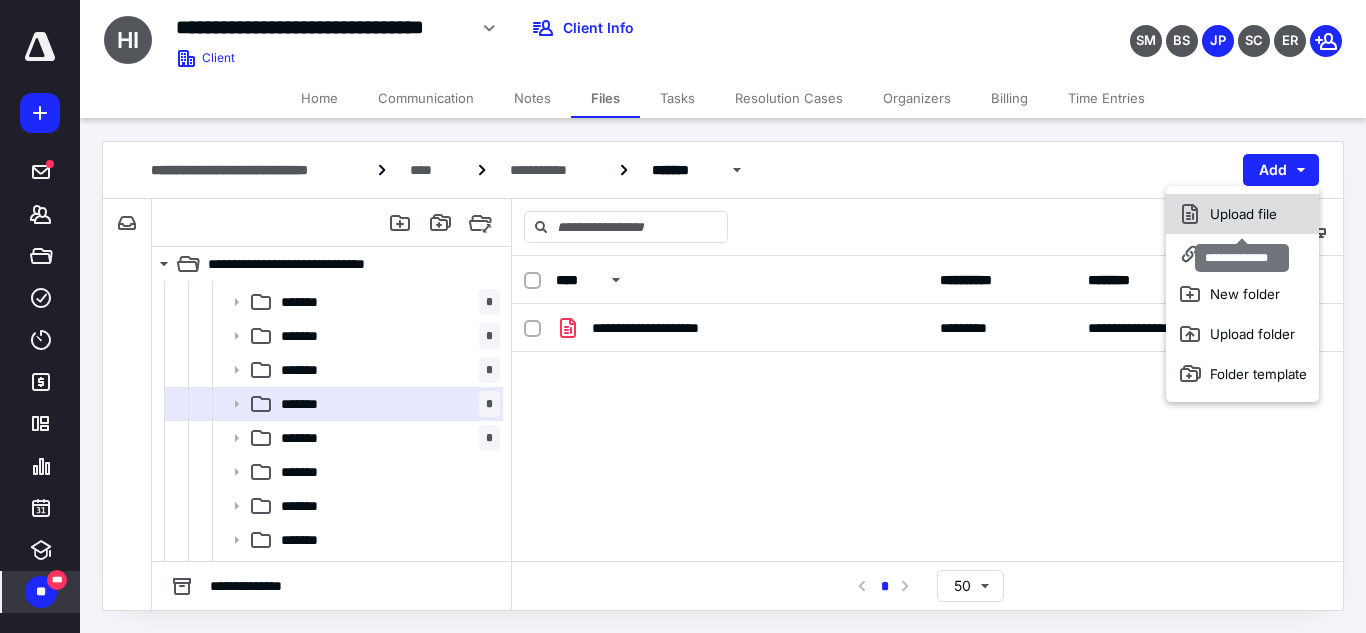 click on "Upload file" at bounding box center (1242, 214) 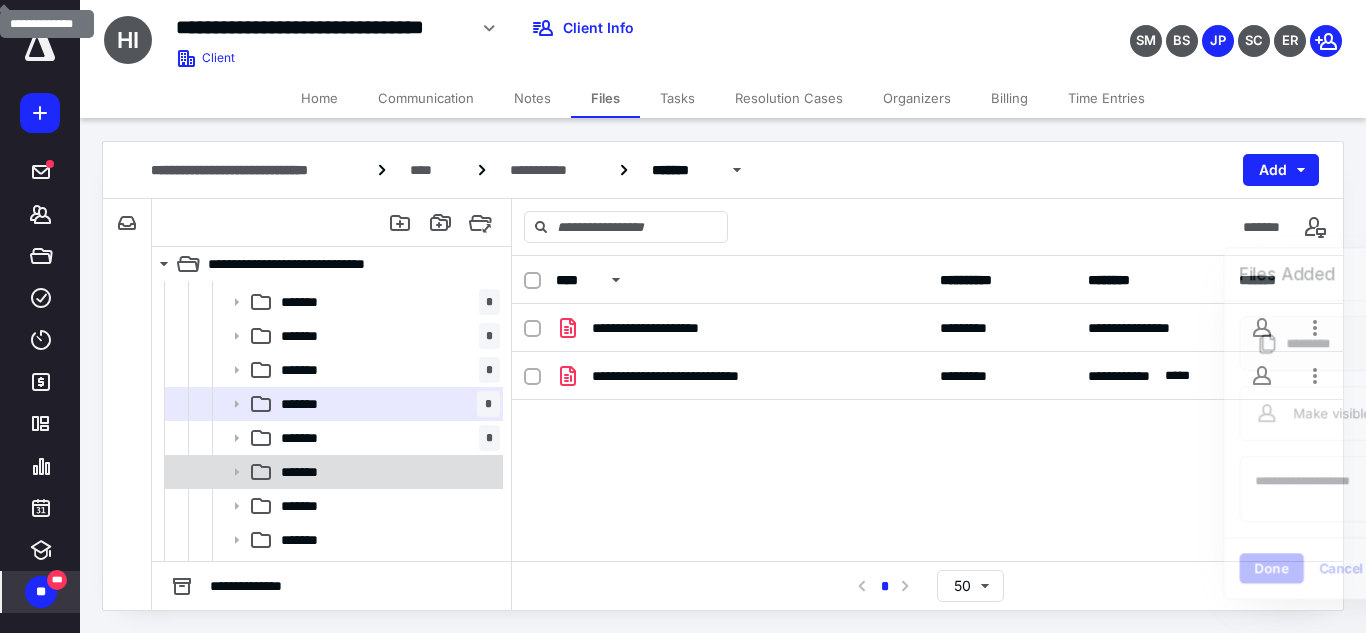 click on "*******" at bounding box center [386, 472] 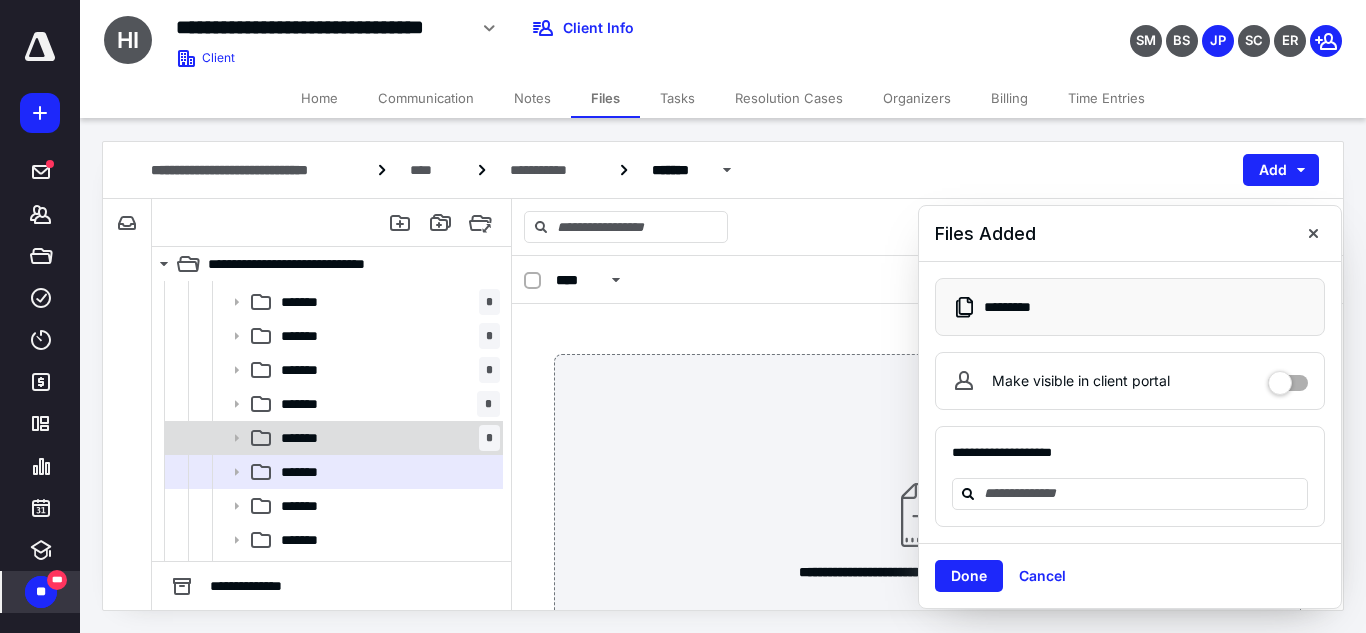 click on "******* *" at bounding box center (386, 438) 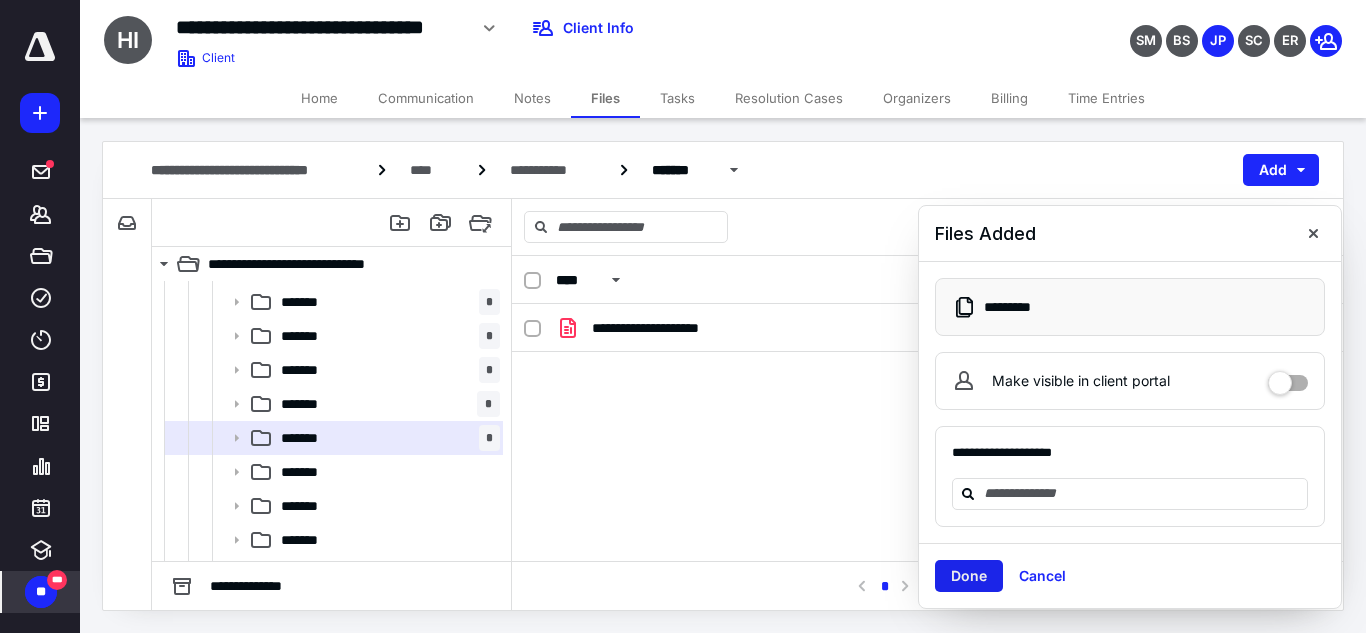 click on "Done" at bounding box center (969, 576) 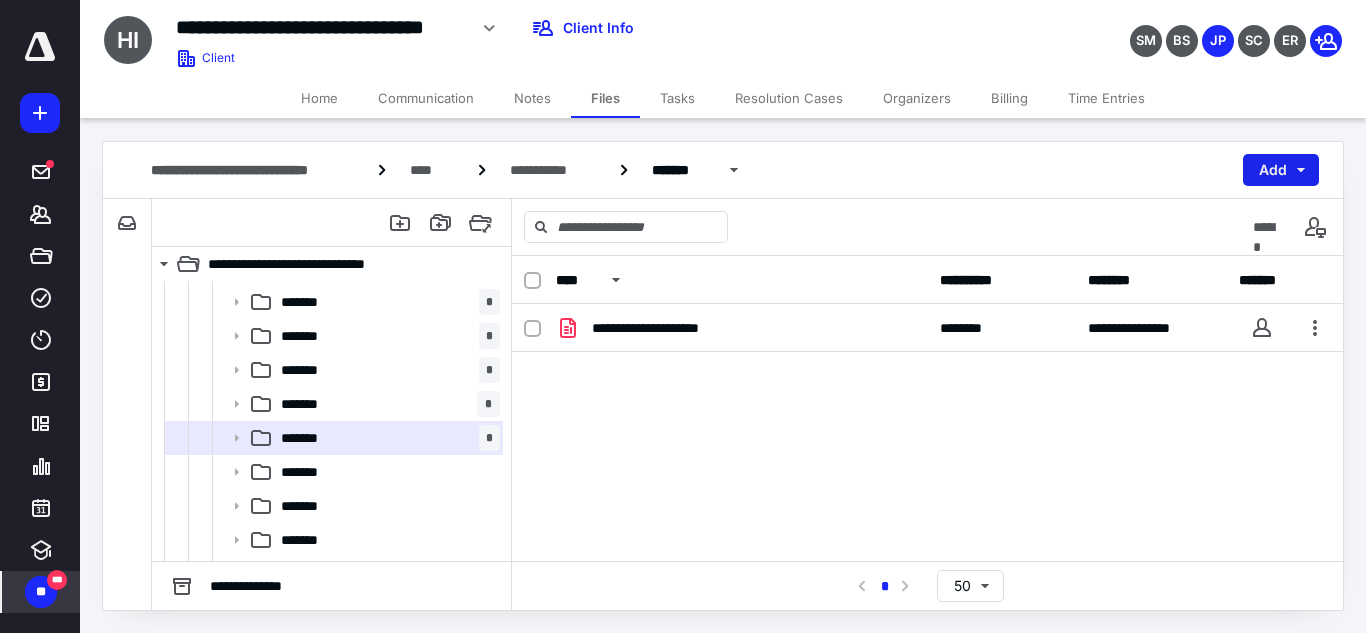 click on "Add" at bounding box center [1281, 170] 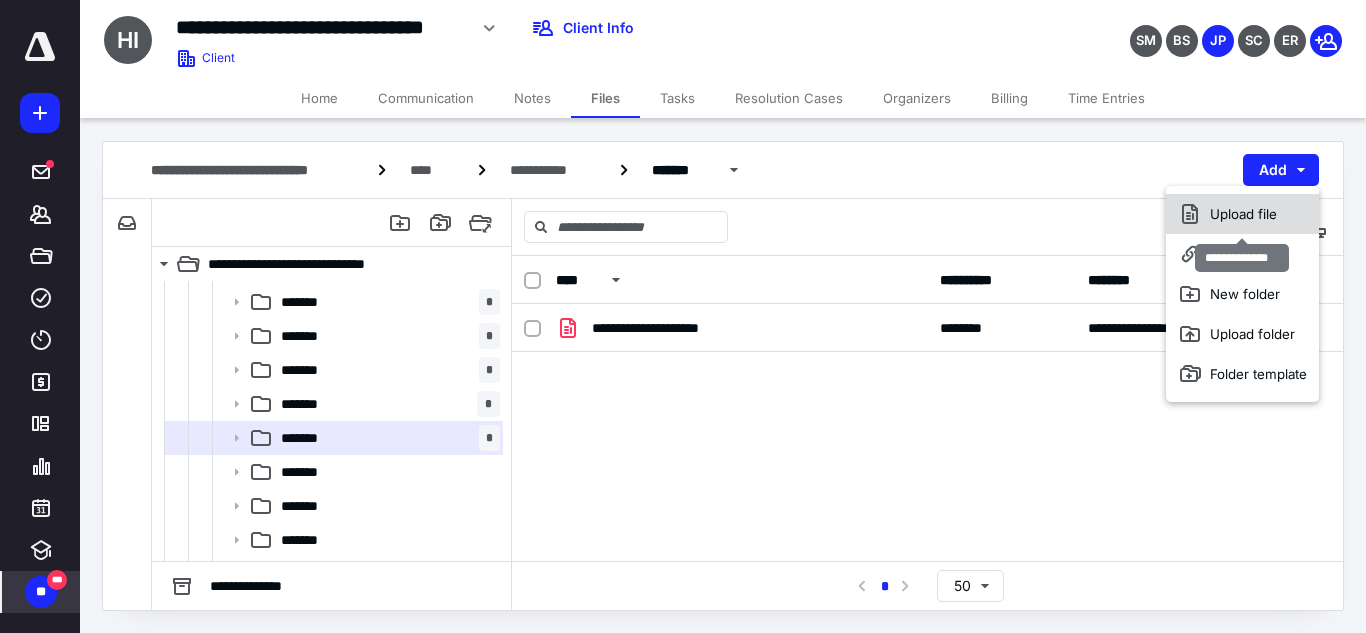 click on "Upload file" at bounding box center (1242, 214) 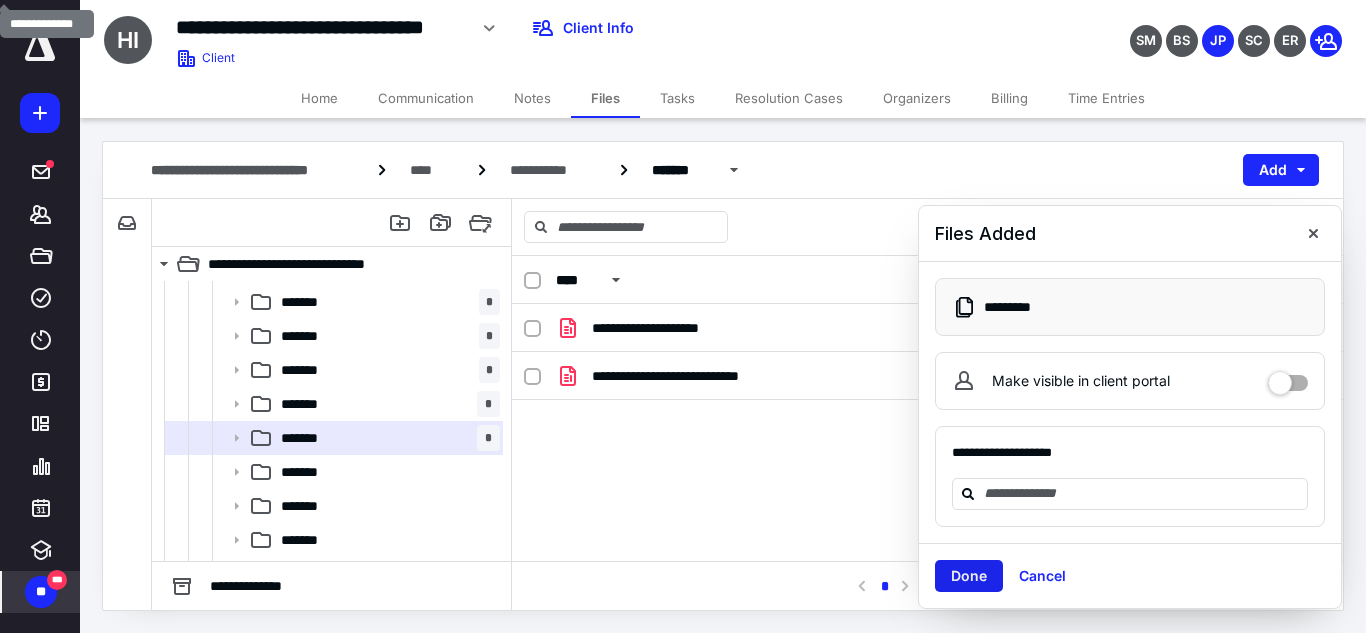 click on "Done" at bounding box center [969, 576] 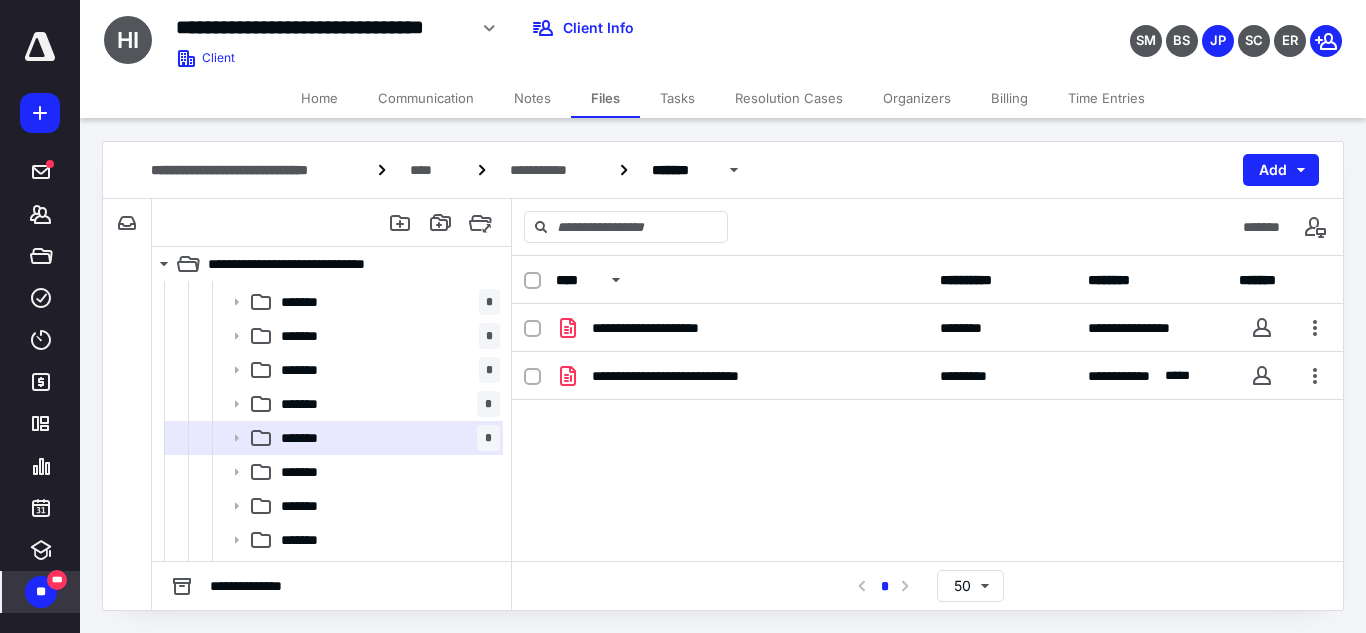 click on "Tasks" at bounding box center [677, 98] 